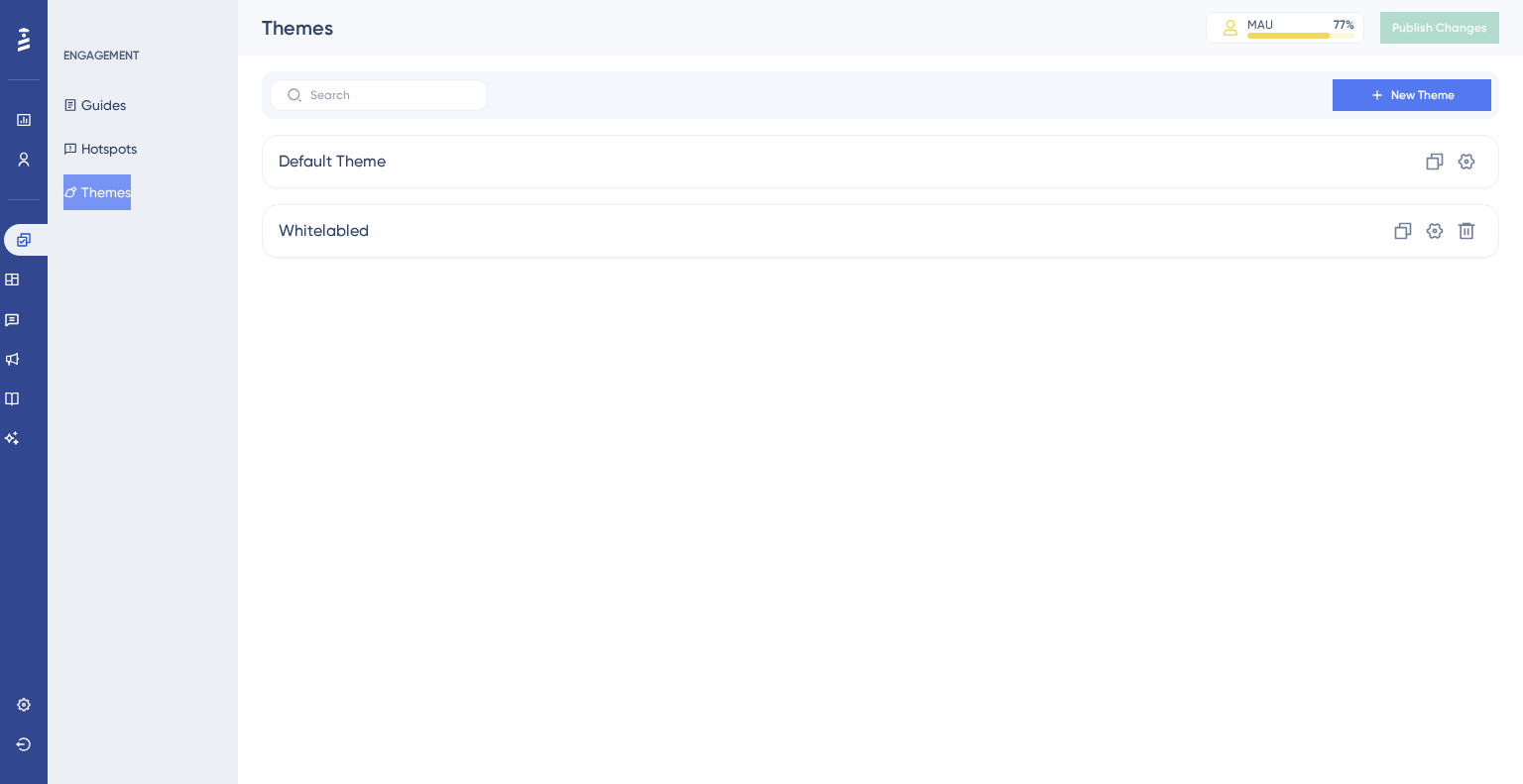 scroll, scrollTop: 0, scrollLeft: 0, axis: both 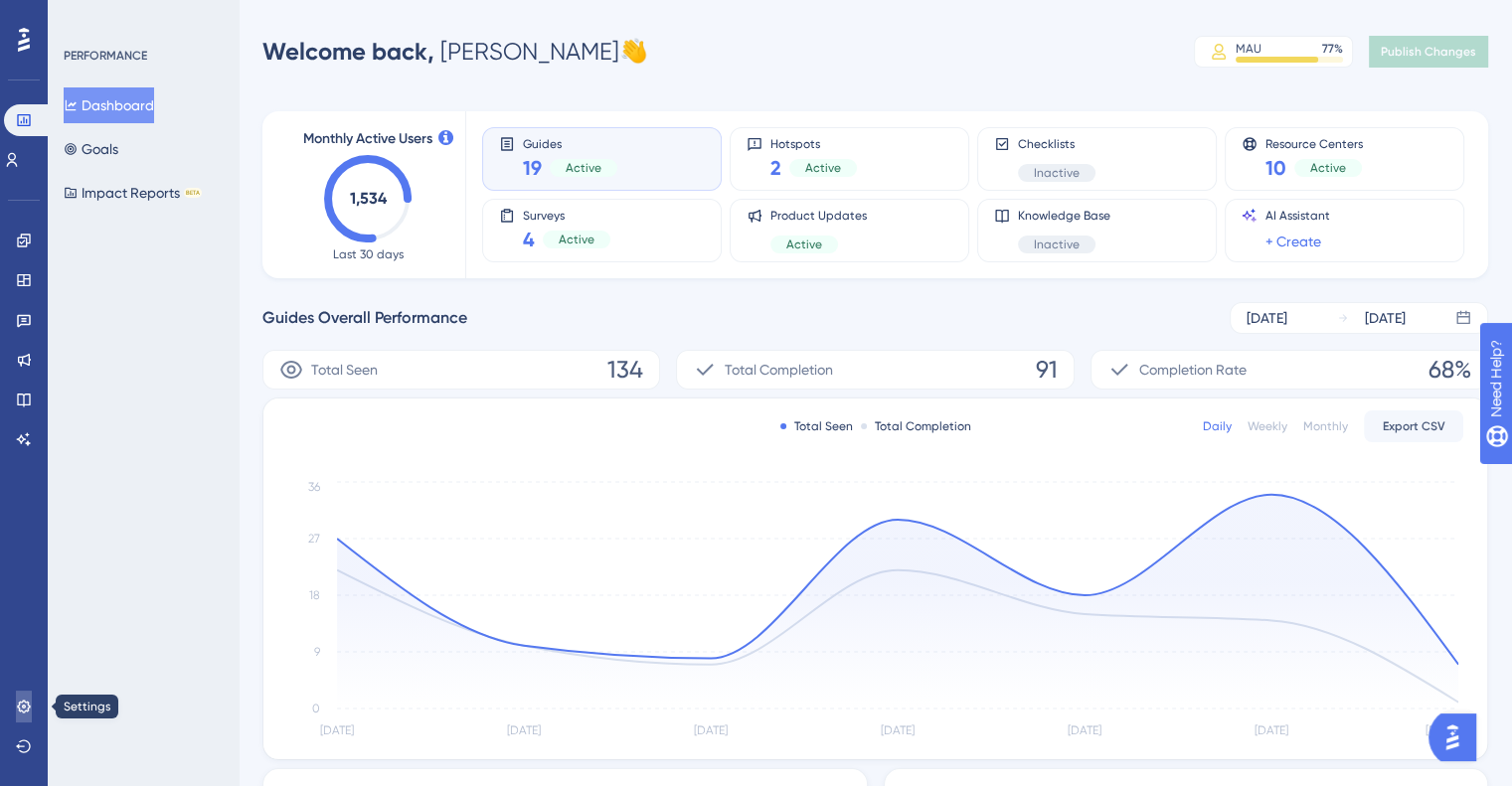click 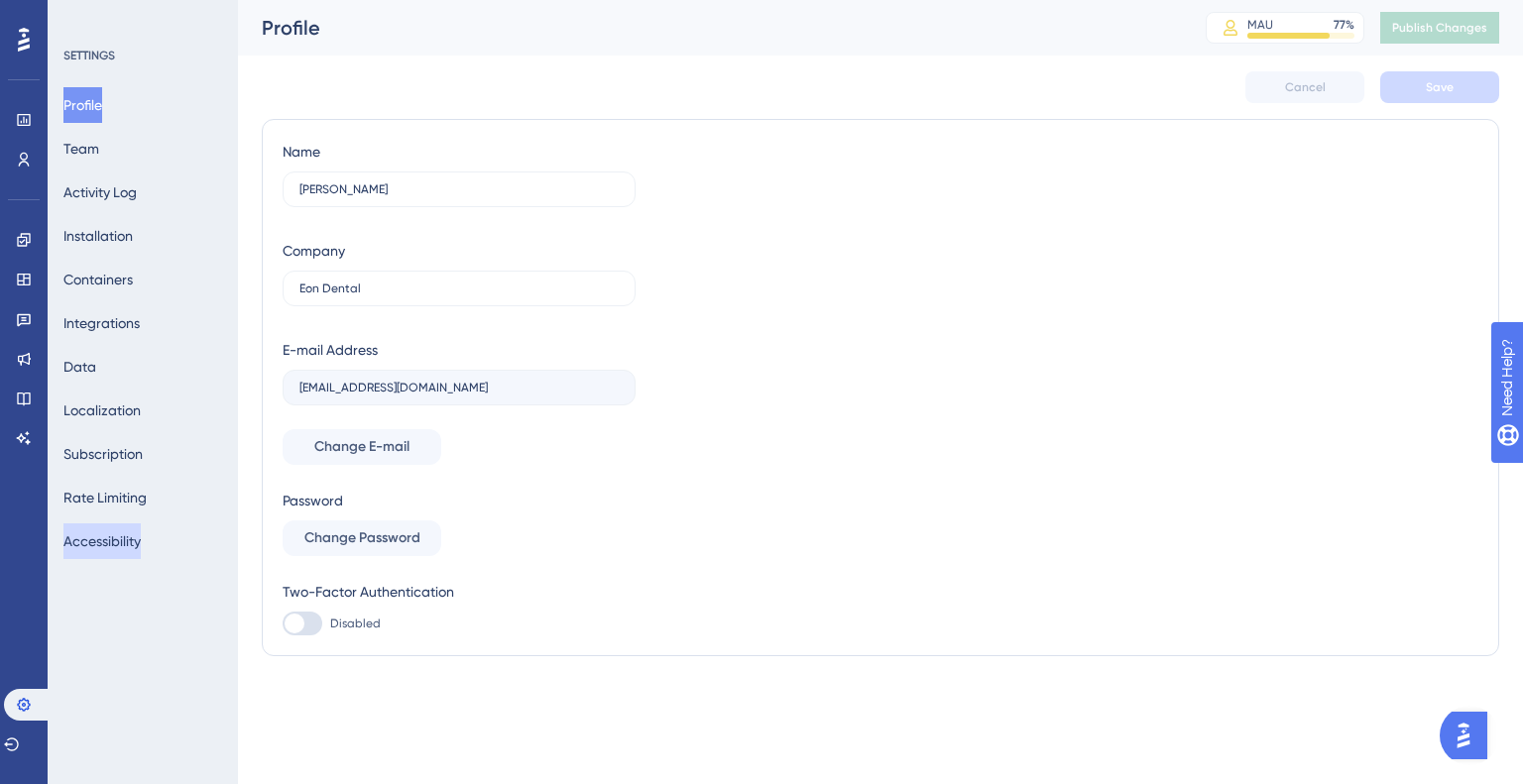 click on "Accessibility" at bounding box center (102, 541) 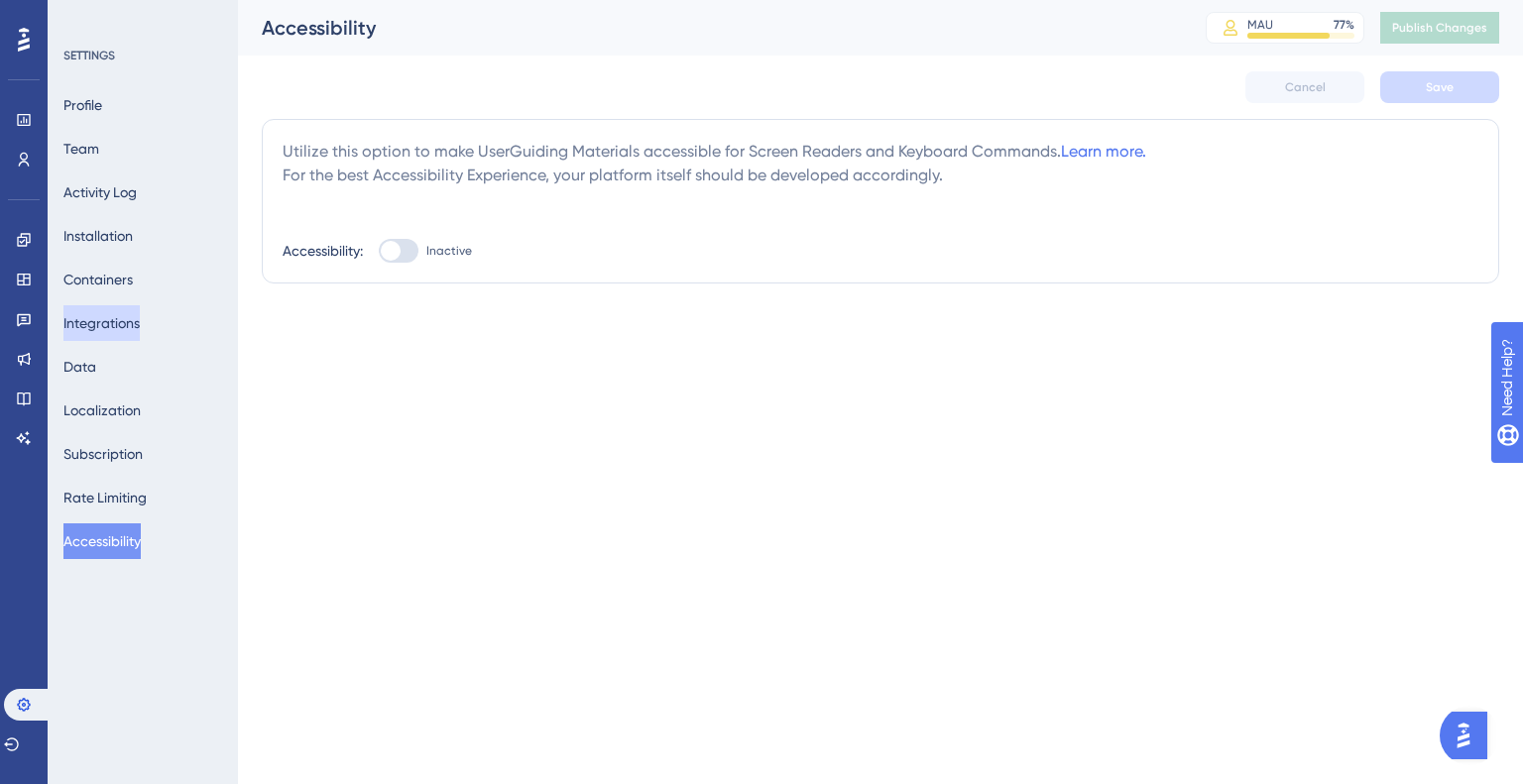 click on "Integrations" at bounding box center [101, 323] 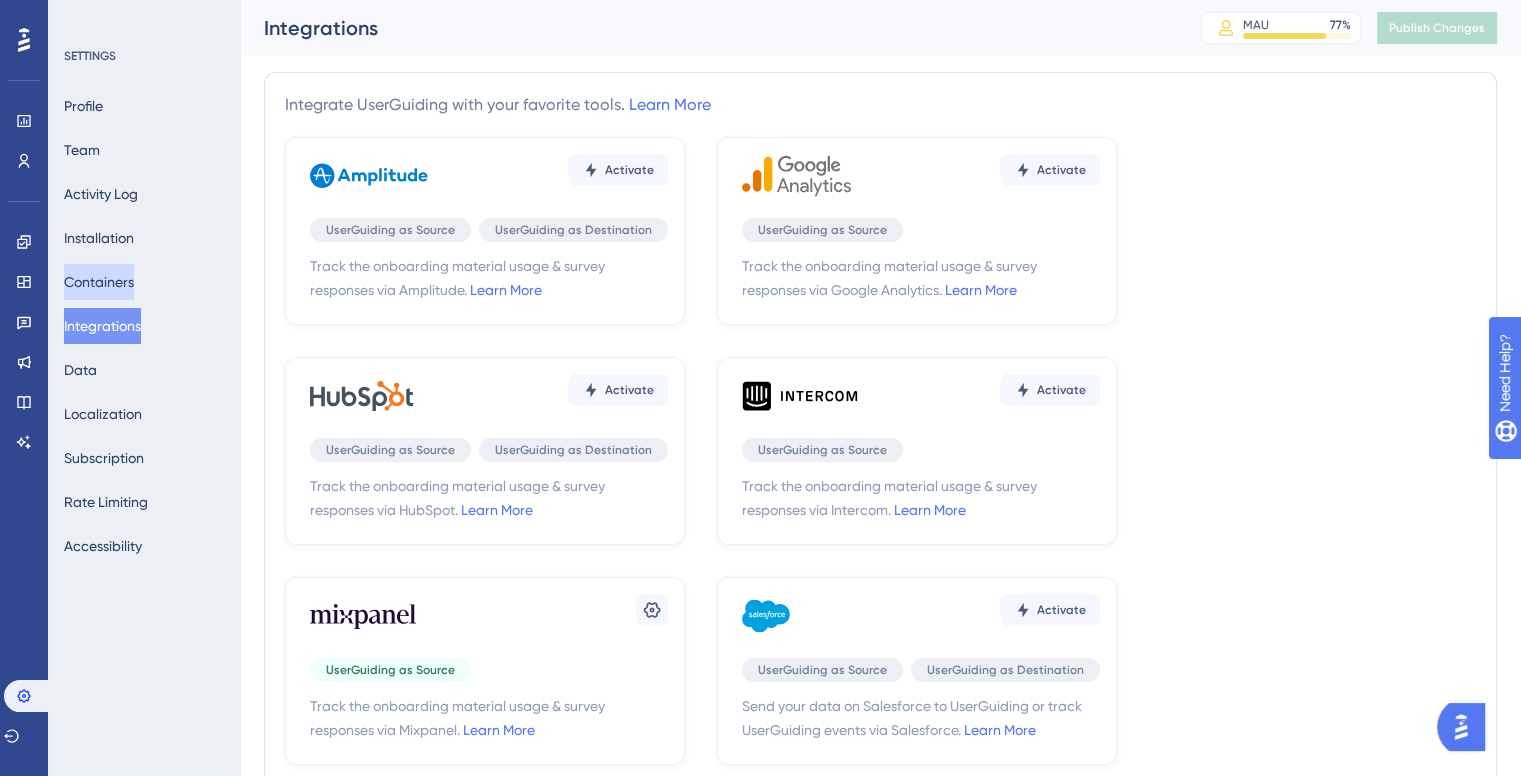 click on "Containers" at bounding box center (99, 282) 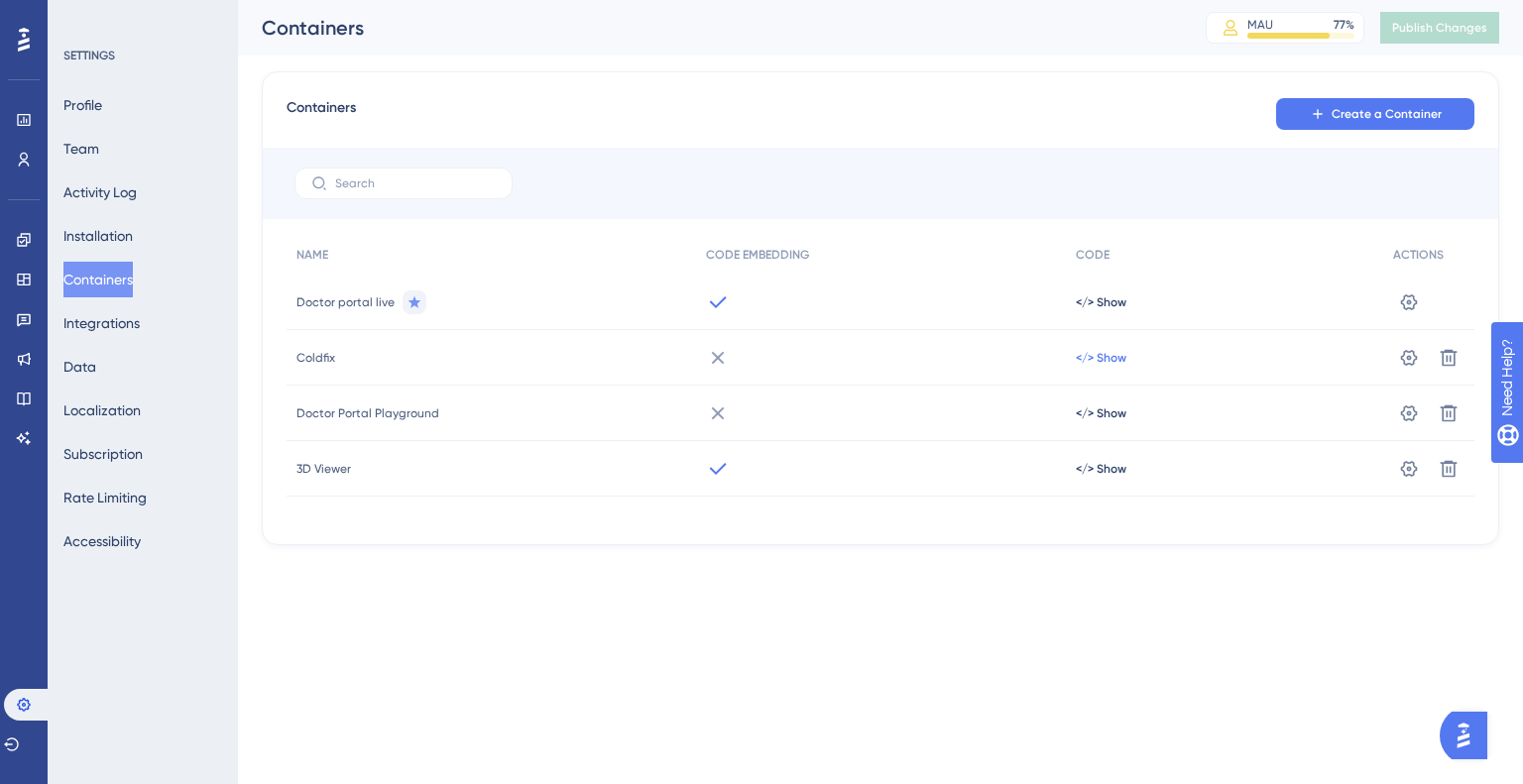click on "</> Show" at bounding box center [1101, 302] 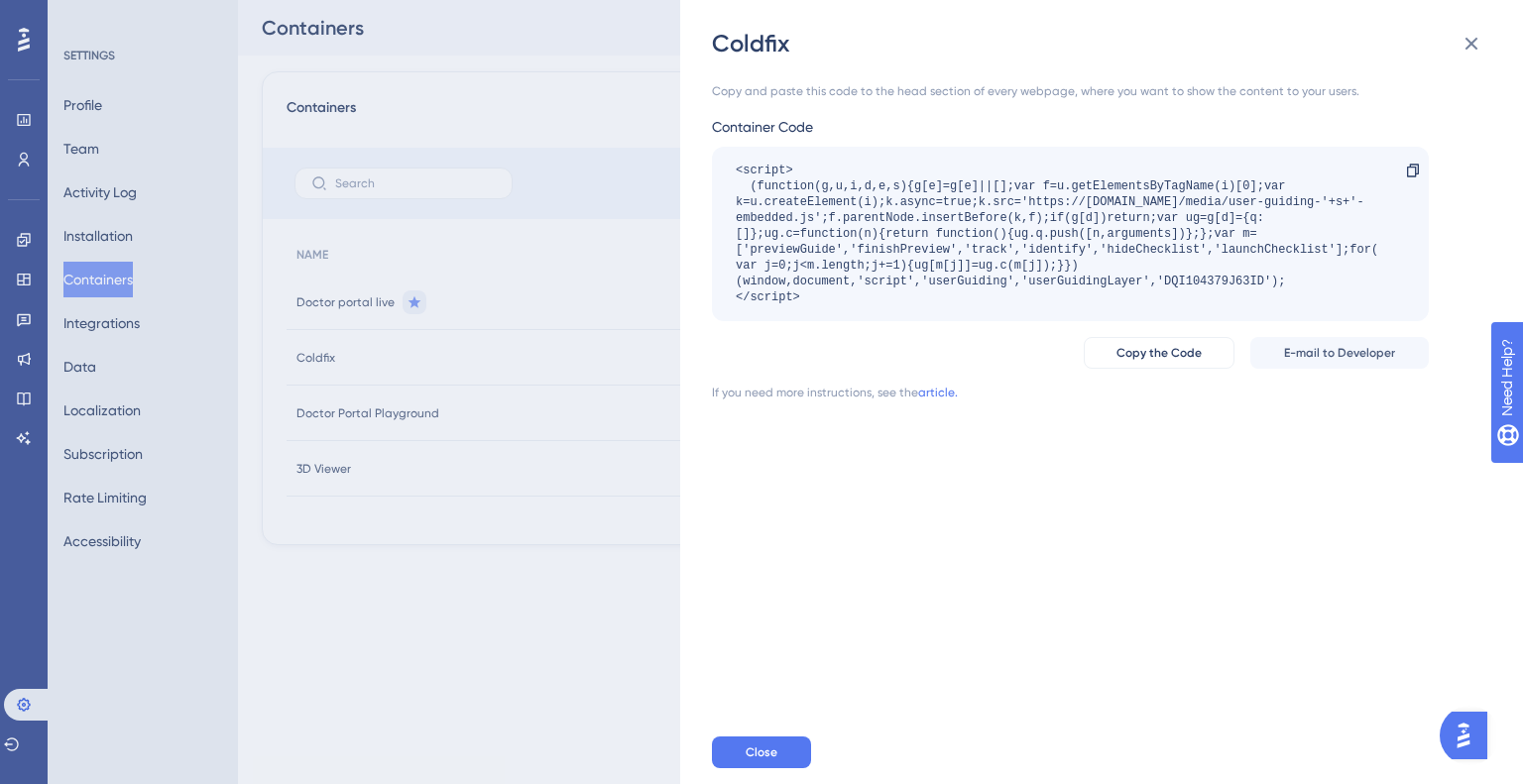 click on "Coldfix Copy and paste this code to the head section of every webpage, where you want to show the content to your users. Container Code <script>
(function(g,u,i,d,e,s){g[e]=g[e]||[];var f=u.getElementsByTagName(i)[0];var k=u.createElement(i);k.async=true;k.src='https://static.userguiding.com/media/user-guiding-'+s+'-embedded.js';f.parentNode.insertBefore(k,f);if(g[d])return;var ug=g[d]={q:[]};ug.c=function(n){return function(){ug.q.push([n,arguments])};};var m=['previewGuide','finishPreview','track','identify','hideChecklist','launchChecklist'];for(var j=0;j<m.length;j+=1){ug[m[j]]=ug.c(m[j]);}})(window,document,'script','userGuiding','userGuidingLayer','DQI104379J63ID');
</script>
Copy Copy the Code E-mail to Developer If you need more instructions, see the  article. Close" at bounding box center [762, 392] 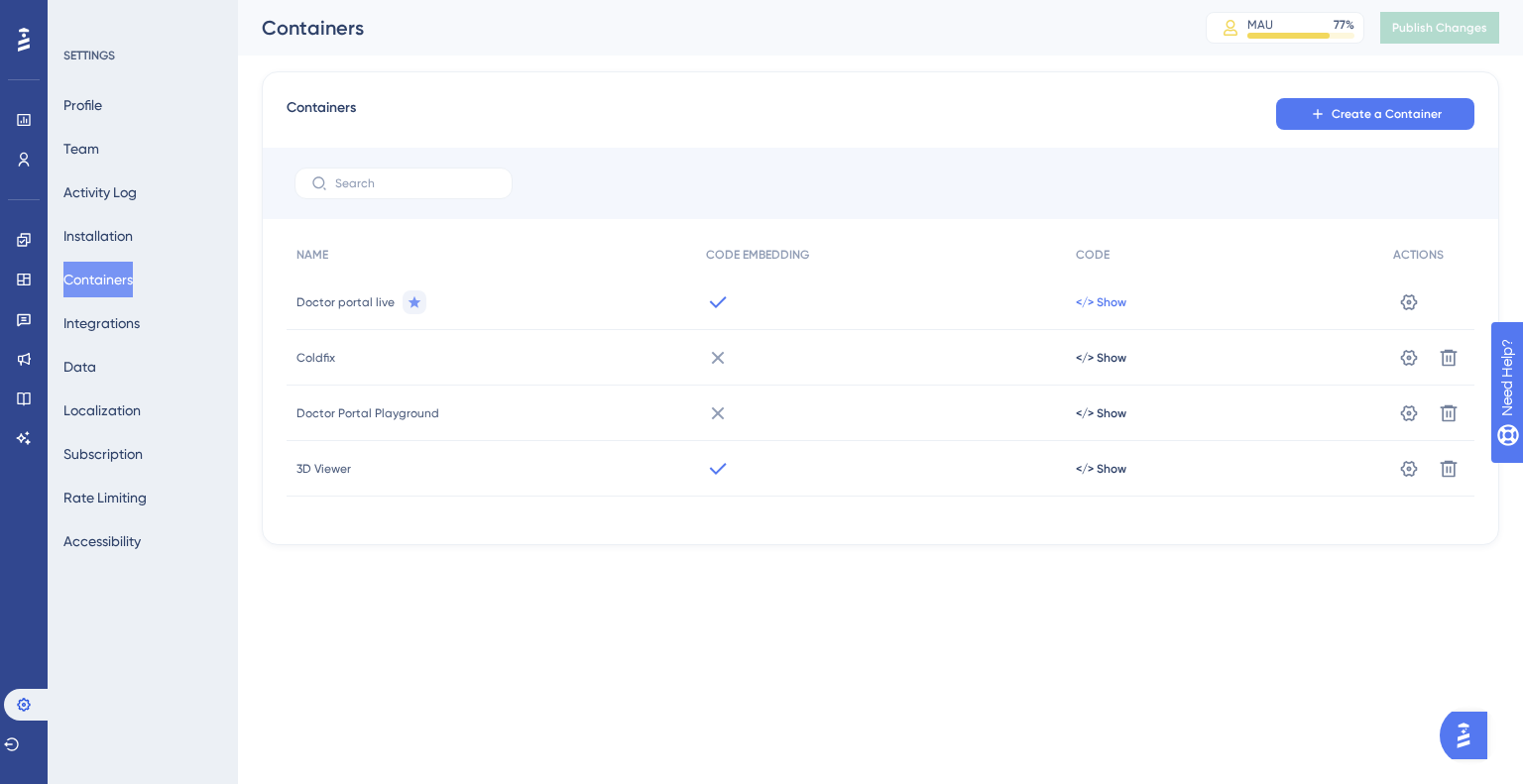 click on "</> Show" at bounding box center (1101, 302) 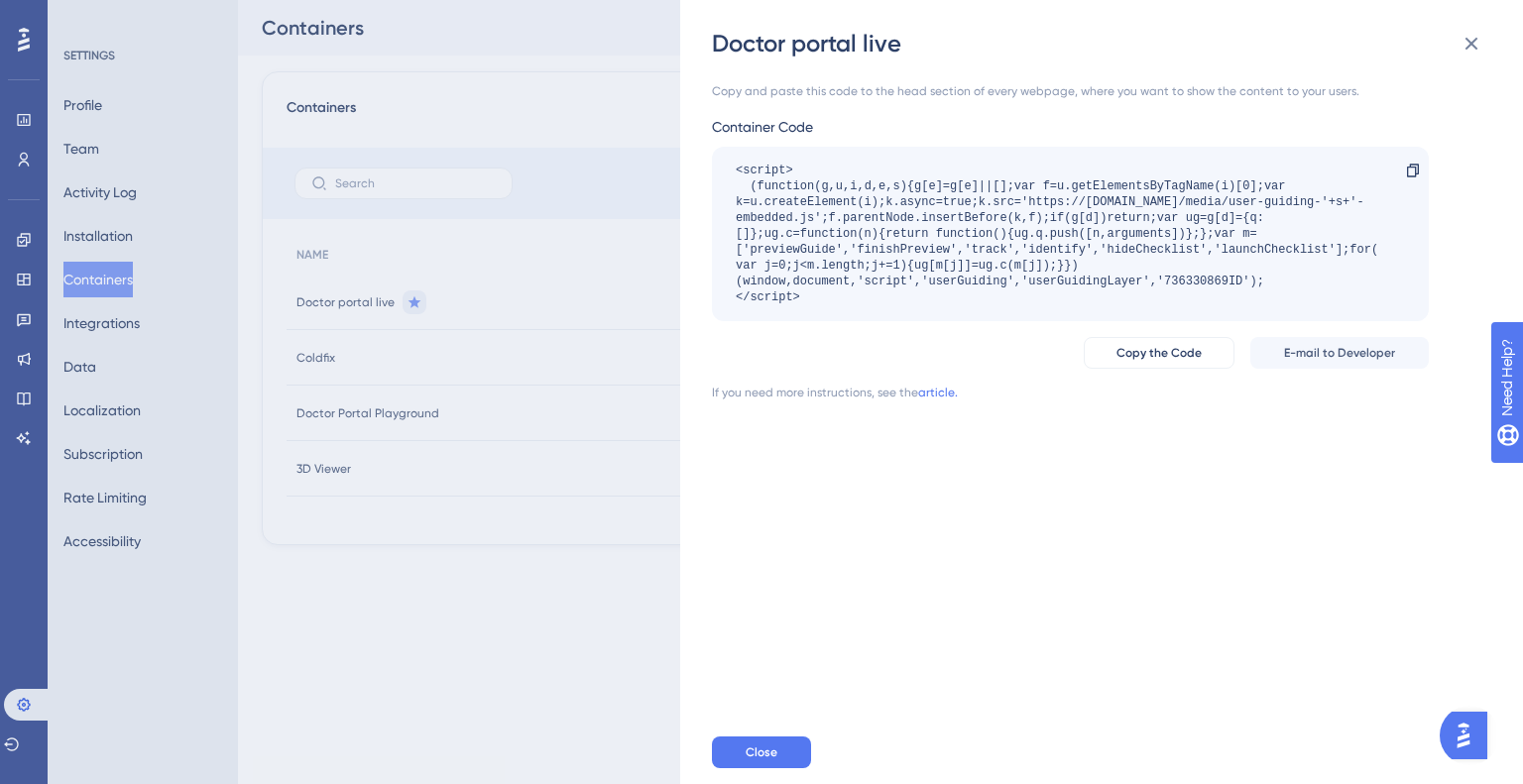 click on "Doctor portal live Copy and paste this code to the head section of every webpage, where you want to show the content to your users. Container Code <script>
(function(g,u,i,d,e,s){g[e]=g[e]||[];var f=u.getElementsByTagName(i)[0];var k=u.createElement(i);k.async=true;k.src='https://static.userguiding.com/media/user-guiding-'+s+'-embedded.js';f.parentNode.insertBefore(k,f);if(g[d])return;var ug=g[d]={q:[]};ug.c=function(n){return function(){ug.q.push([n,arguments])};};var m=['previewGuide','finishPreview','track','identify','hideChecklist','launchChecklist'];for(var j=0;j<m.length;j+=1){ug[m[j]]=ug.c(m[j]);}})(window,document,'script','userGuiding','userGuidingLayer','736330869ID');
</script>
Copy Copy the Code E-mail to Developer If you need more instructions, see the  article. Close" at bounding box center (762, 392) 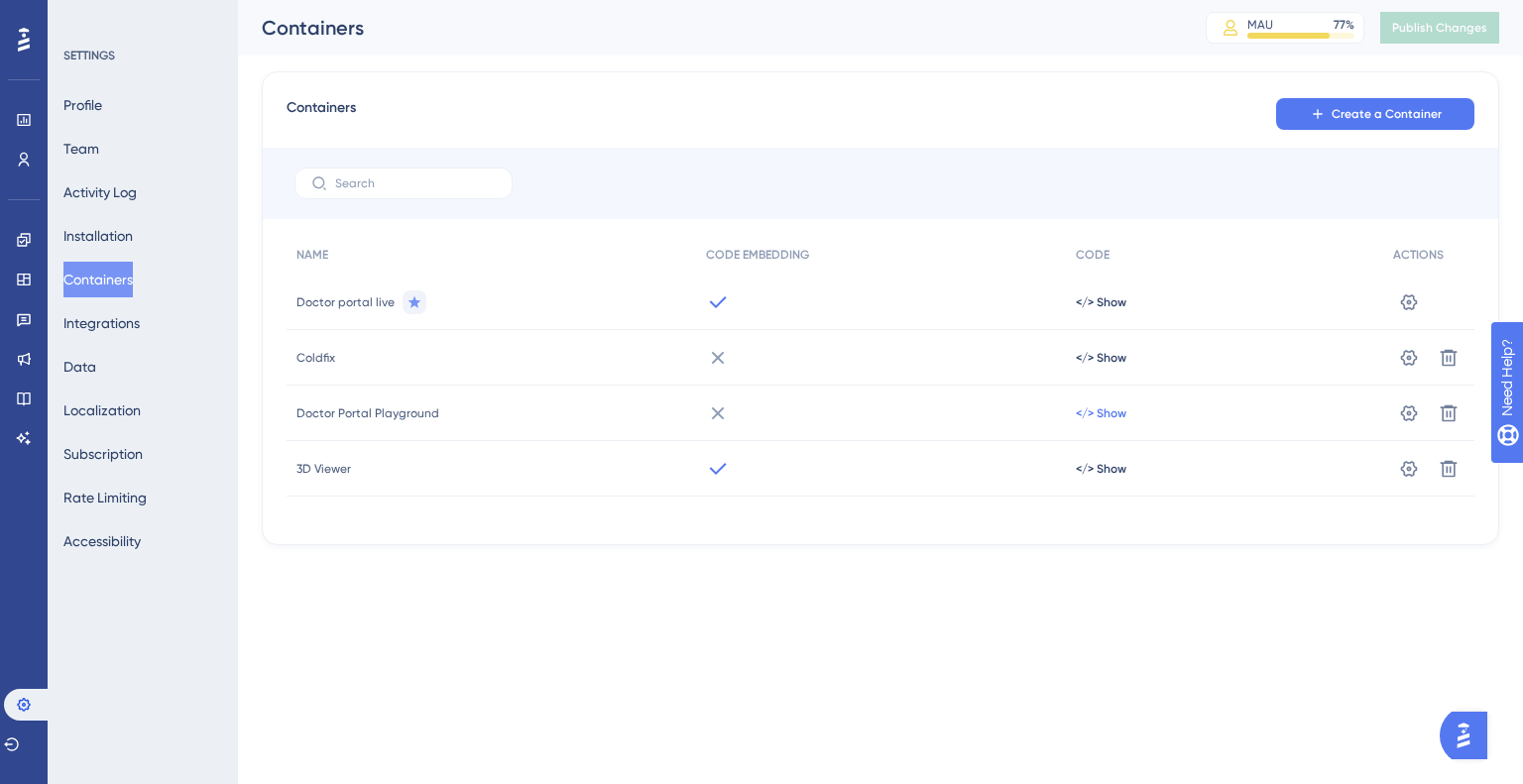 click on "</> Show" at bounding box center [1101, 302] 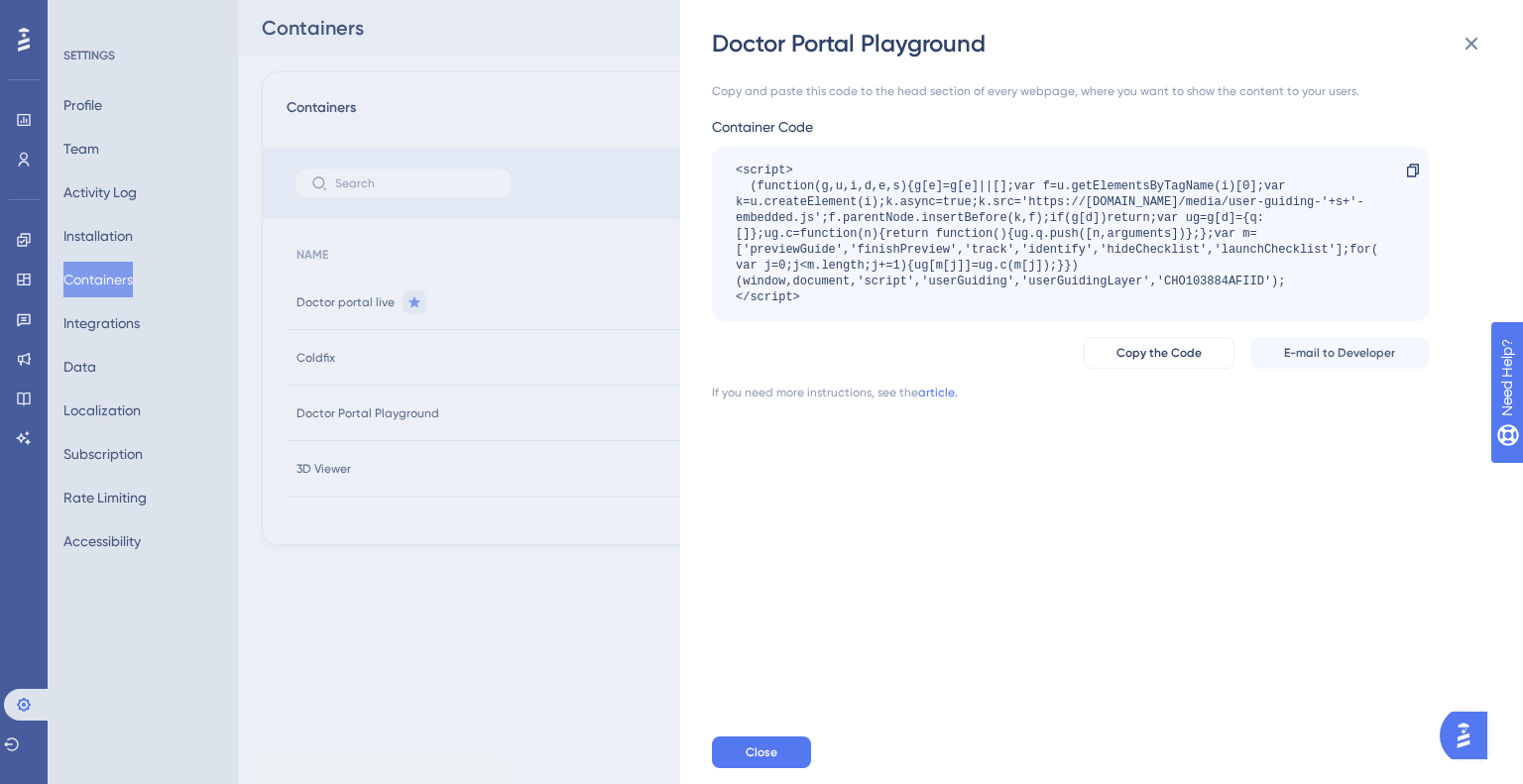 click on "Doctor Portal Playground Copy and paste this code to the head section of every webpage, where you want to show the content to your users. Container Code <script>
(function(g,u,i,d,e,s){g[e]=g[e]||[];var f=u.getElementsByTagName(i)[0];var k=u.createElement(i);k.async=true;k.src='https://static.userguiding.com/media/user-guiding-'+s+'-embedded.js';f.parentNode.insertBefore(k,f);if(g[d])return;var ug=g[d]={q:[]};ug.c=function(n){return function(){ug.q.push([n,arguments])};};var m=['previewGuide','finishPreview','track','identify','hideChecklist','launchChecklist'];for(var j=0;j<m.length;j+=1){ug[m[j]]=ug.c(m[j]);}})(window,document,'script','userGuiding','userGuidingLayer','CHO103884AFIID');
</script>
Copy Copy the Code E-mail to Developer If you need more instructions, see the  article. Close" at bounding box center (762, 392) 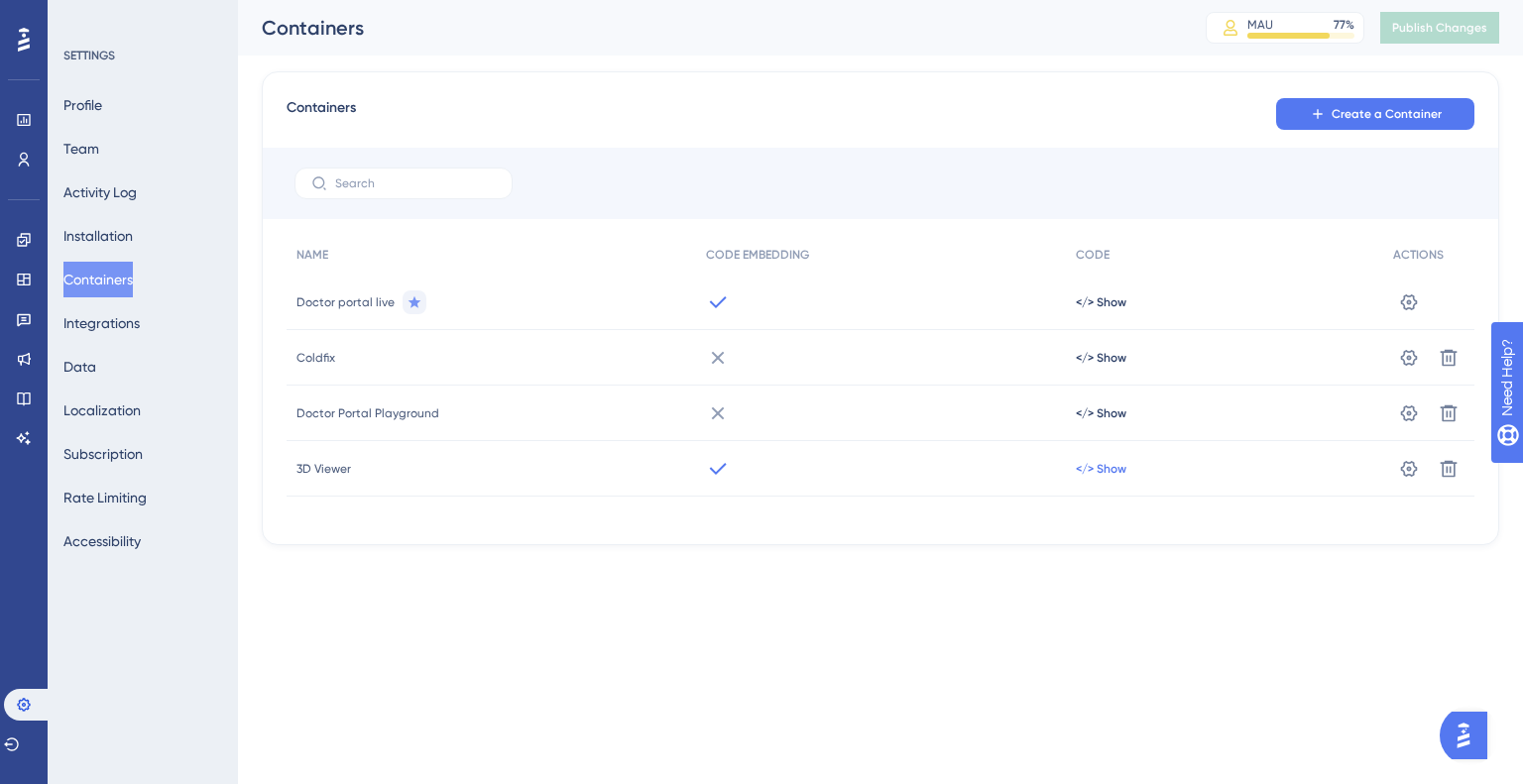 click on "</> Show" at bounding box center (1101, 302) 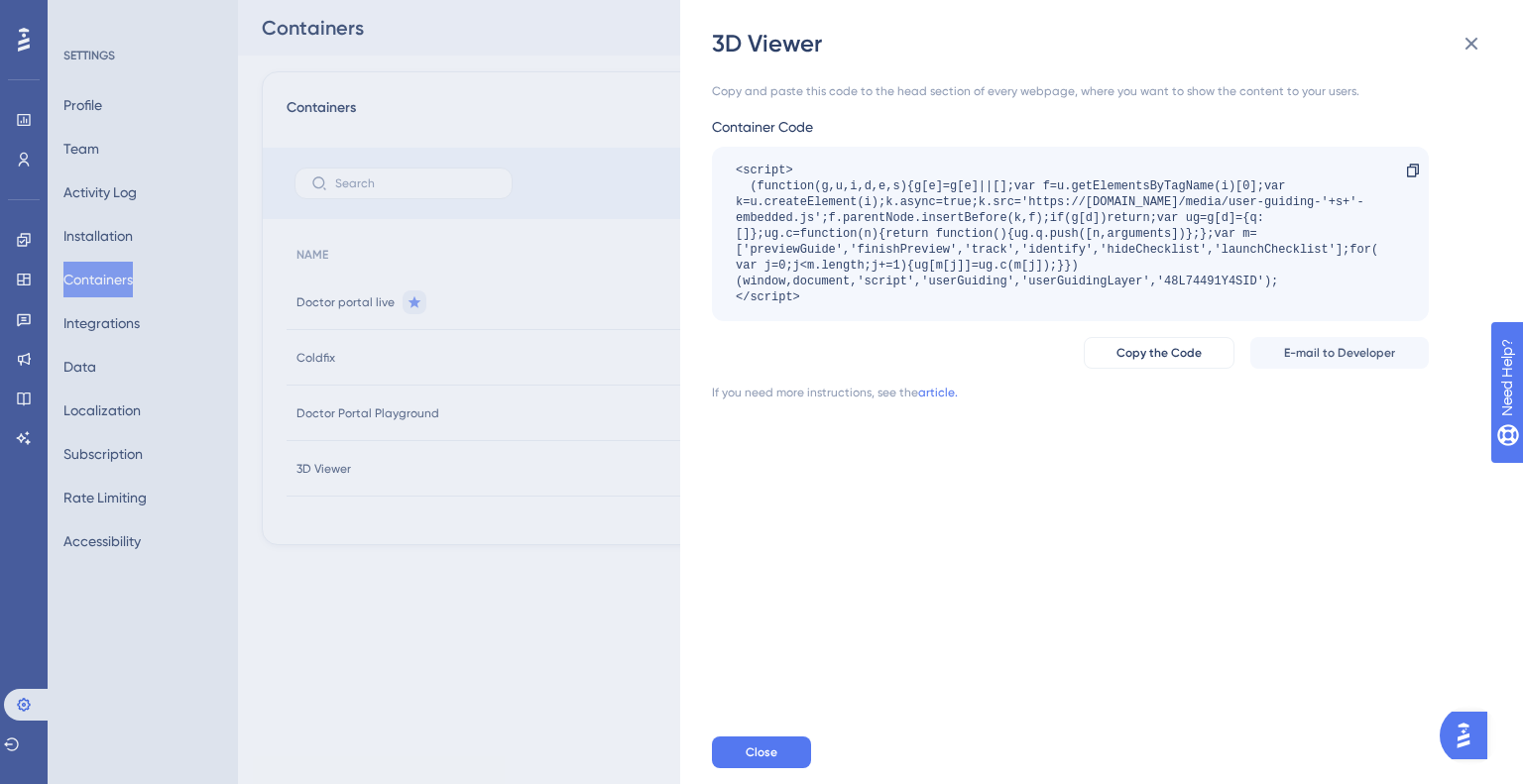 click on "3D Viewer Copy and paste this code to the head section of every webpage, where you want to show the content to your users. Container Code <script>
(function(g,u,i,d,e,s){g[e]=g[e]||[];var f=u.getElementsByTagName(i)[0];var k=u.createElement(i);k.async=true;k.src='https://static.userguiding.com/media/user-guiding-'+s+'-embedded.js';f.parentNode.insertBefore(k,f);if(g[d])return;var ug=g[d]={q:[]};ug.c=function(n){return function(){ug.q.push([n,arguments])};};var m=['previewGuide','finishPreview','track','identify','hideChecklist','launchChecklist'];for(var j=0;j<m.length;j+=1){ug[m[j]]=ug.c(m[j]);}})(window,document,'script','userGuiding','userGuidingLayer','48L74491Y4SID');
</script>
Copy Copy the Code E-mail to Developer If you need more instructions, see the  article. Close" at bounding box center (762, 392) 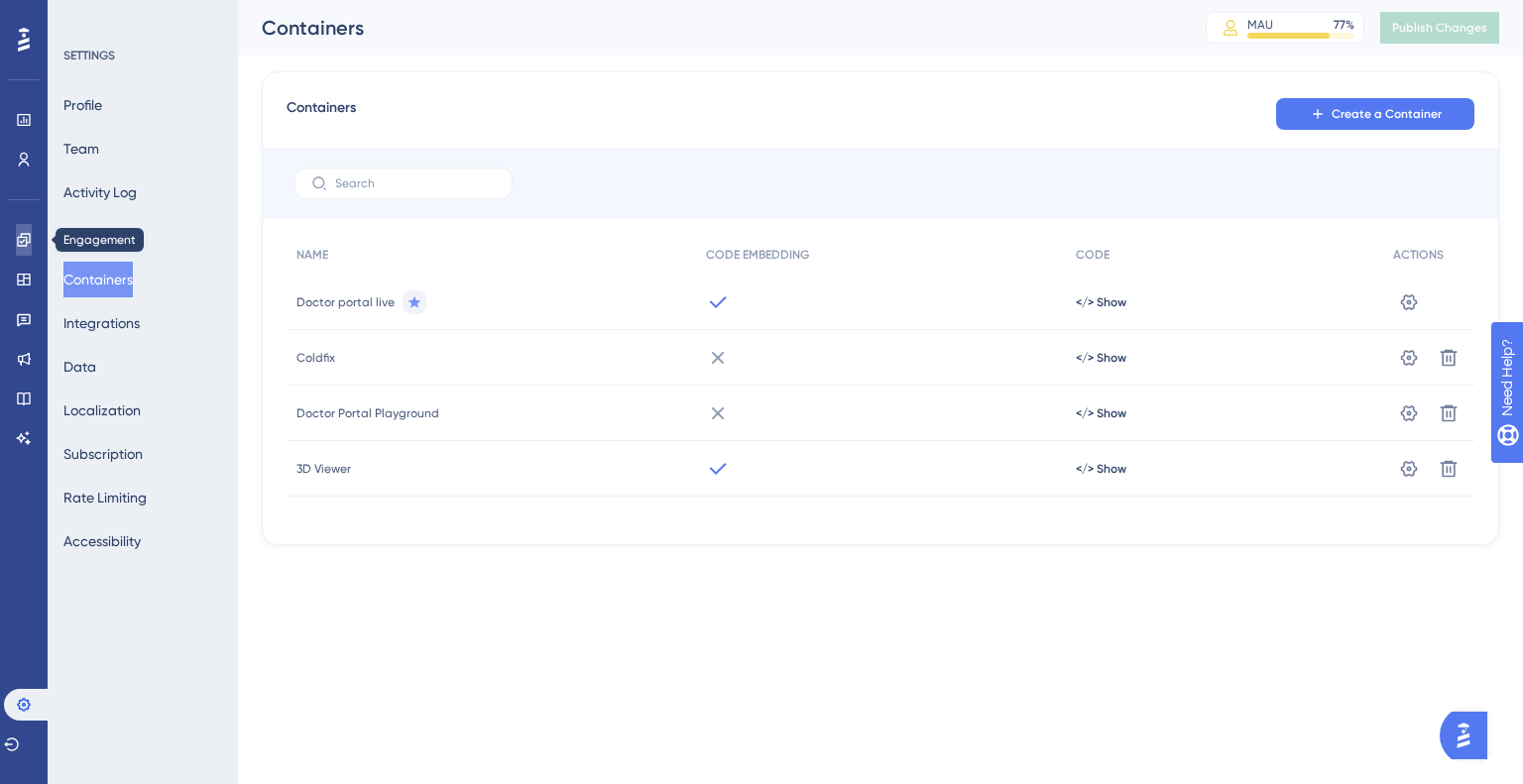 click at bounding box center [24, 240] 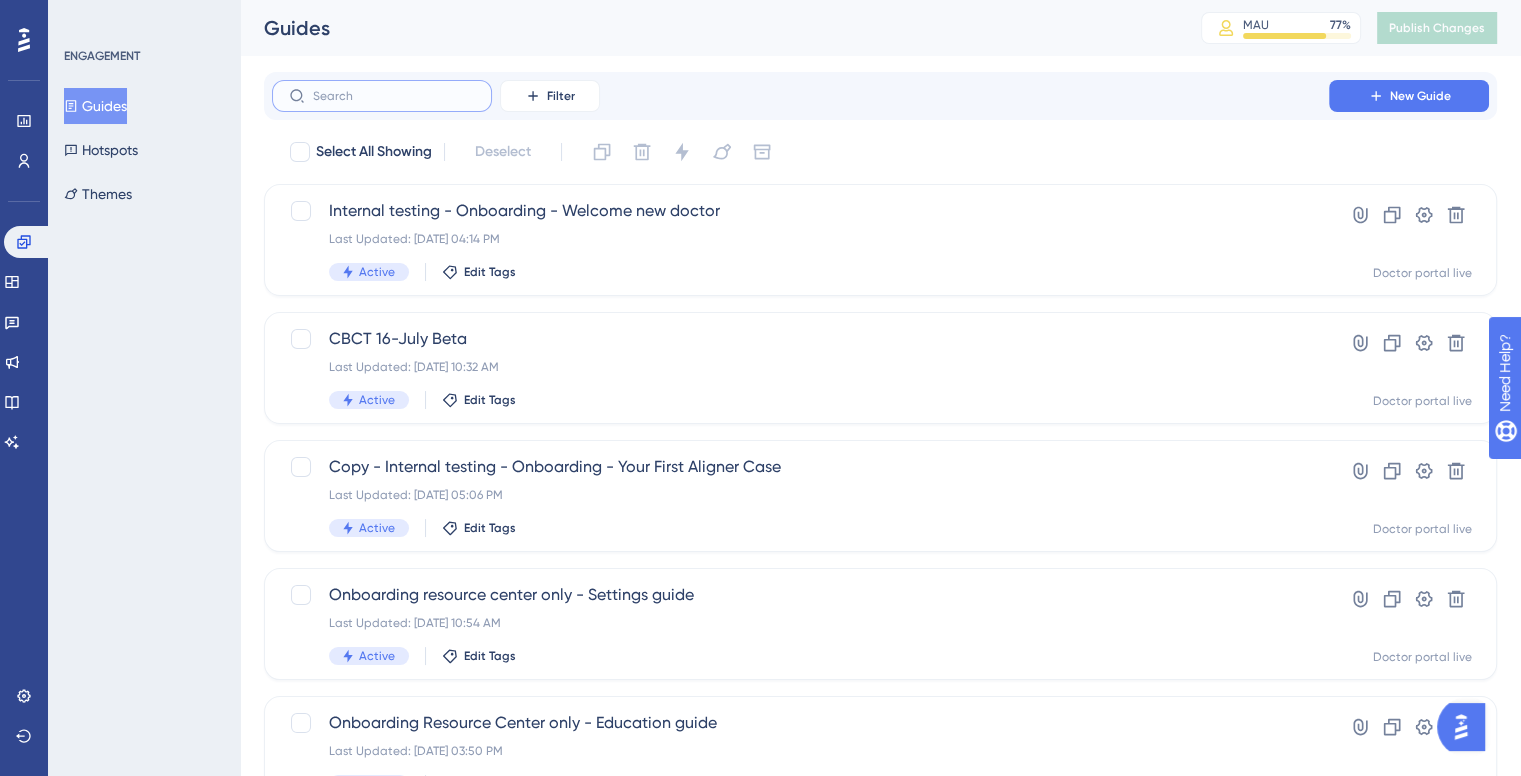 click at bounding box center (394, 96) 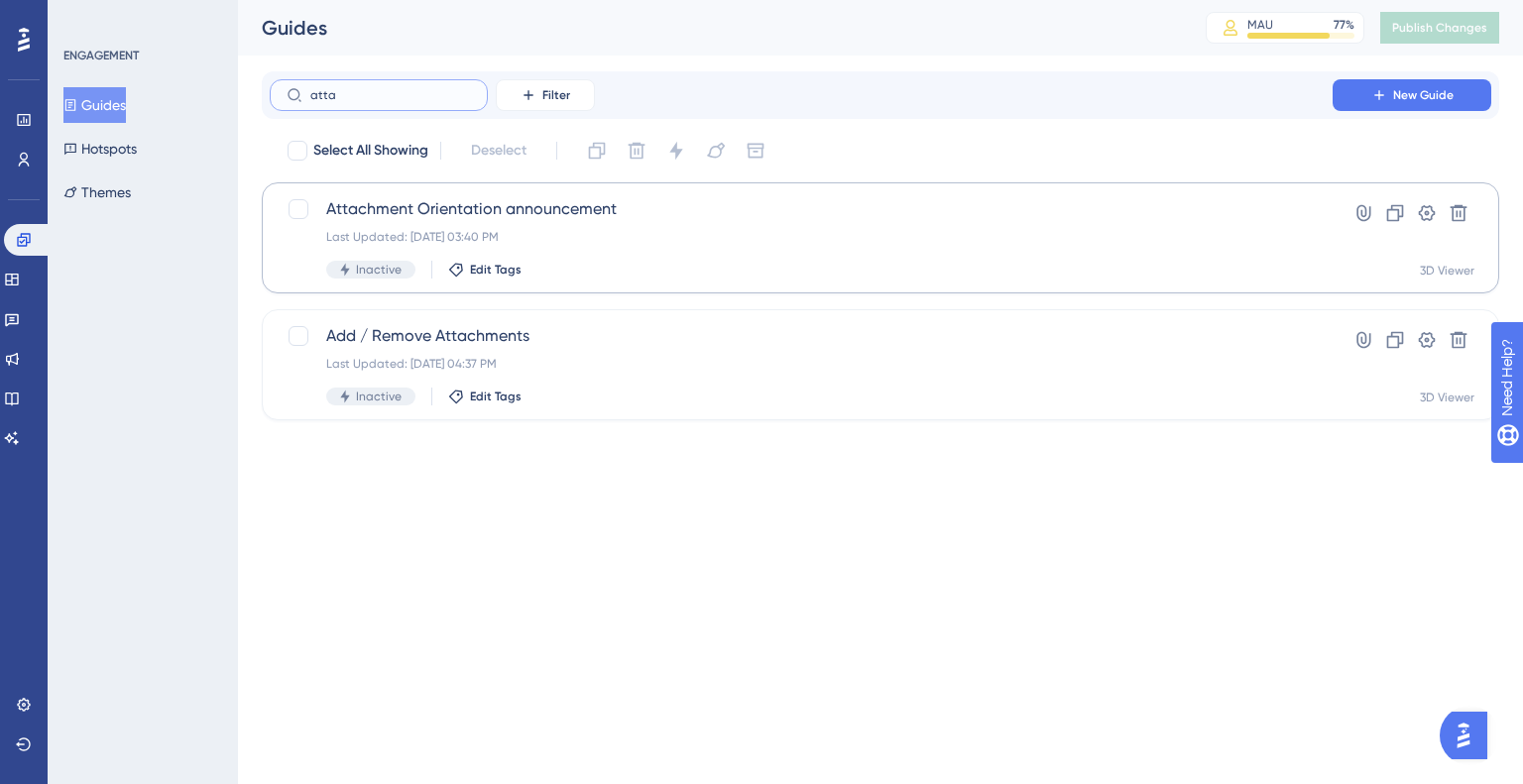 type on "atta" 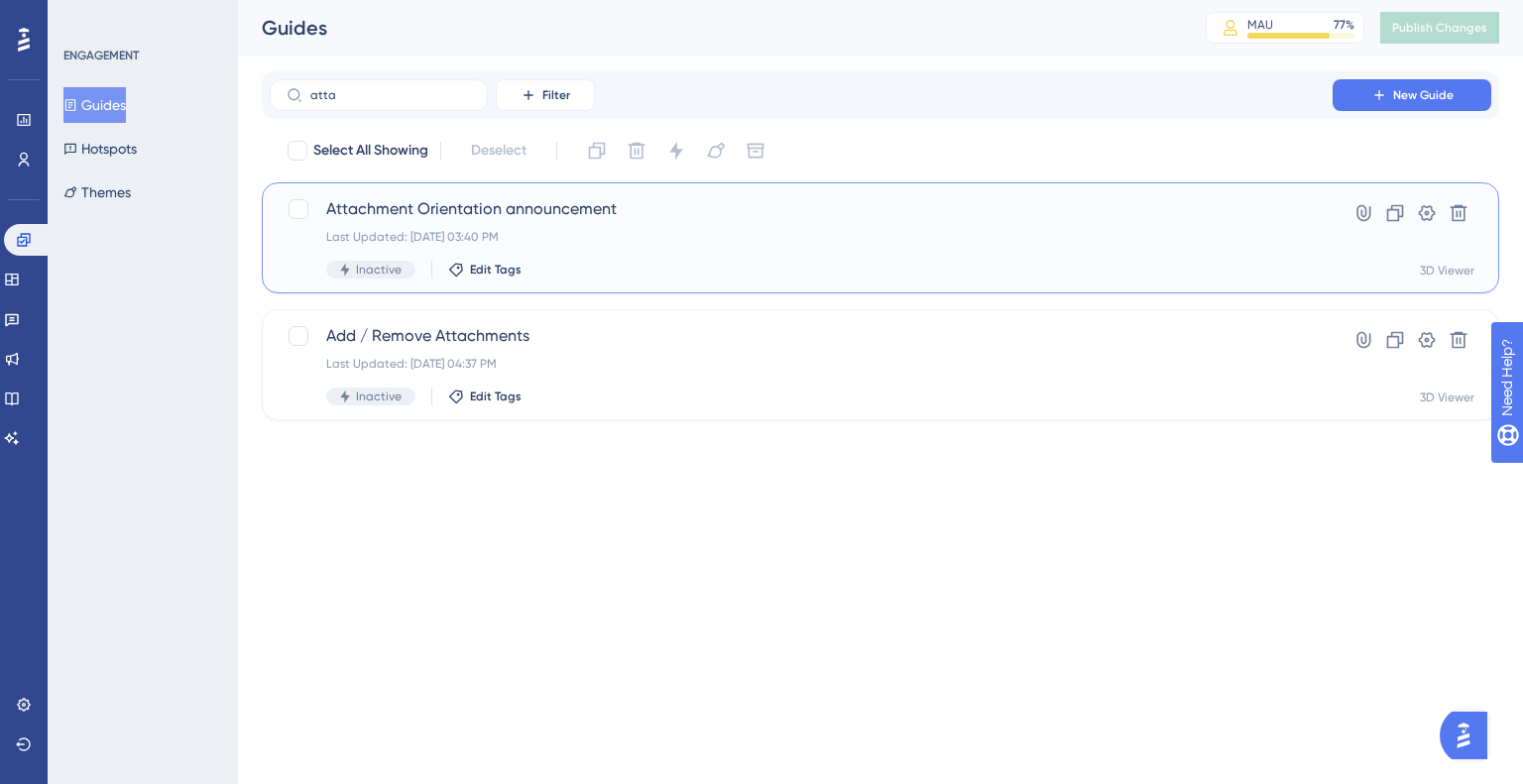 click on "Inactive Edit Tags" at bounding box center [801, 270] 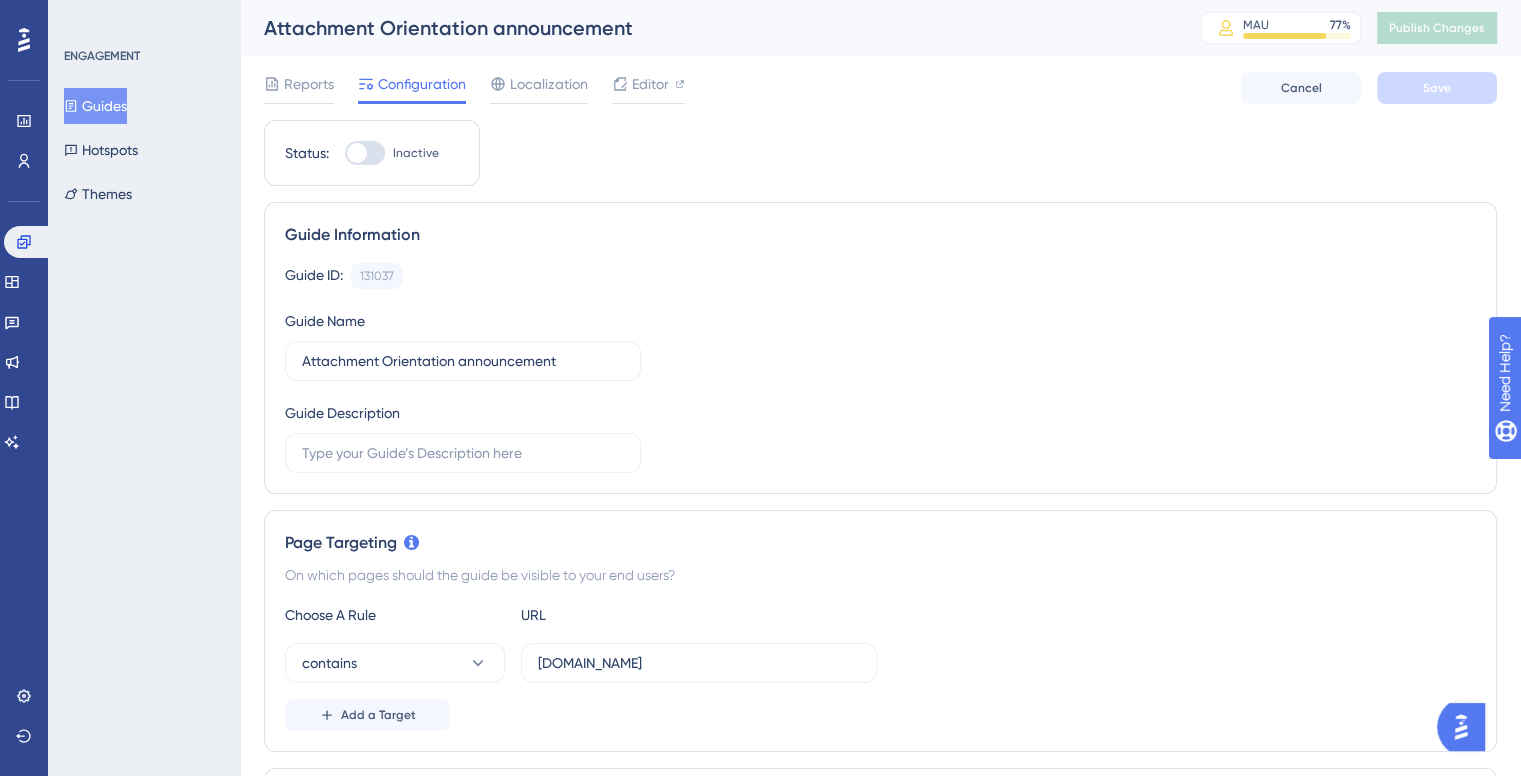 click on "Status: Inactive Guide Information Guide ID: 131037 Copy Guide Name Attachment Orientation announcement Guide Description Page Targeting
On which pages should the guide be visible to your end users?
Choose A Rule URL contains orthoplanviewer.com Add a Target Audience Segmentation Which segment of the audience would you like to show this guide to? All Users Custom Segment Only Me matches Eon Aligner Doctors Delete Add a Segment Create a Segment Trigger You can trigger your guide automatically when the target URL is visited,
and/or use the custom triggers. Auto-Trigger Set the Appear Frequency Only Once Set the Display Priority This option will set the display priority between
auto-triggered materials in cases of conflicts between multiple materials Highest Custom Triggers Scheduling You can schedule a time period for your guide to appear.
Scheduling will not work if the status is not active. Schedule a time period Redirection Learn more. Assign a Redirection URL Redirection URL Theme" at bounding box center [880, 1143] 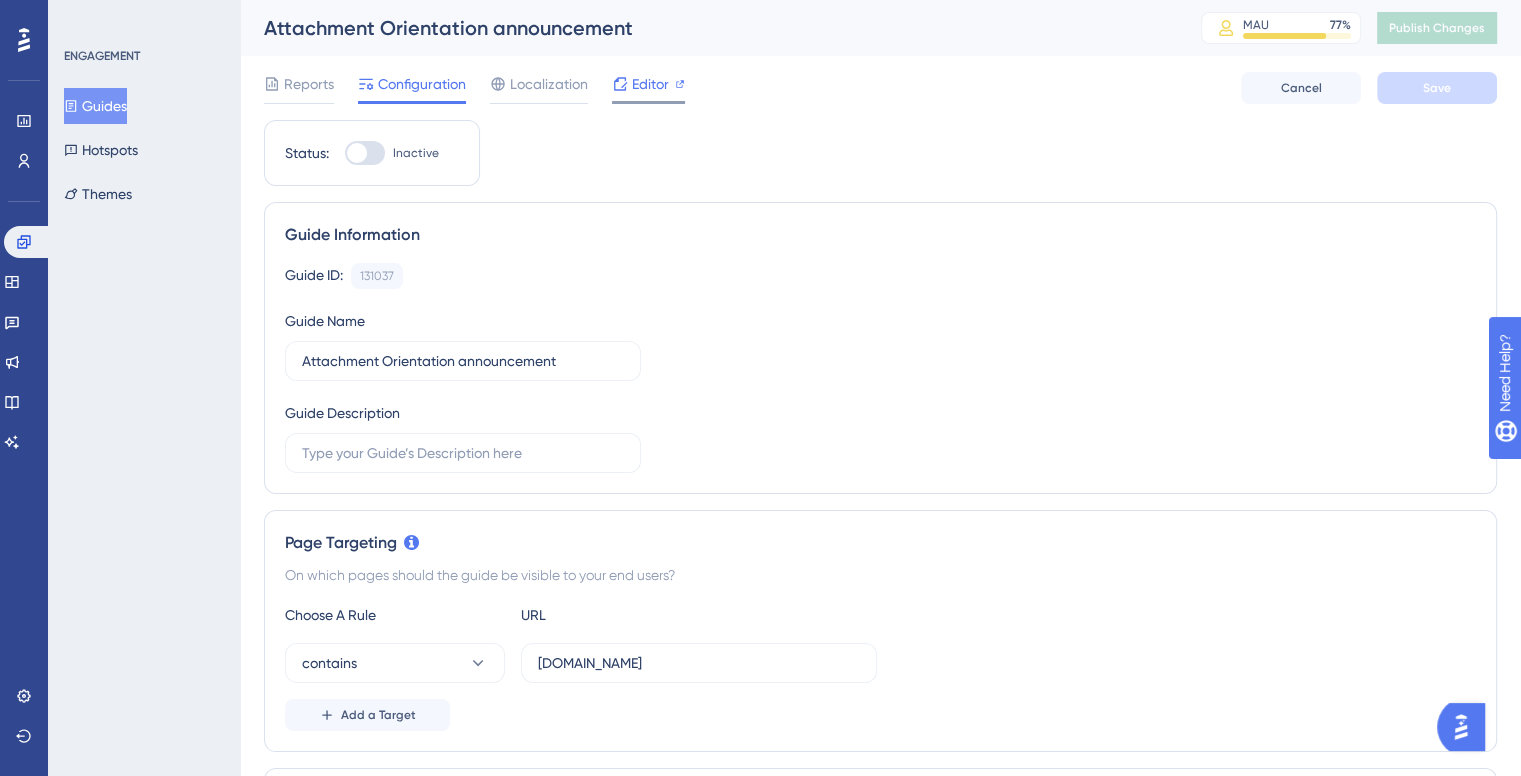 click on "Editor" at bounding box center (650, 84) 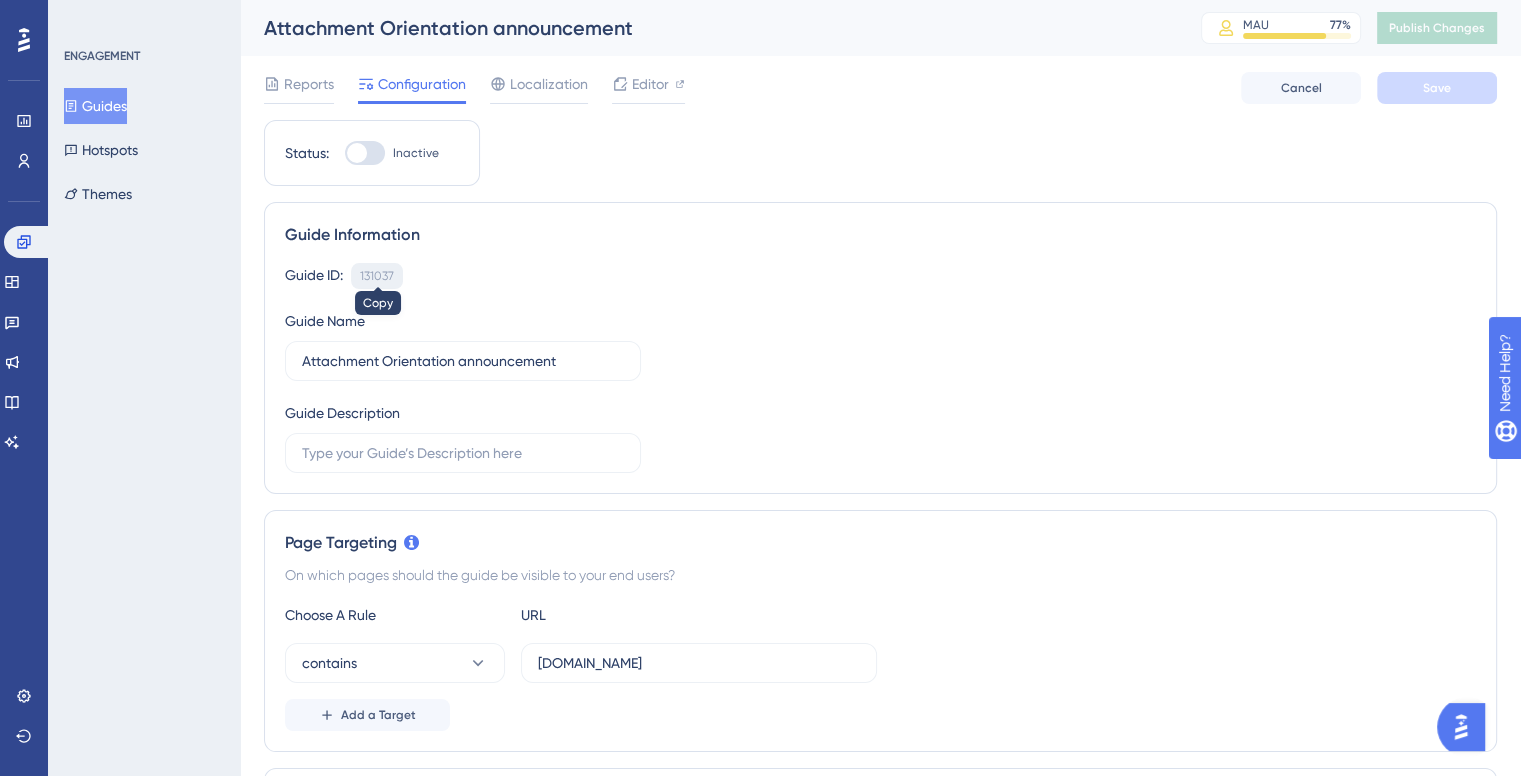 click on "131037" at bounding box center [377, 276] 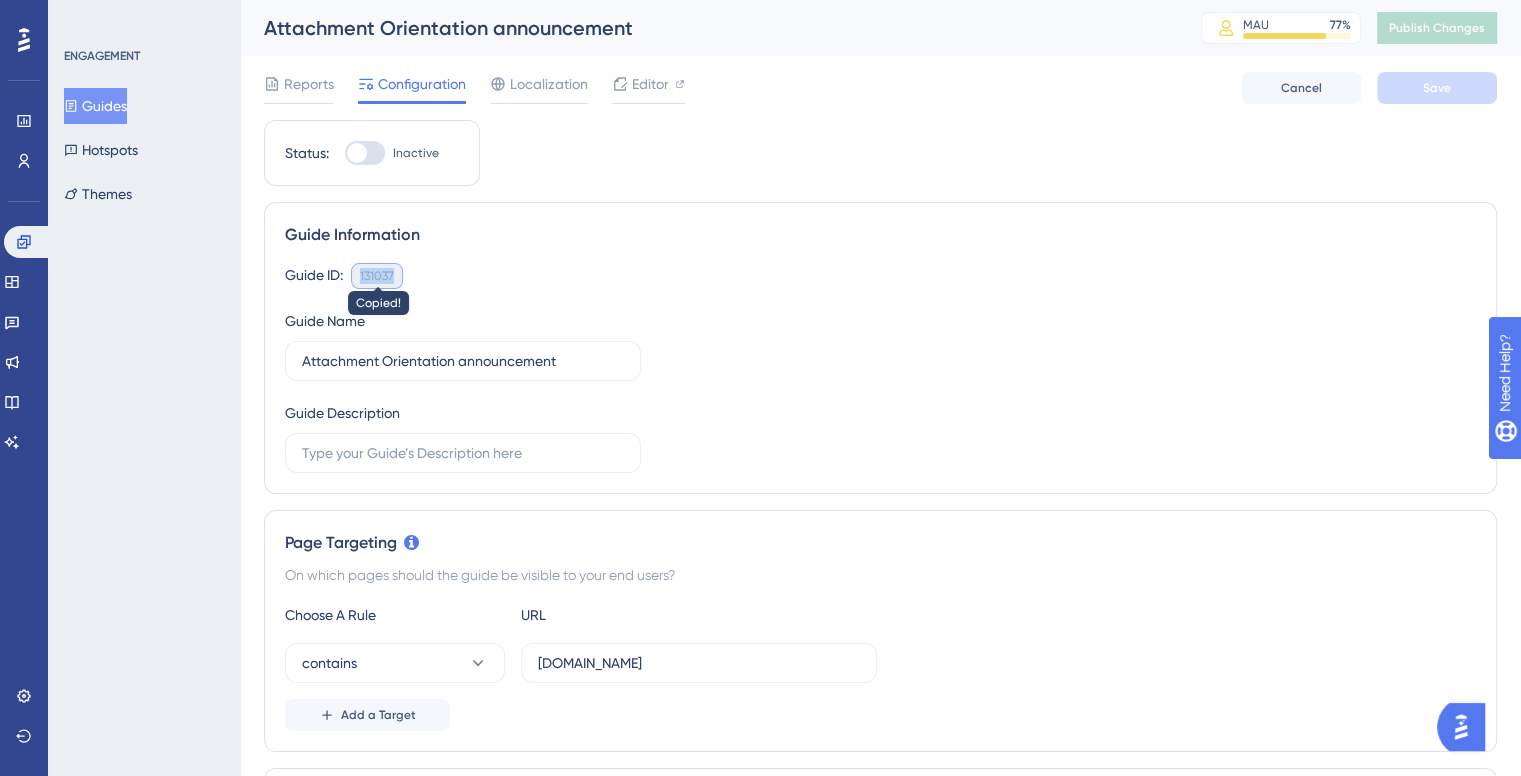 click on "131037" at bounding box center [377, 276] 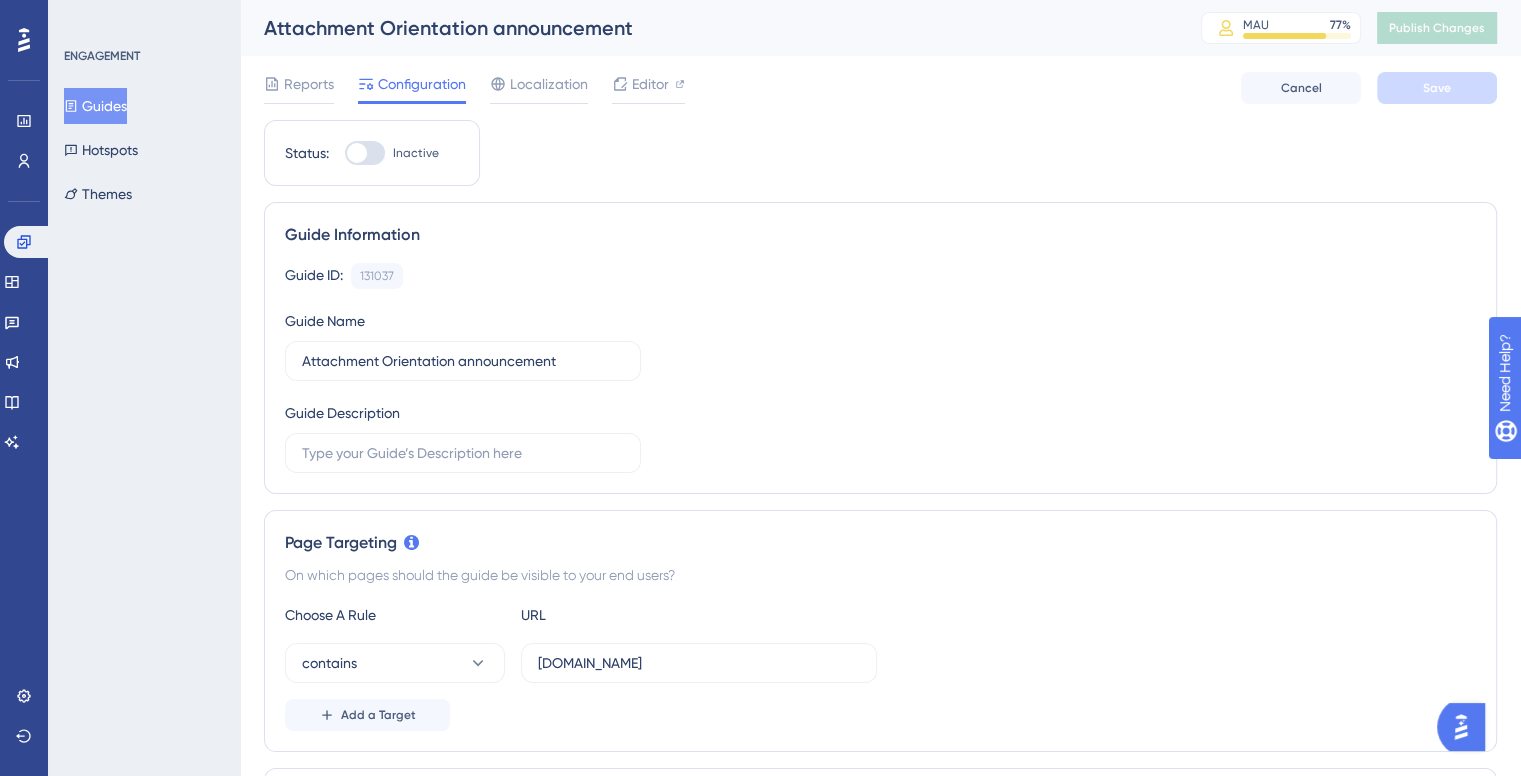 click on "Guide ID: 131037 Copy" at bounding box center (880, 276) 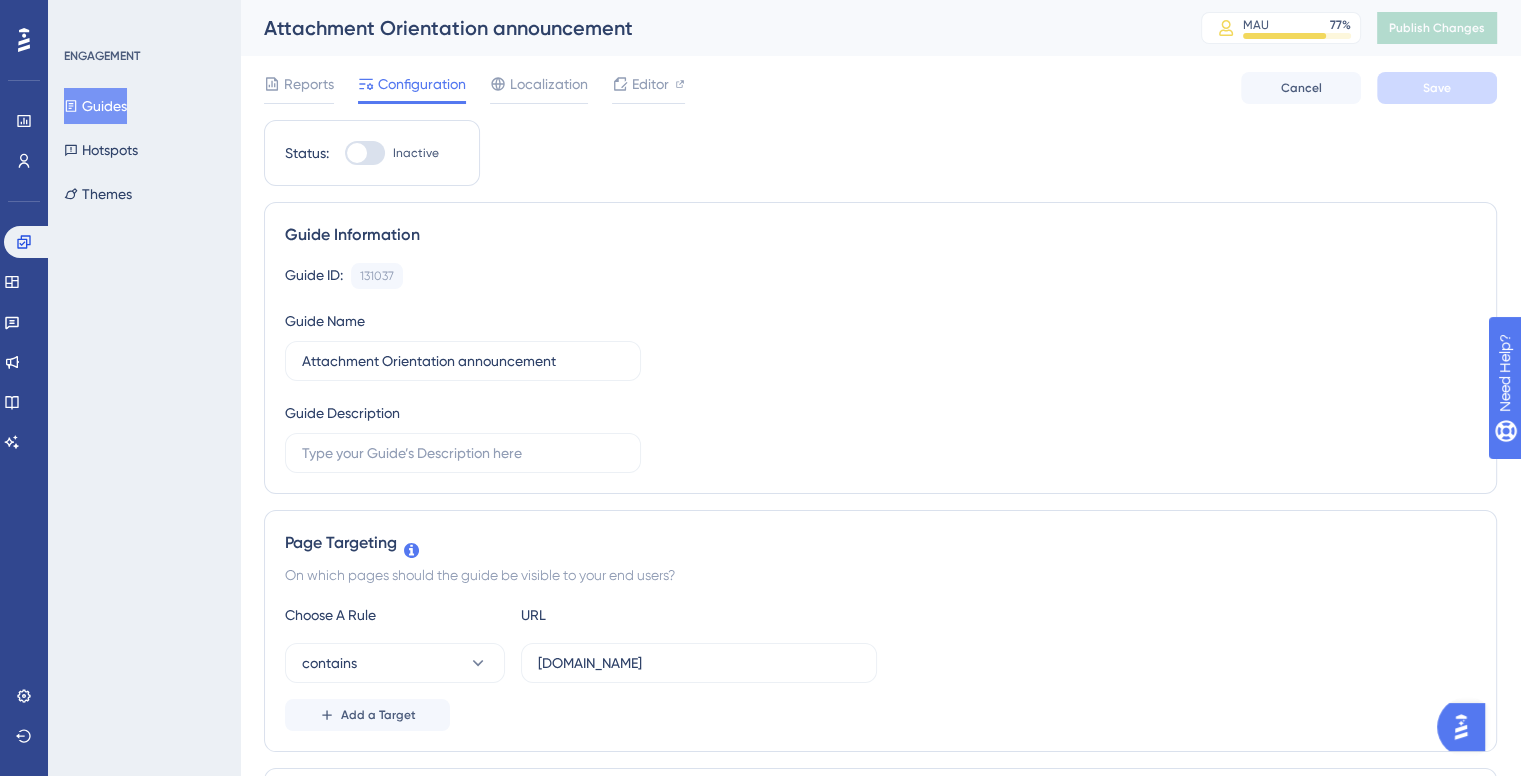 scroll, scrollTop: 2, scrollLeft: 0, axis: vertical 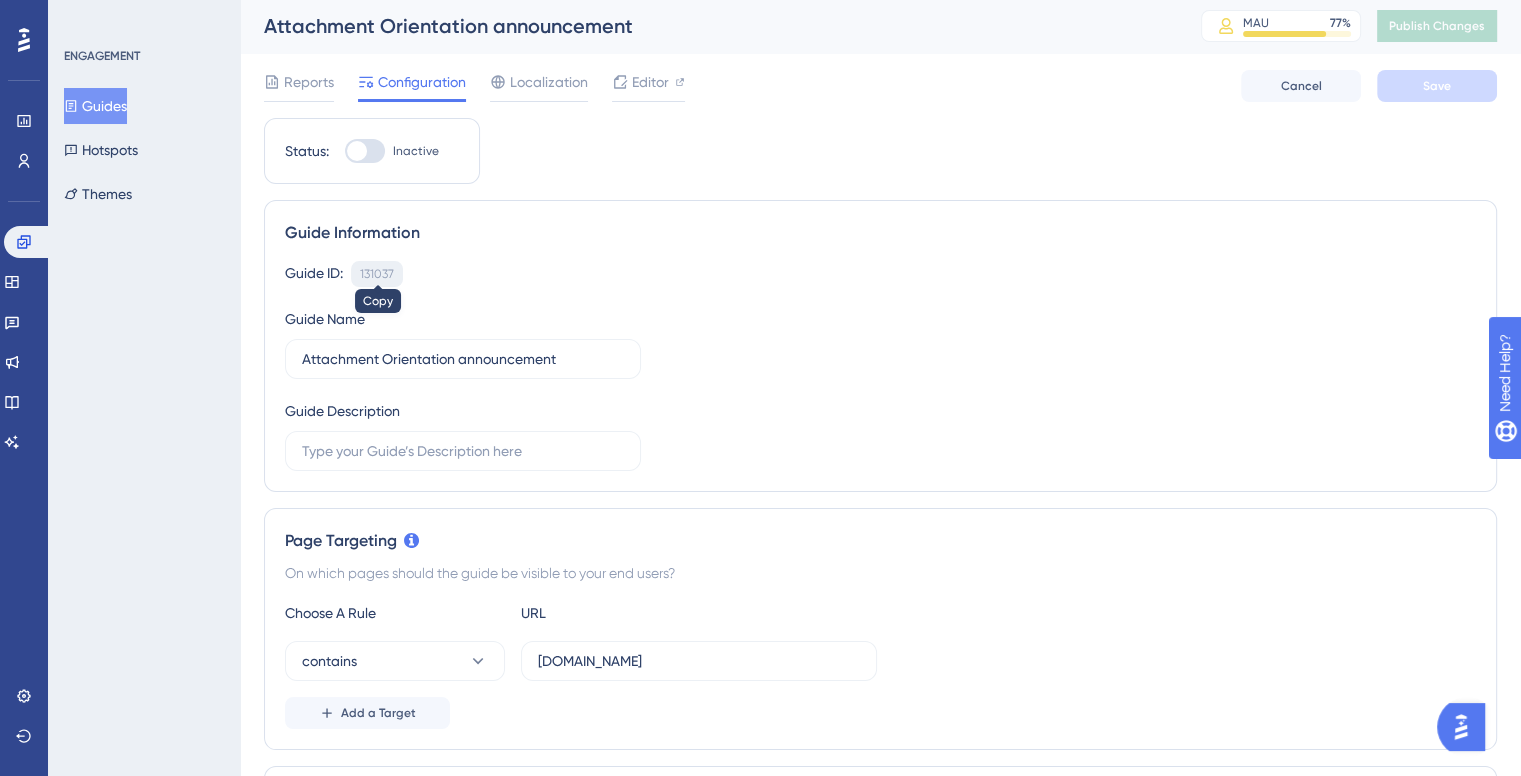 click on "131037" at bounding box center (377, 274) 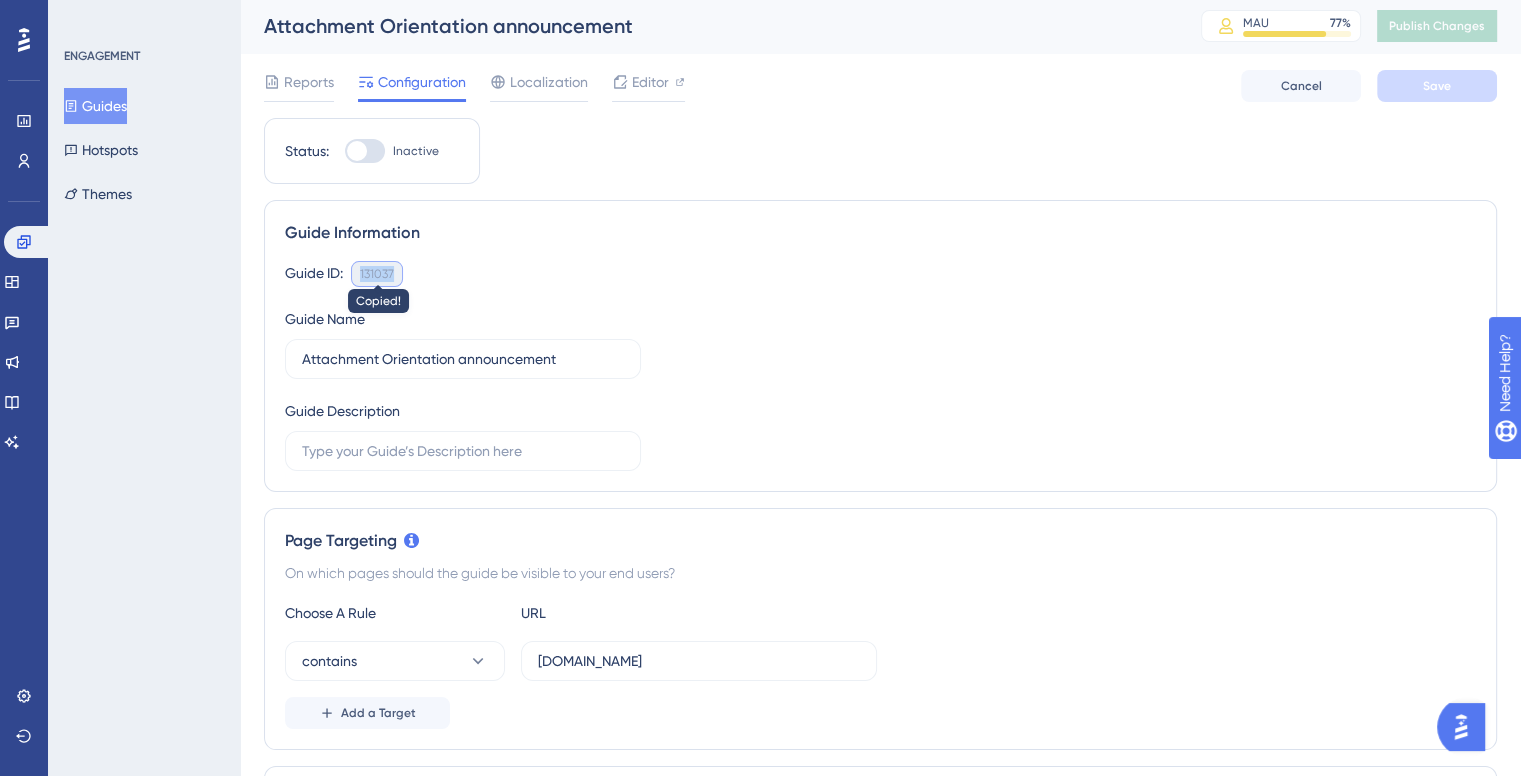 click on "131037" at bounding box center (377, 274) 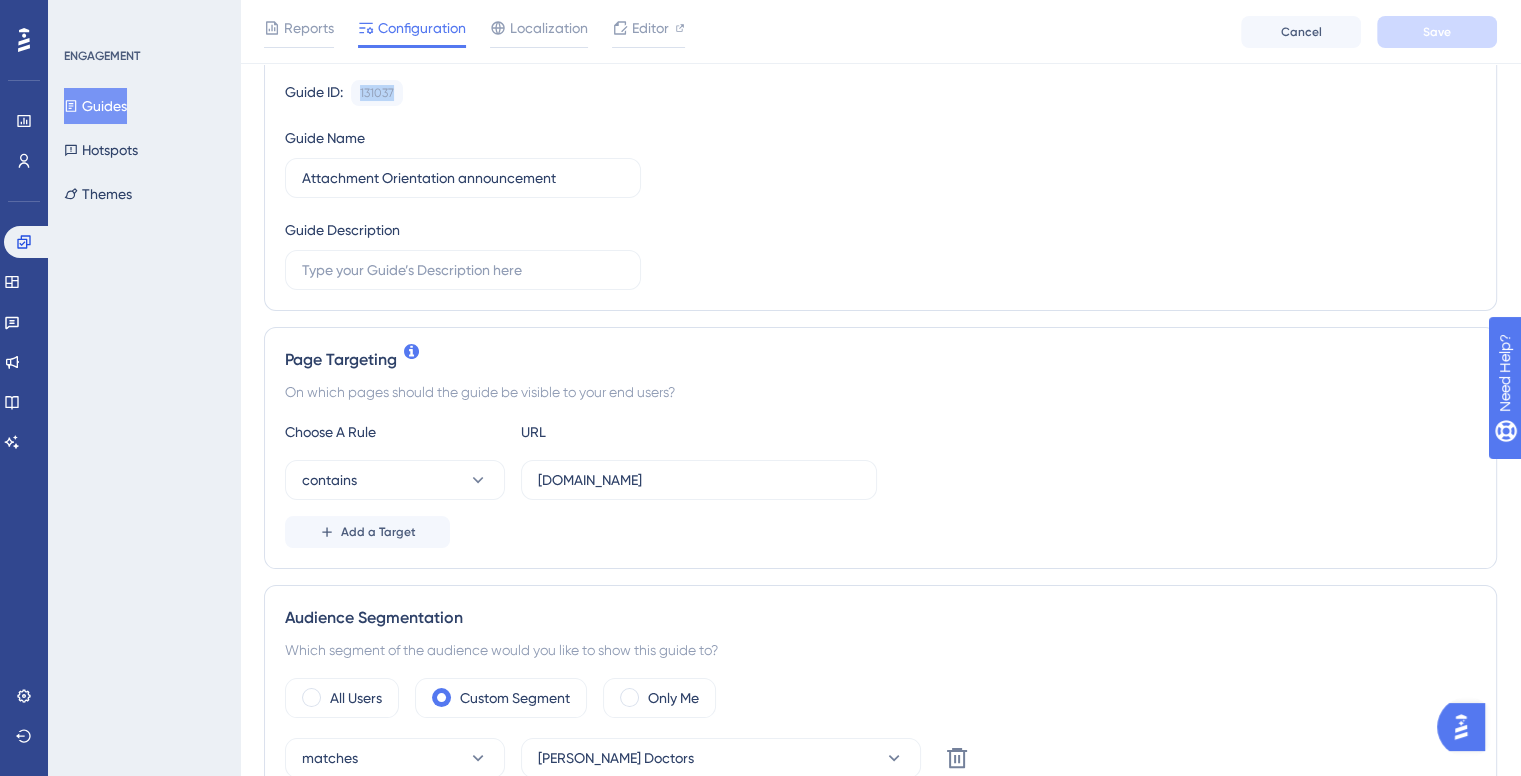 scroll, scrollTop: 0, scrollLeft: 0, axis: both 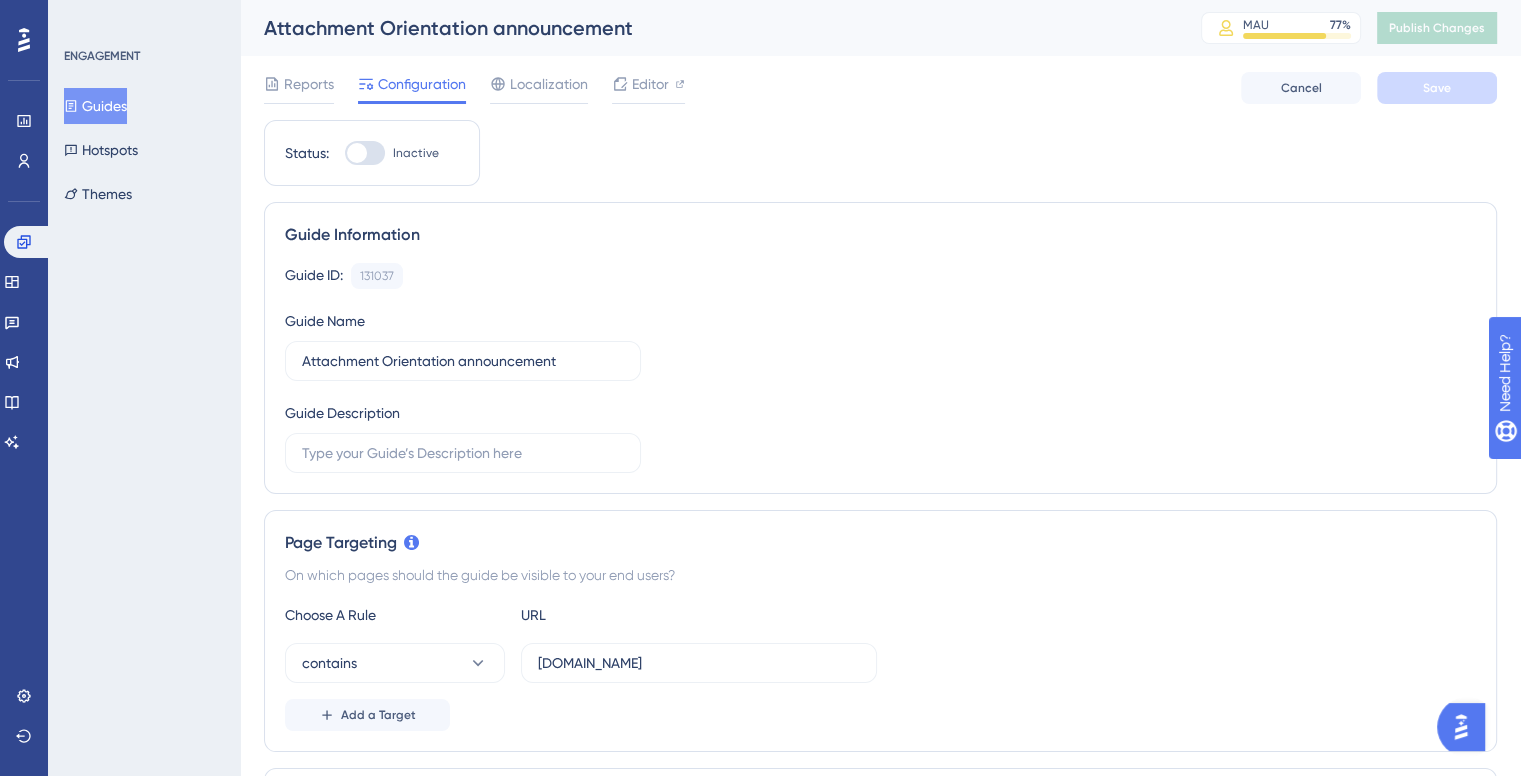 click 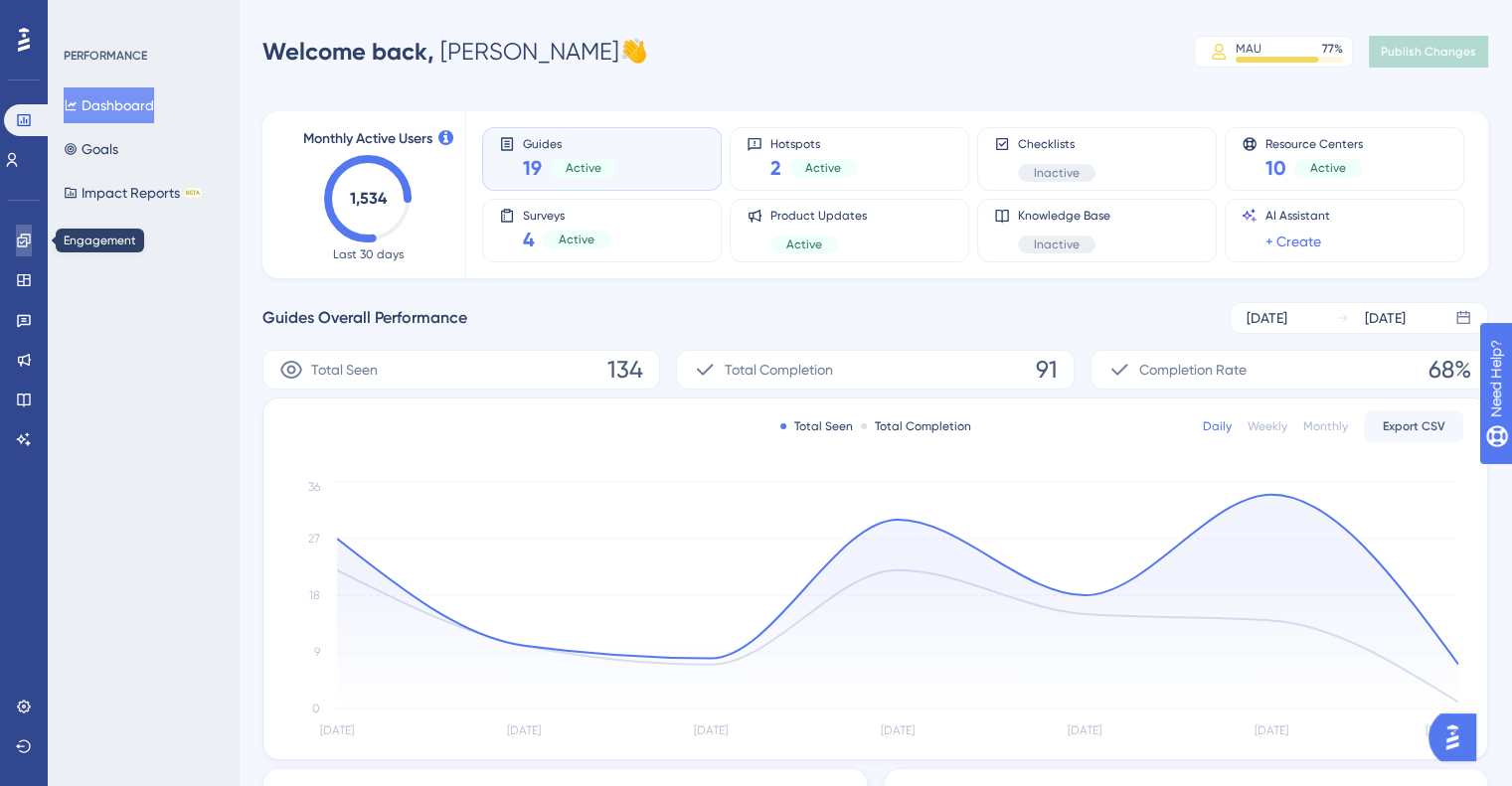 click at bounding box center (24, 240) 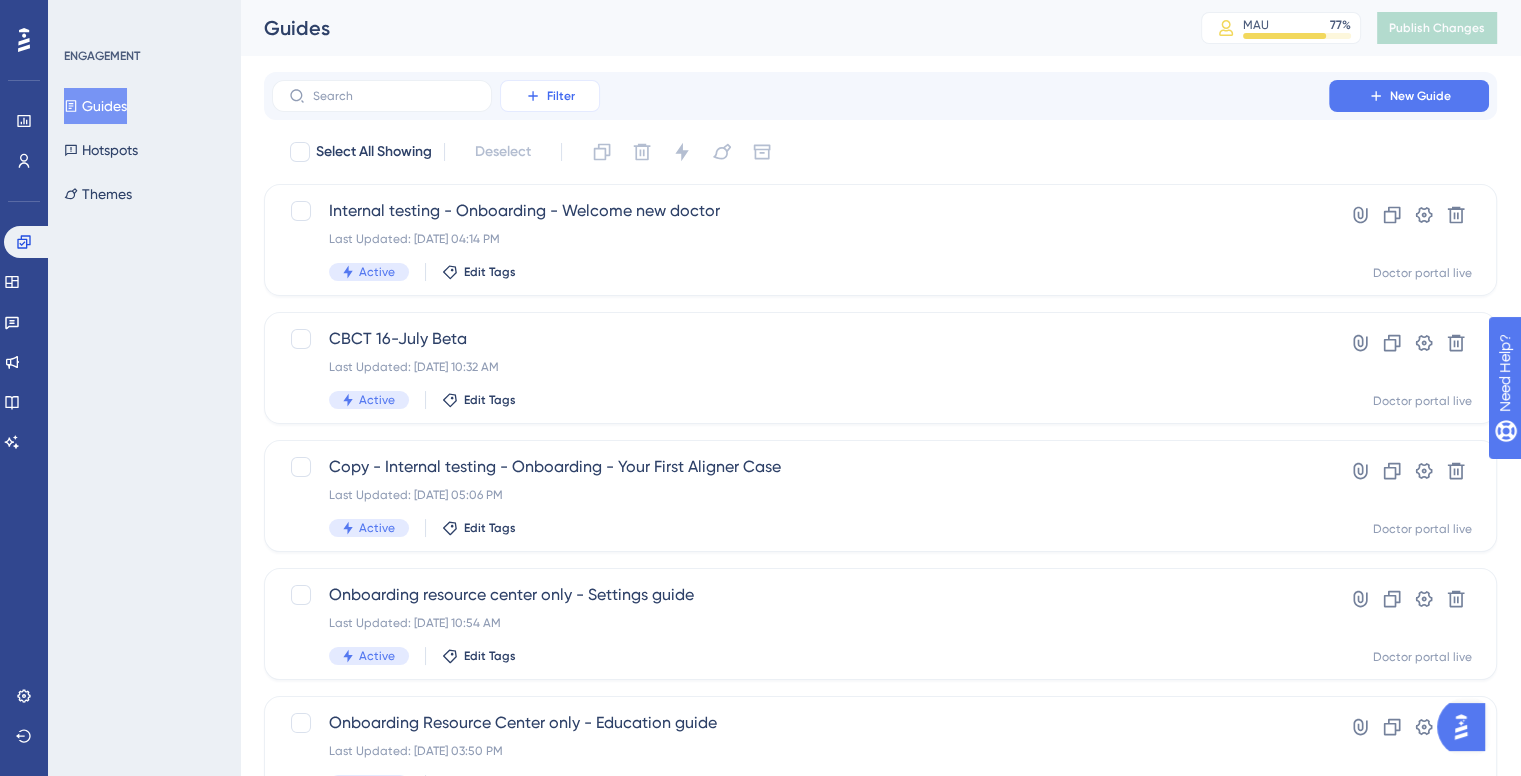 click on "Filter" at bounding box center (550, 96) 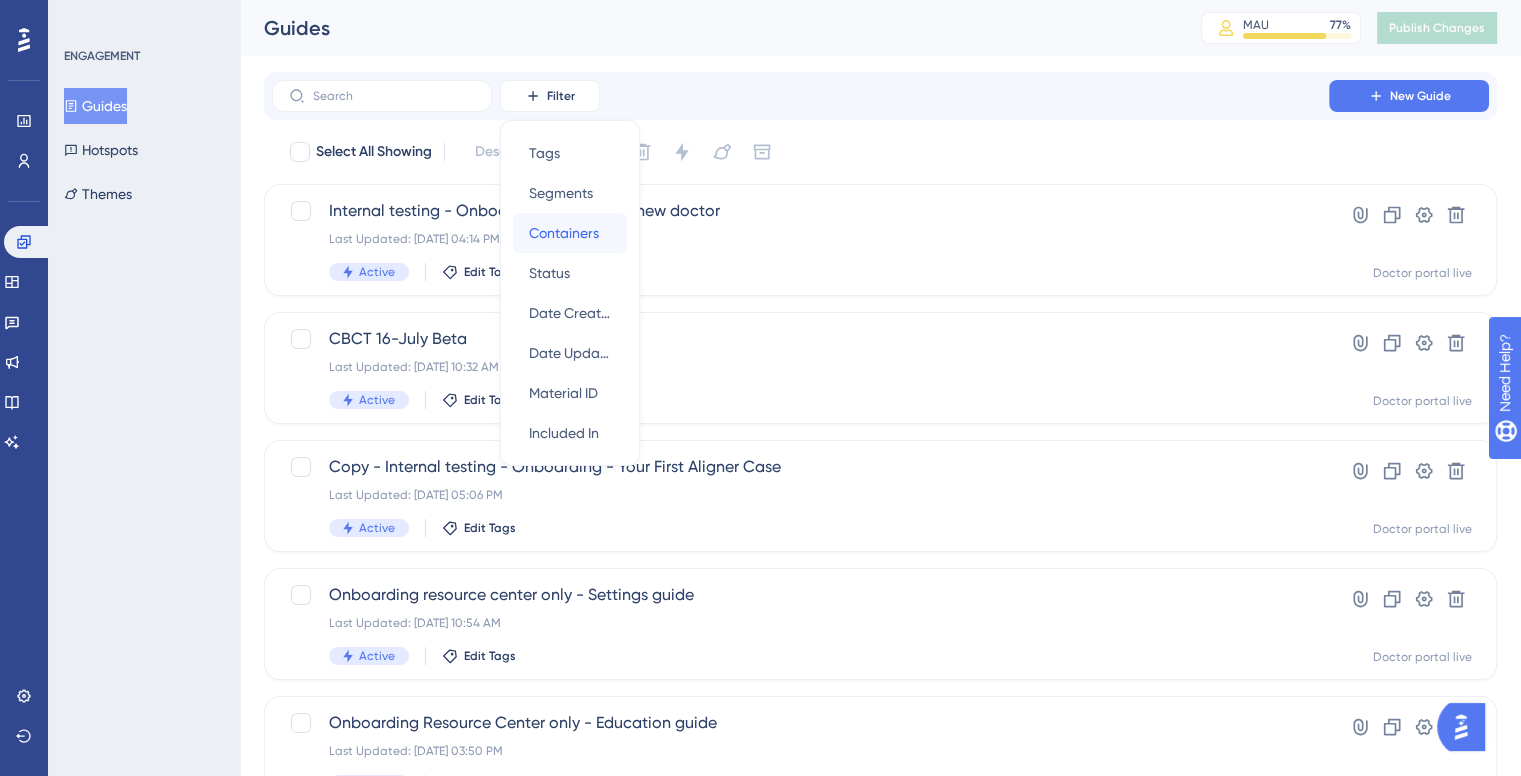 click on "Containers" at bounding box center [564, 233] 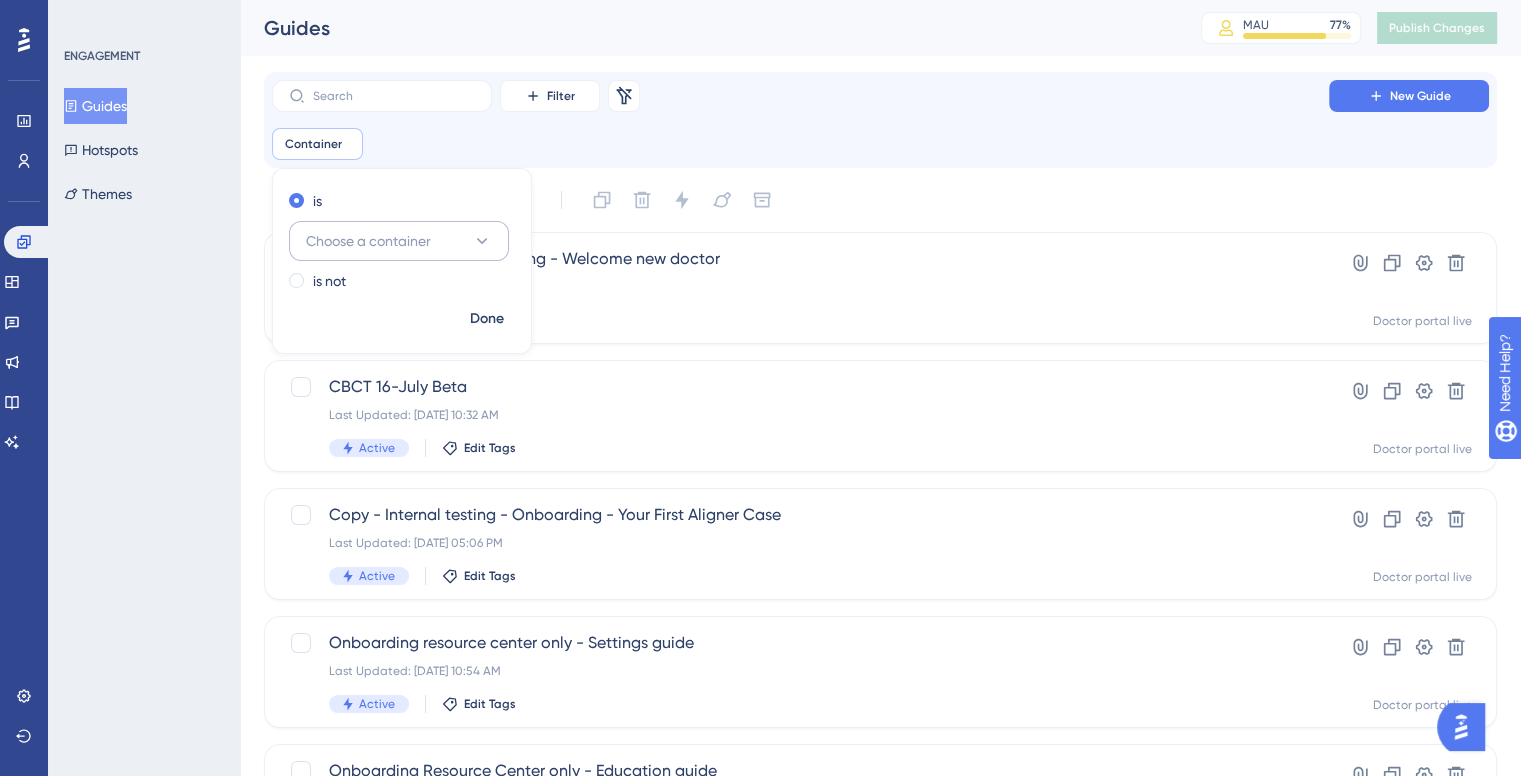 click on "Choose a container" at bounding box center [399, 241] 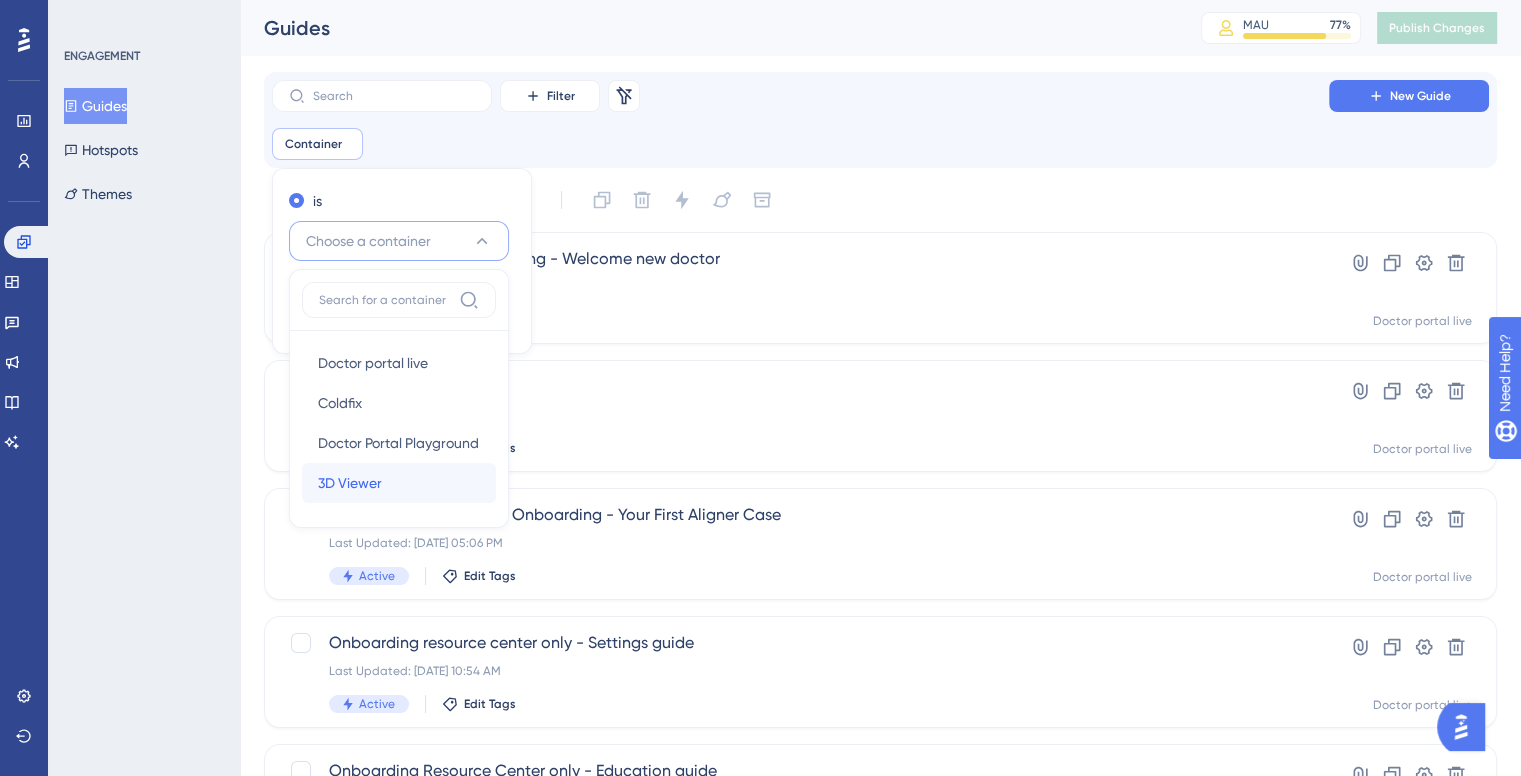 click on "3D Viewer 3D Viewer" at bounding box center [399, 483] 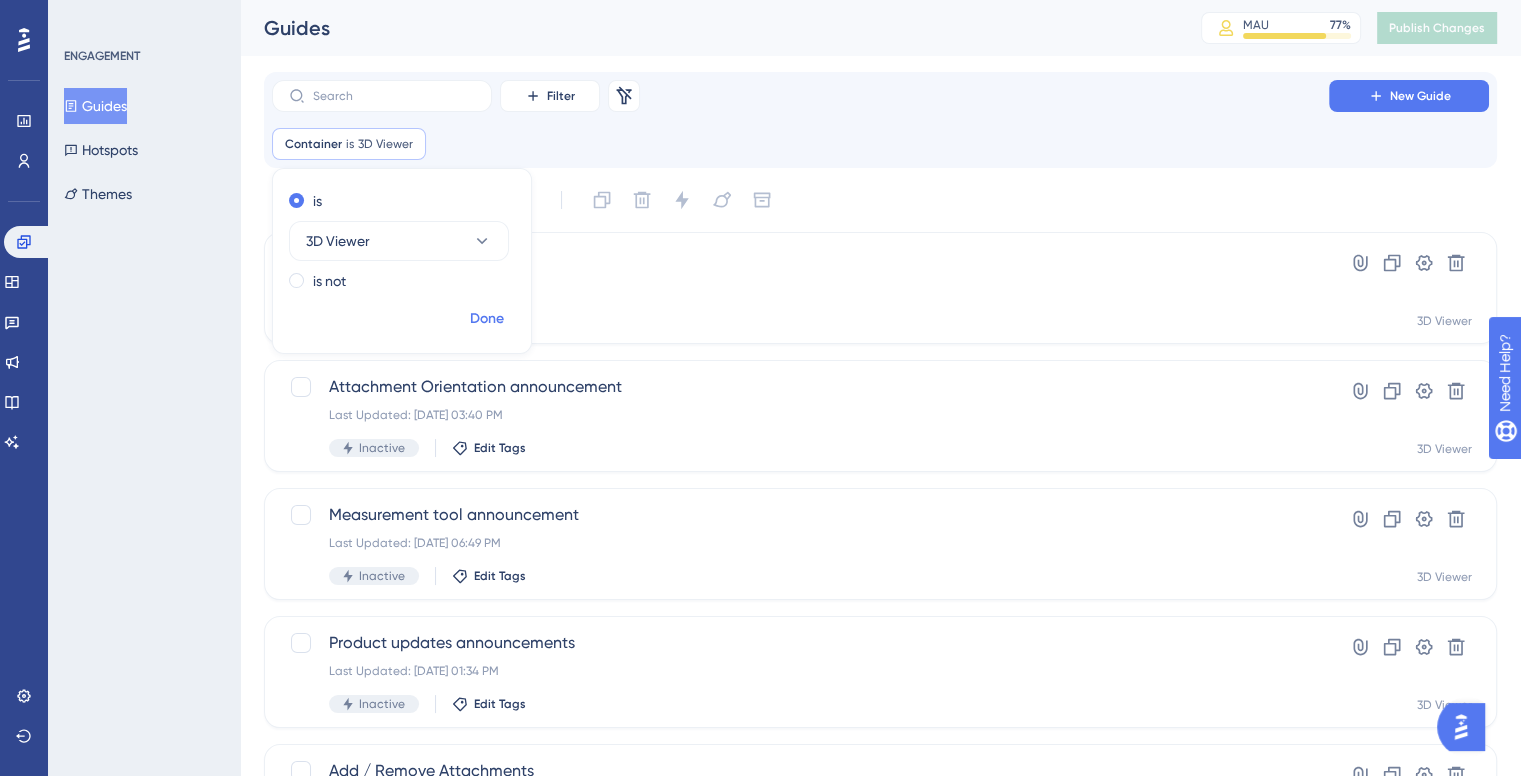 click on "Done" at bounding box center [487, 319] 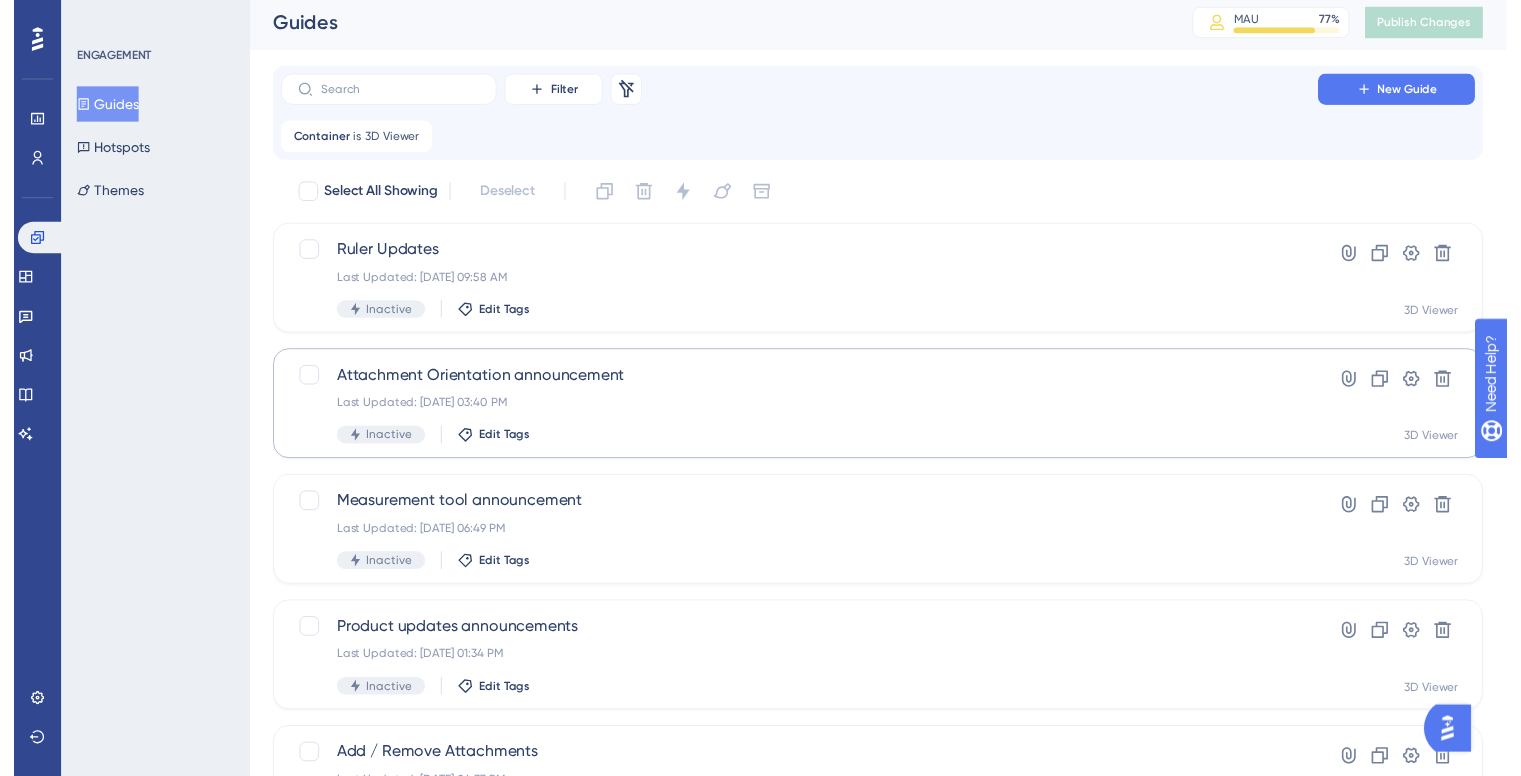 scroll, scrollTop: 0, scrollLeft: 0, axis: both 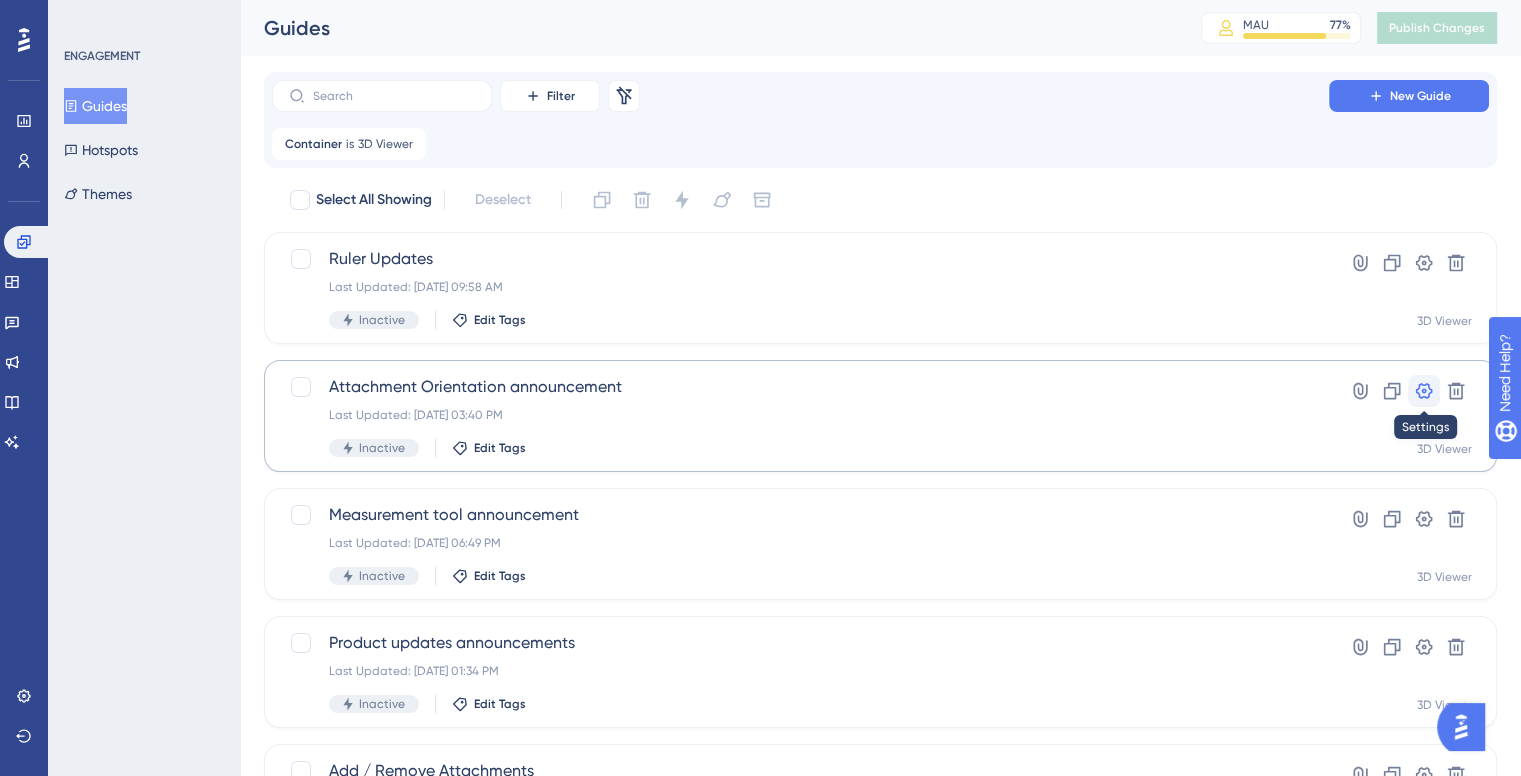 click 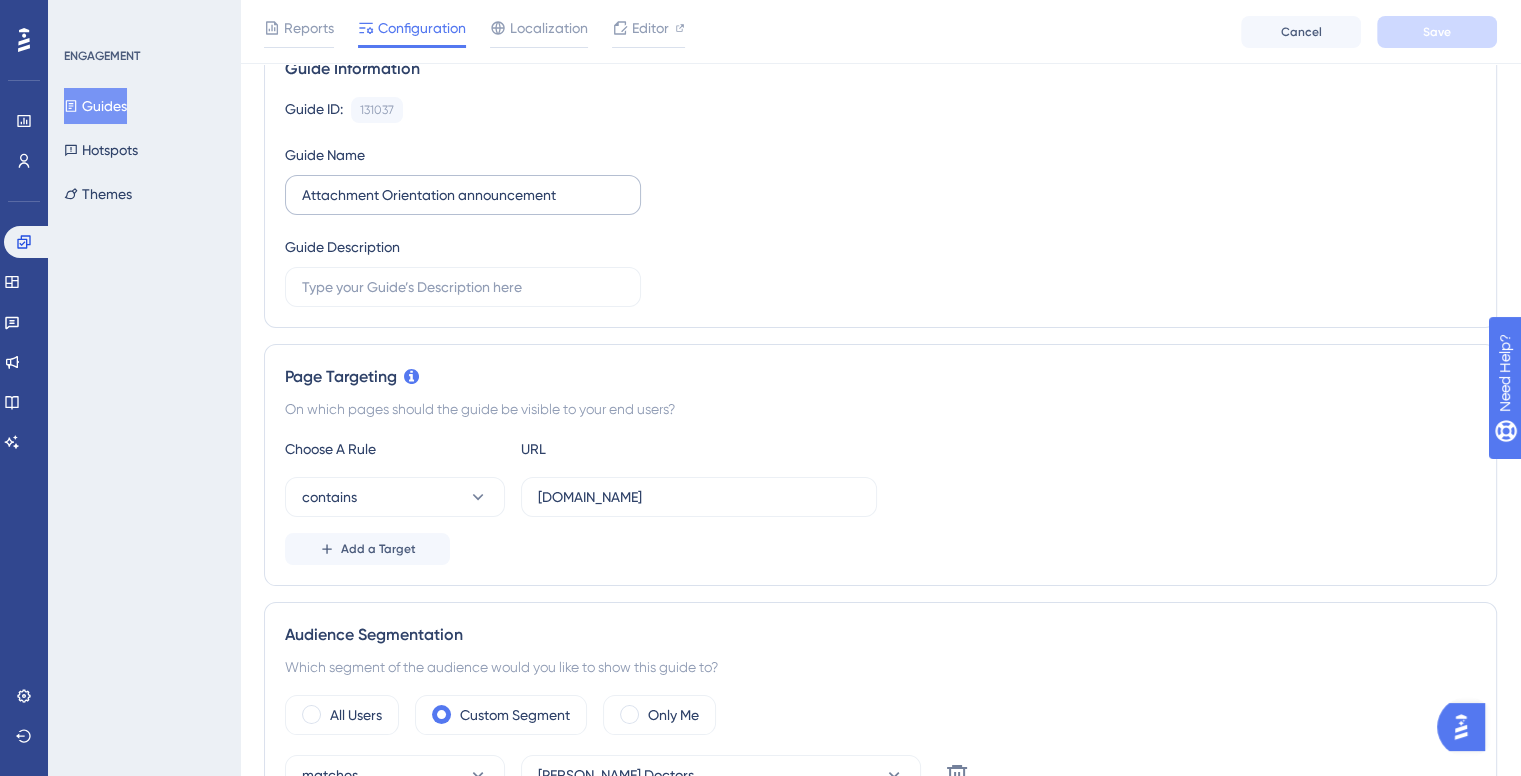 scroll, scrollTop: 0, scrollLeft: 0, axis: both 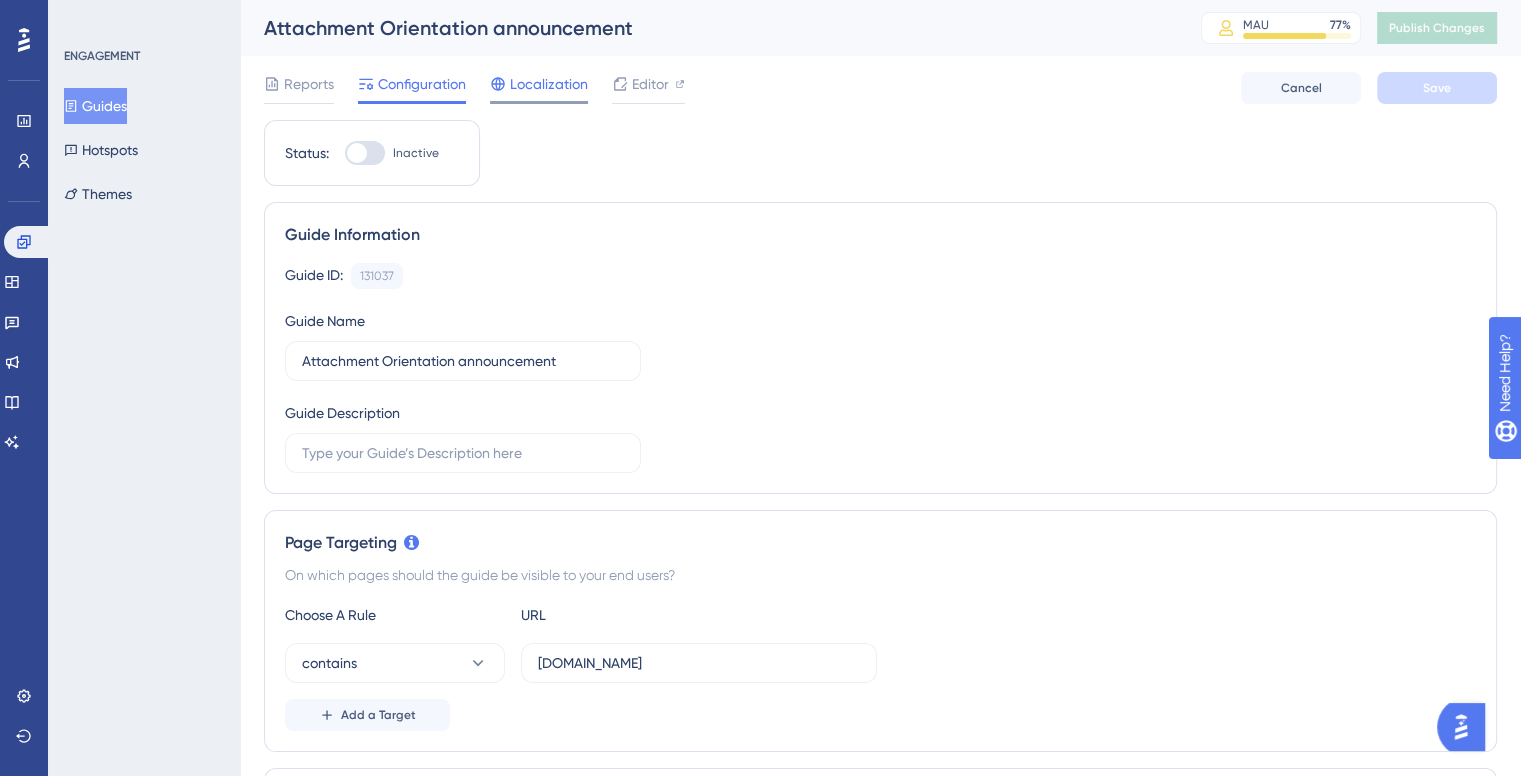 click on "Localization" at bounding box center [549, 84] 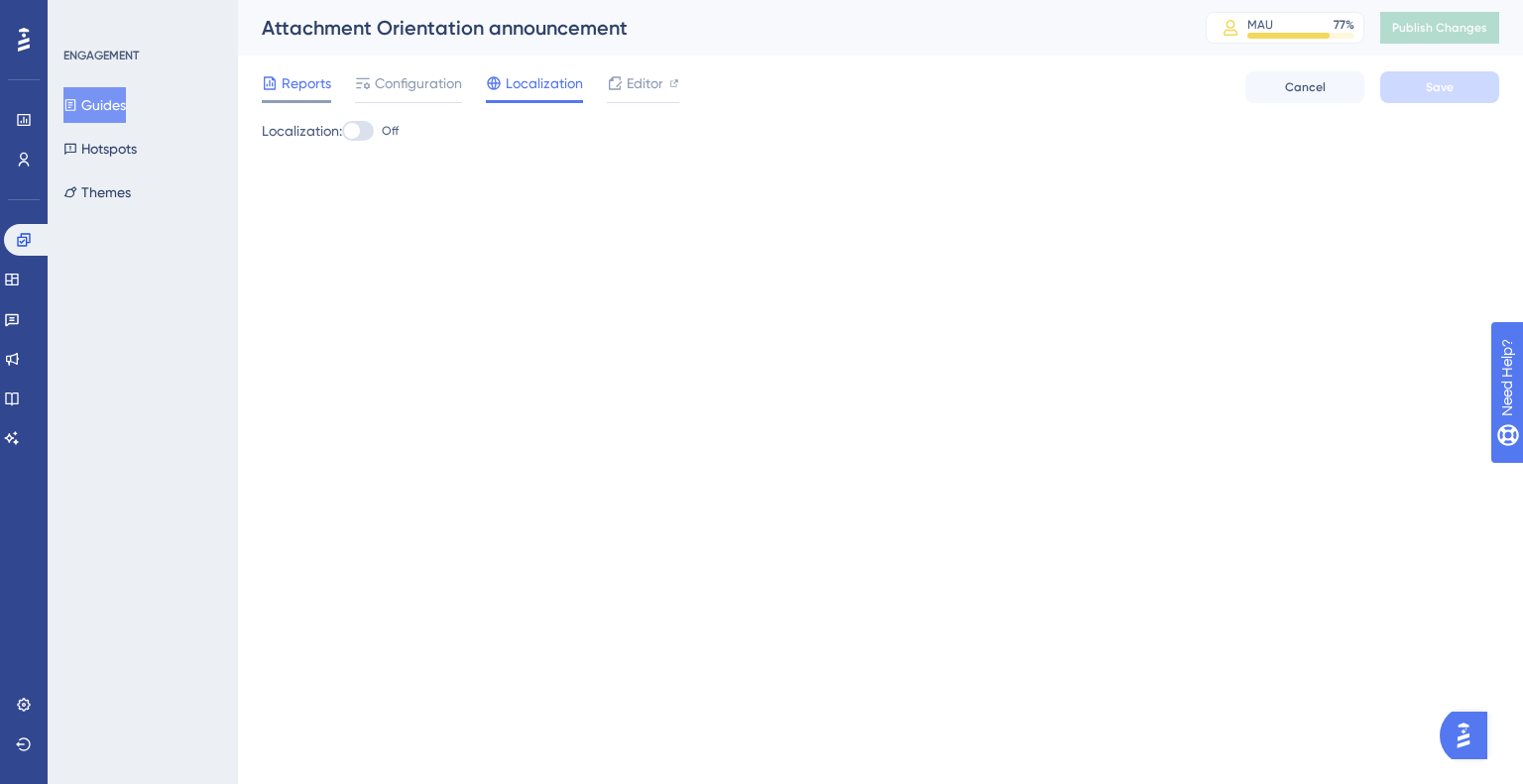 click on "Reports" at bounding box center (306, 83) 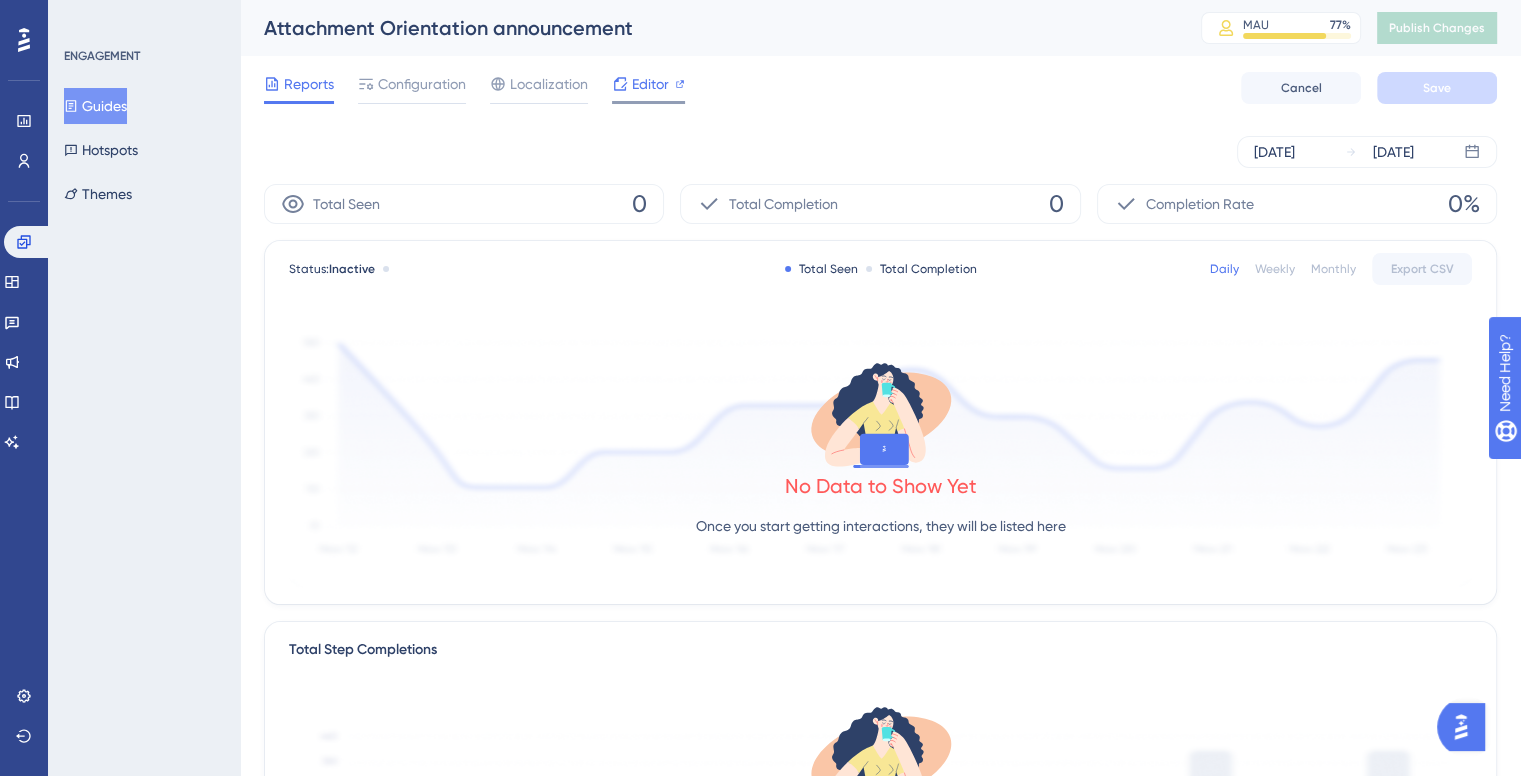 click on "Editor" at bounding box center [650, 84] 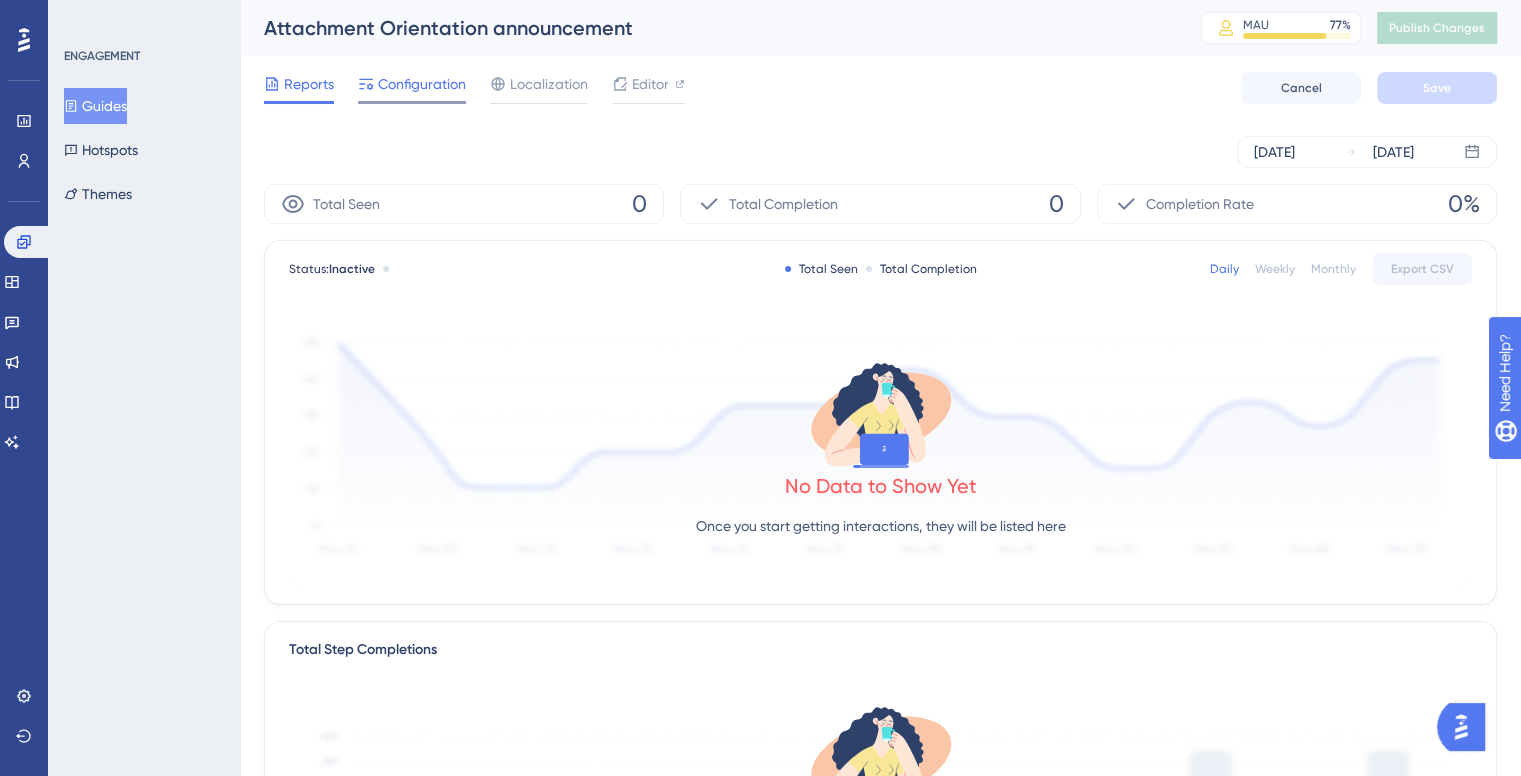 click on "Configuration" at bounding box center (422, 84) 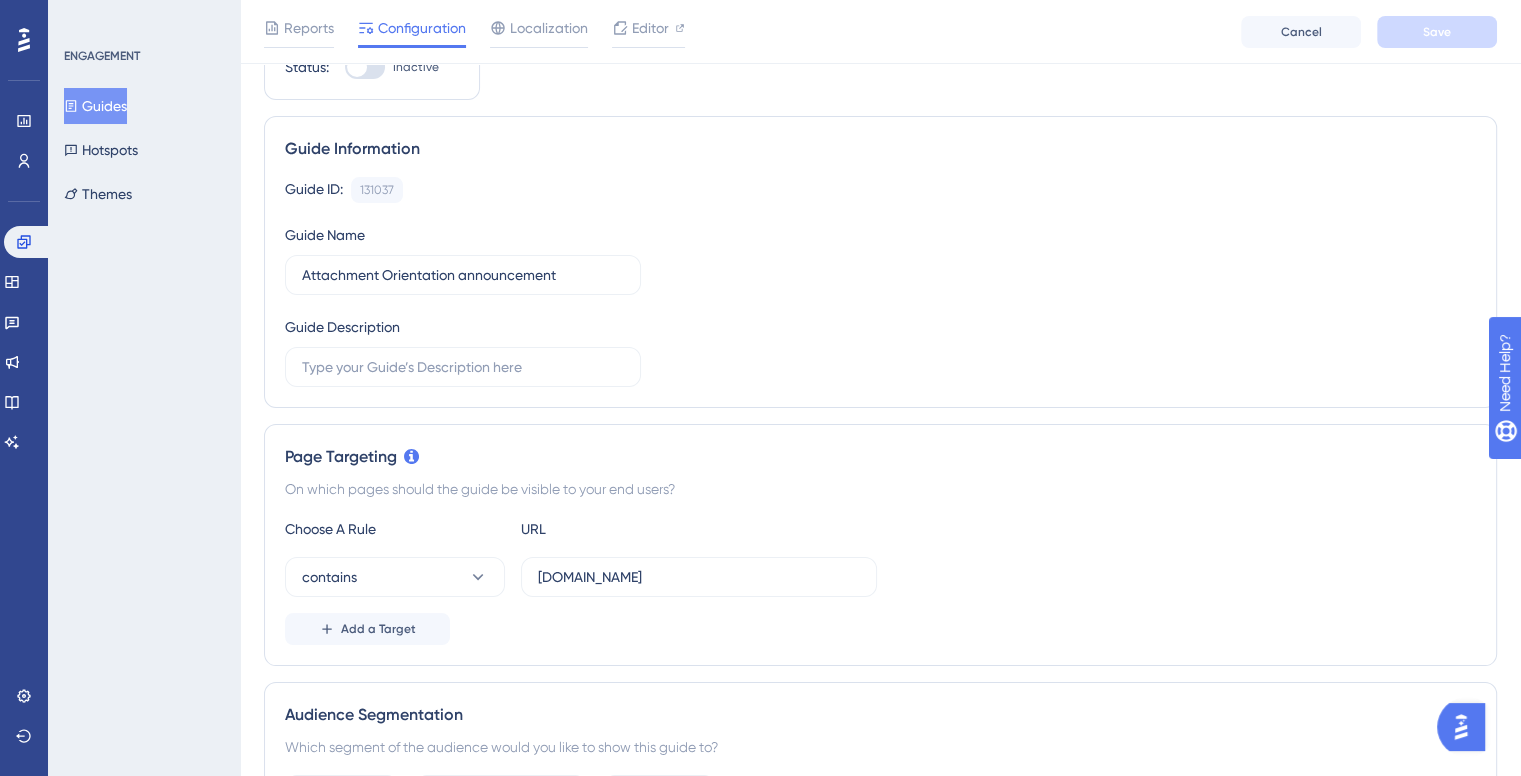 scroll, scrollTop: 0, scrollLeft: 0, axis: both 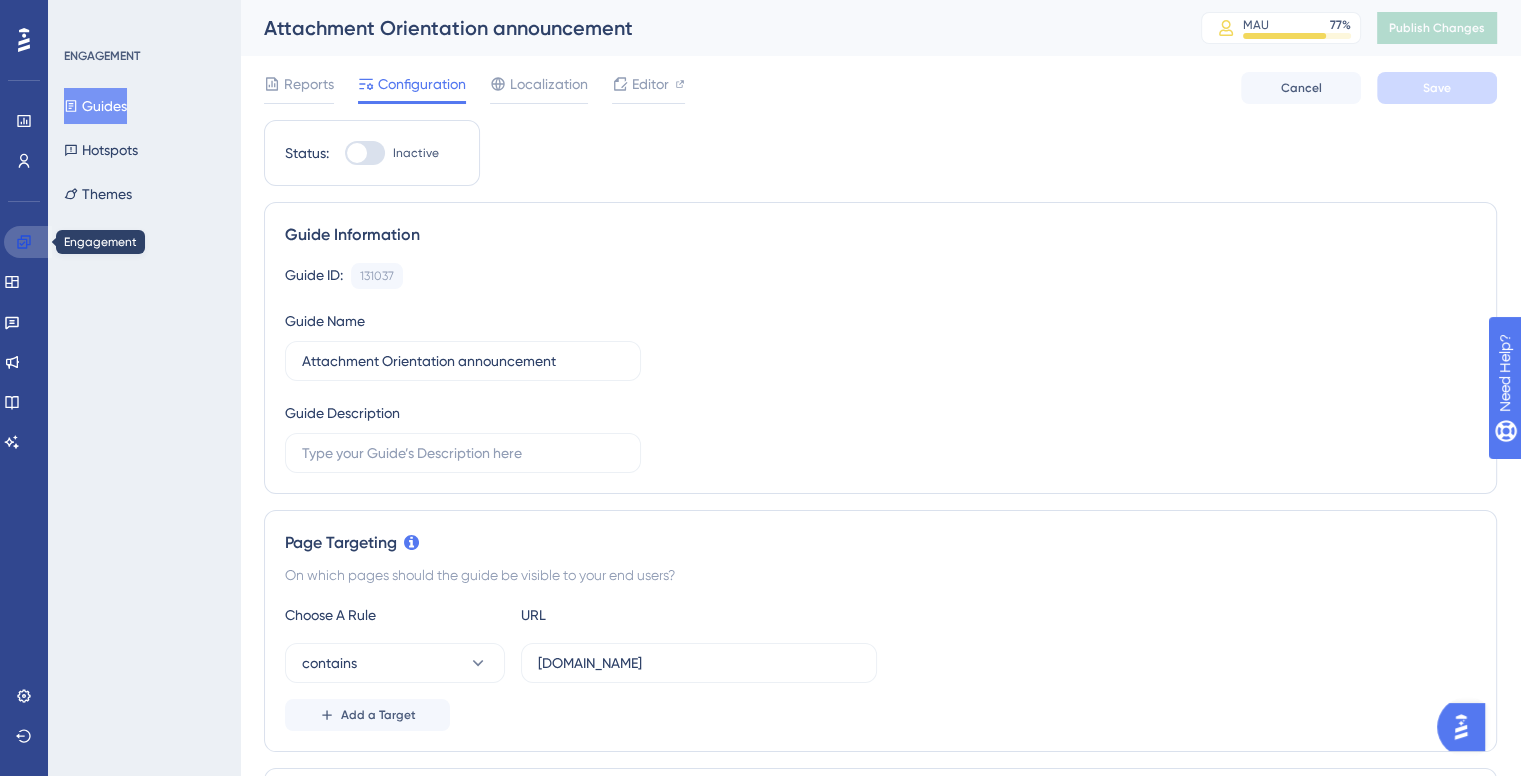 click 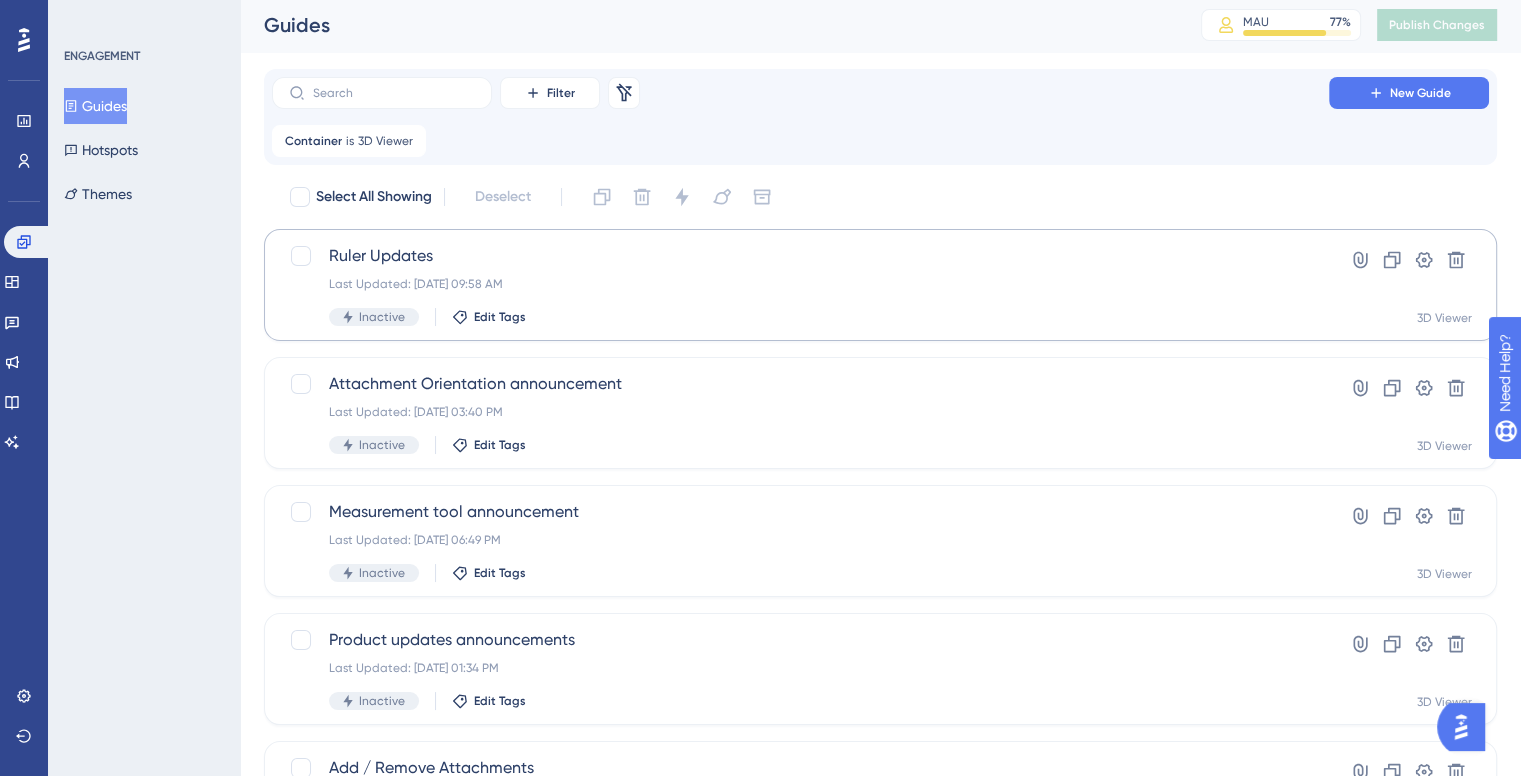 scroll, scrollTop: 0, scrollLeft: 0, axis: both 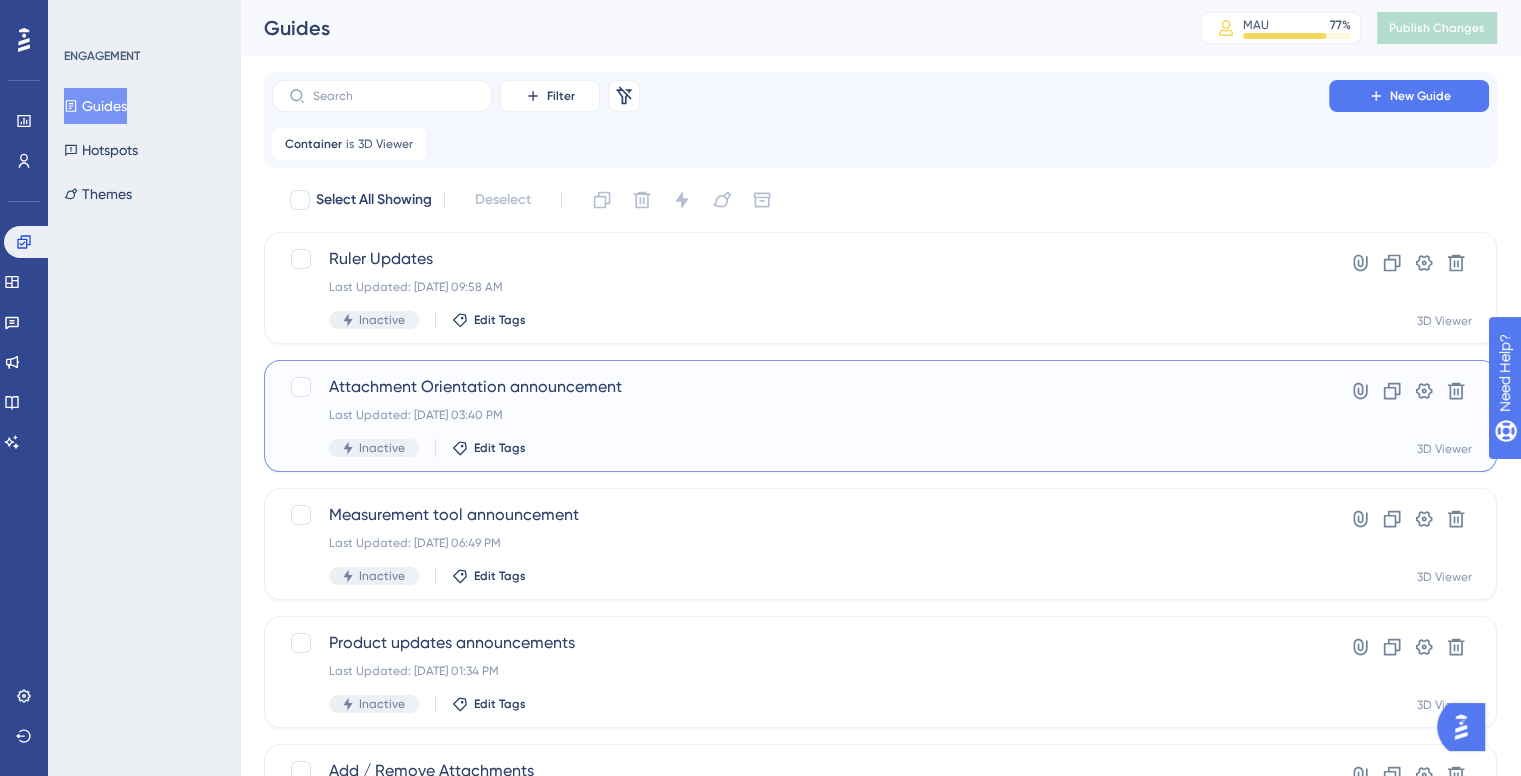 click on "Last Updated: Dec 08 2024, 03:40 PM" at bounding box center [800, 415] 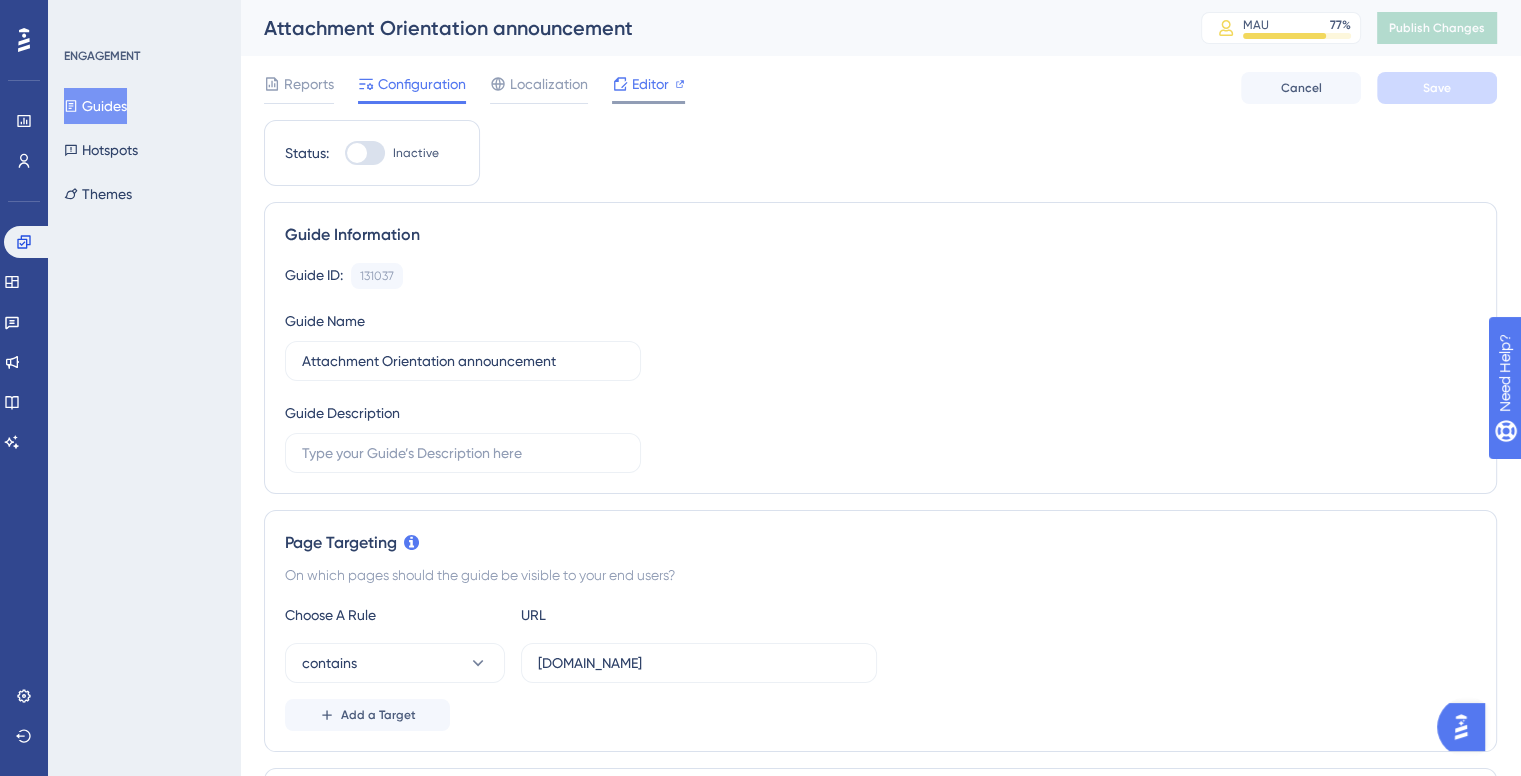 click on "Editor" at bounding box center [650, 84] 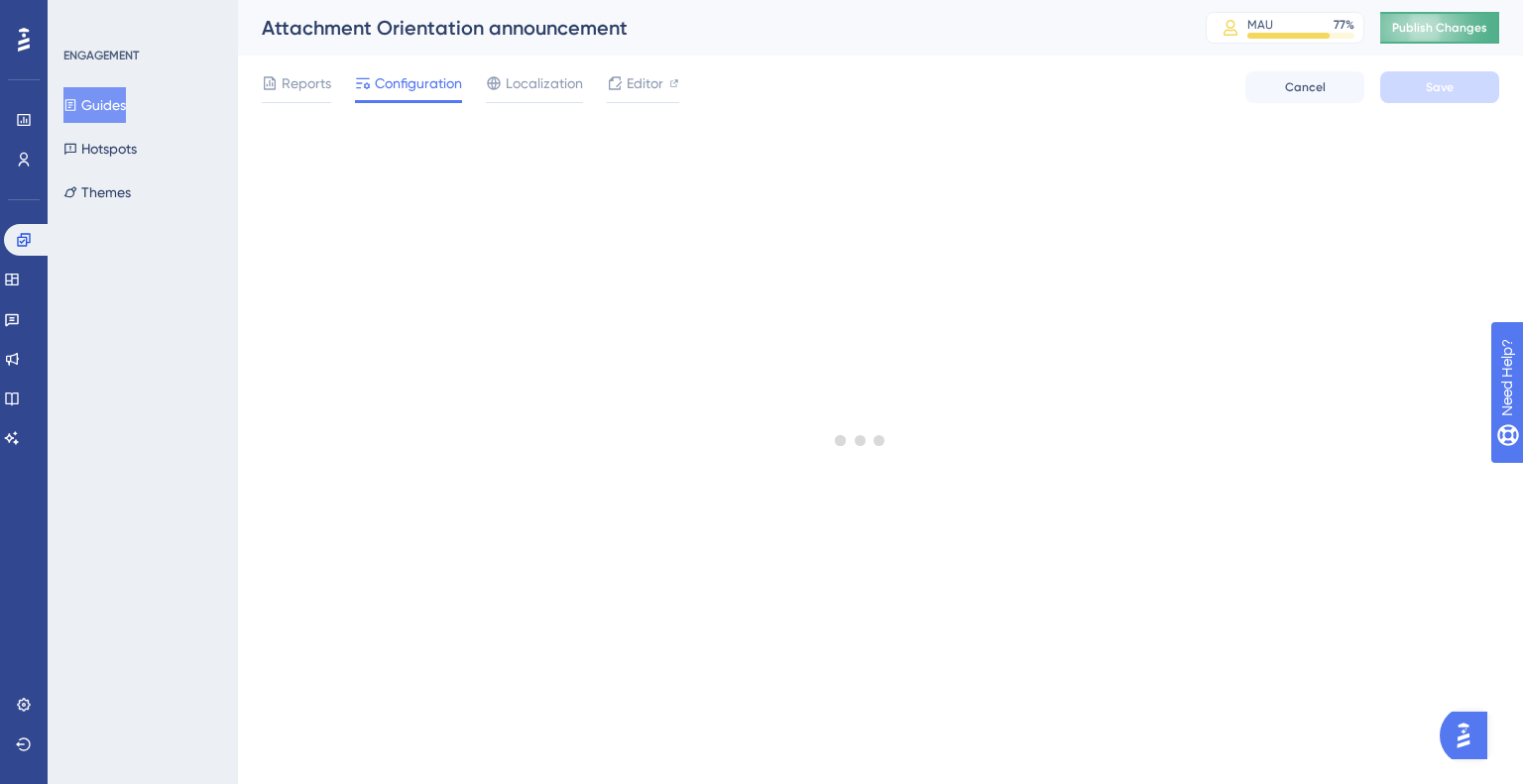 click on "Publish Changes" at bounding box center (1440, 28) 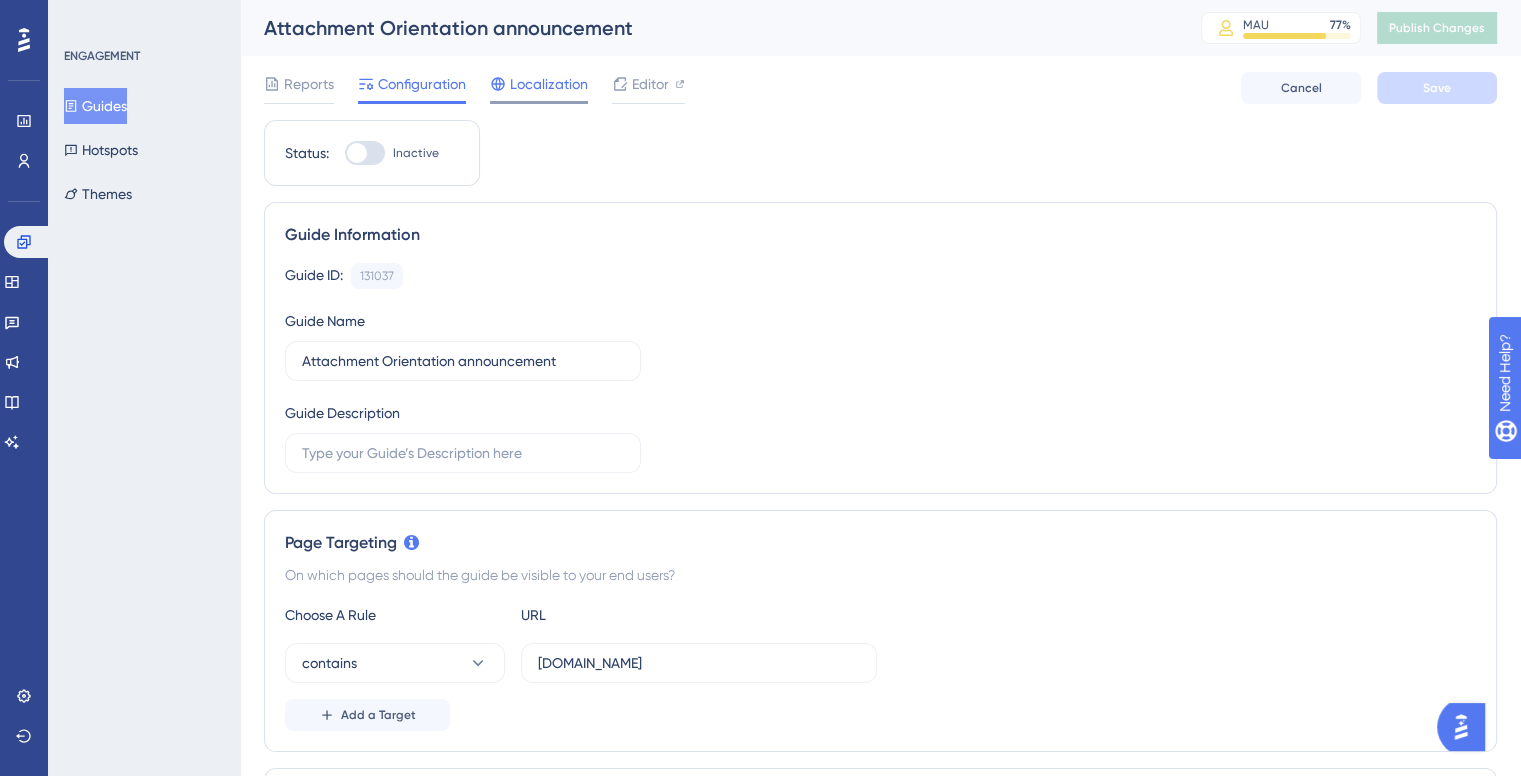 click on "Localization" at bounding box center [549, 84] 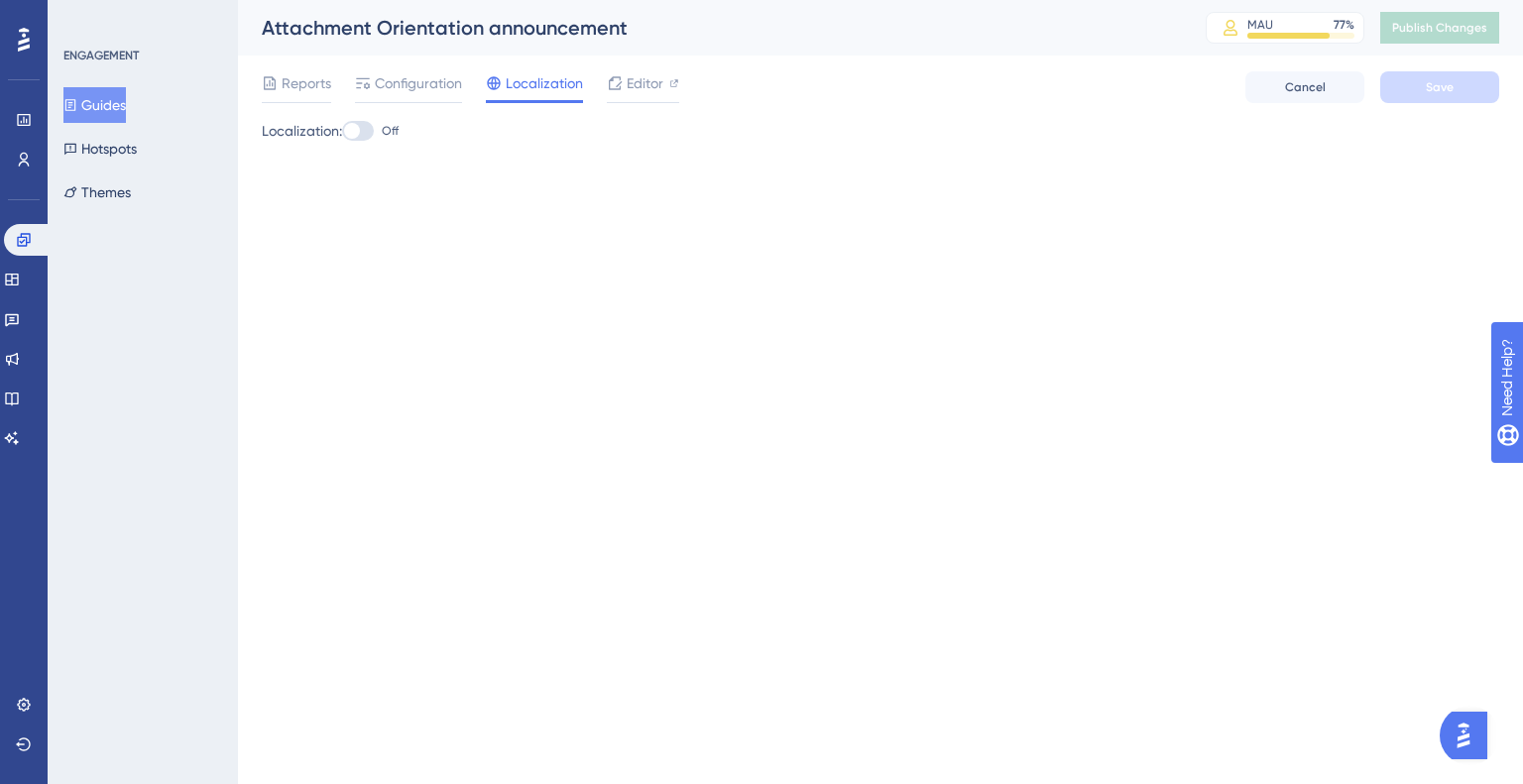 click at bounding box center [358, 131] 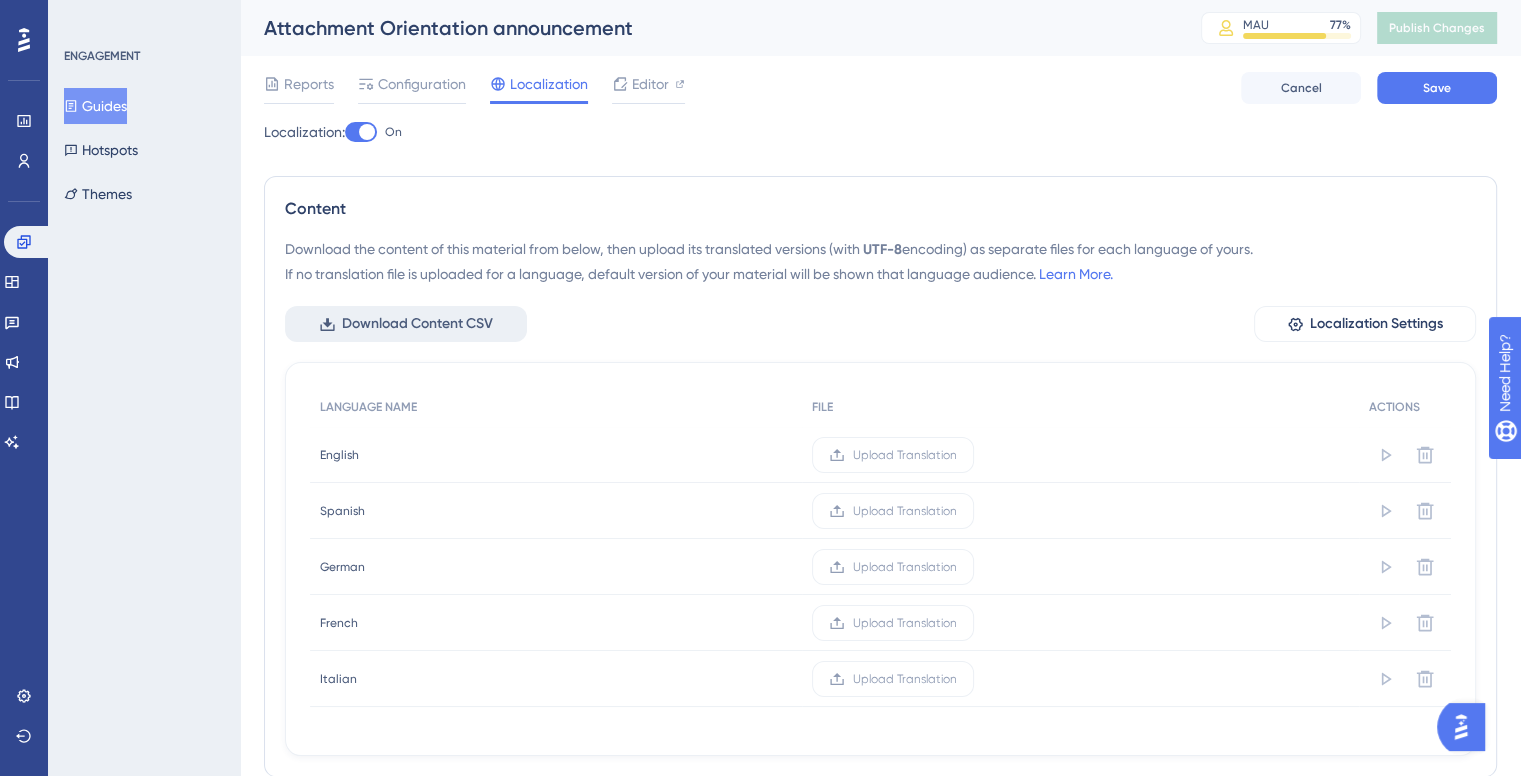 click on "Download Content CSV" at bounding box center [417, 324] 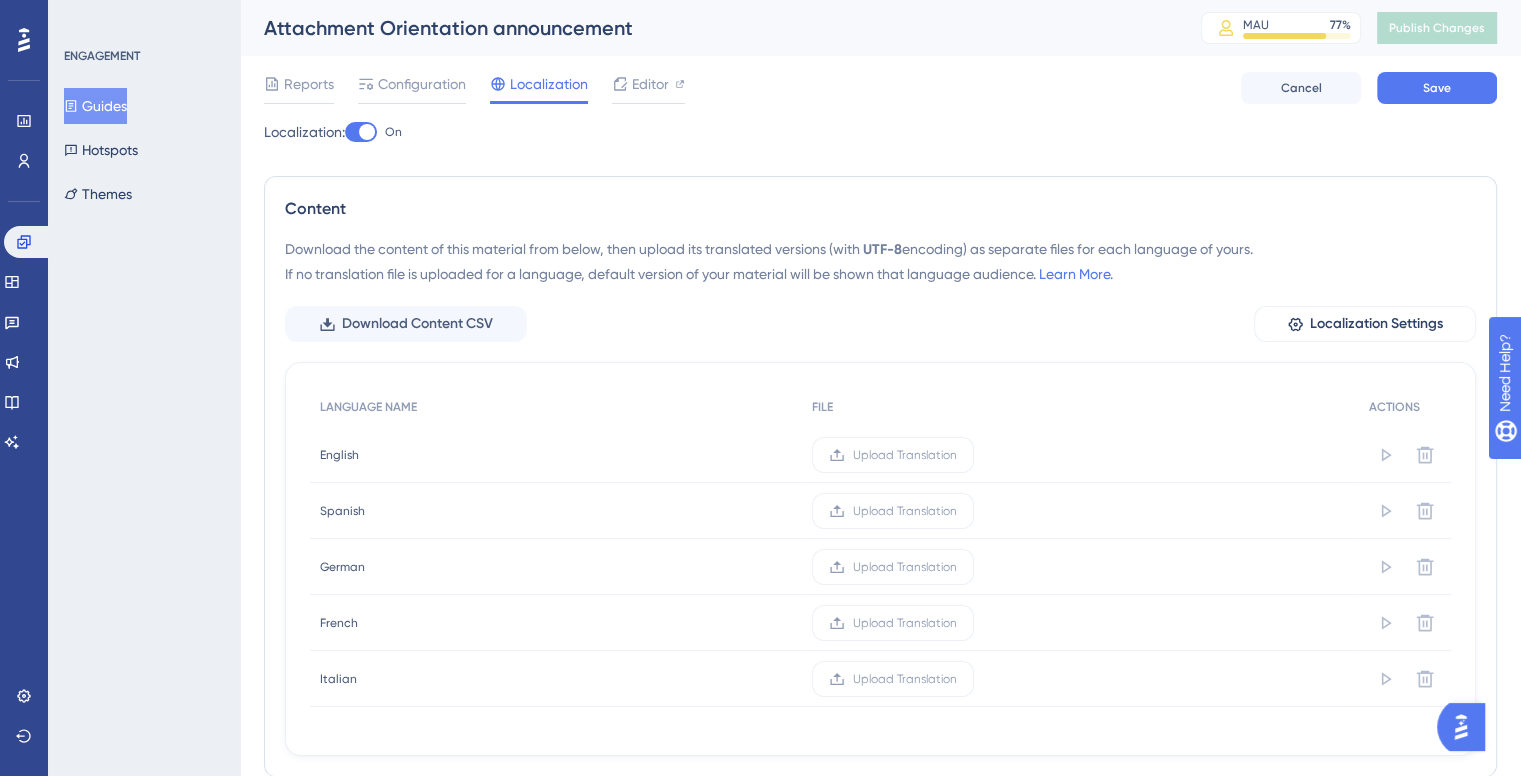 click at bounding box center (361, 132) 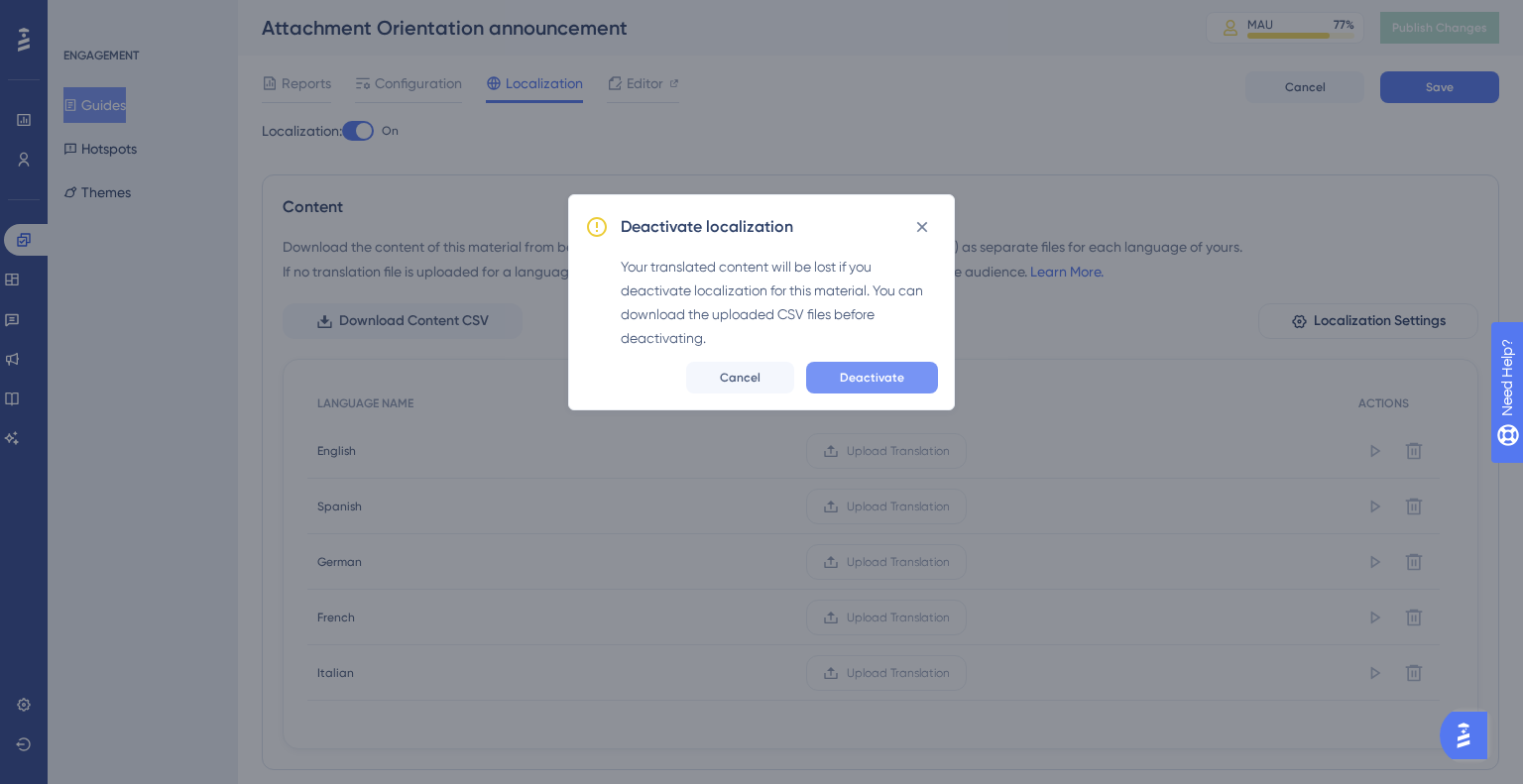 click on "Deactivate" at bounding box center (872, 378) 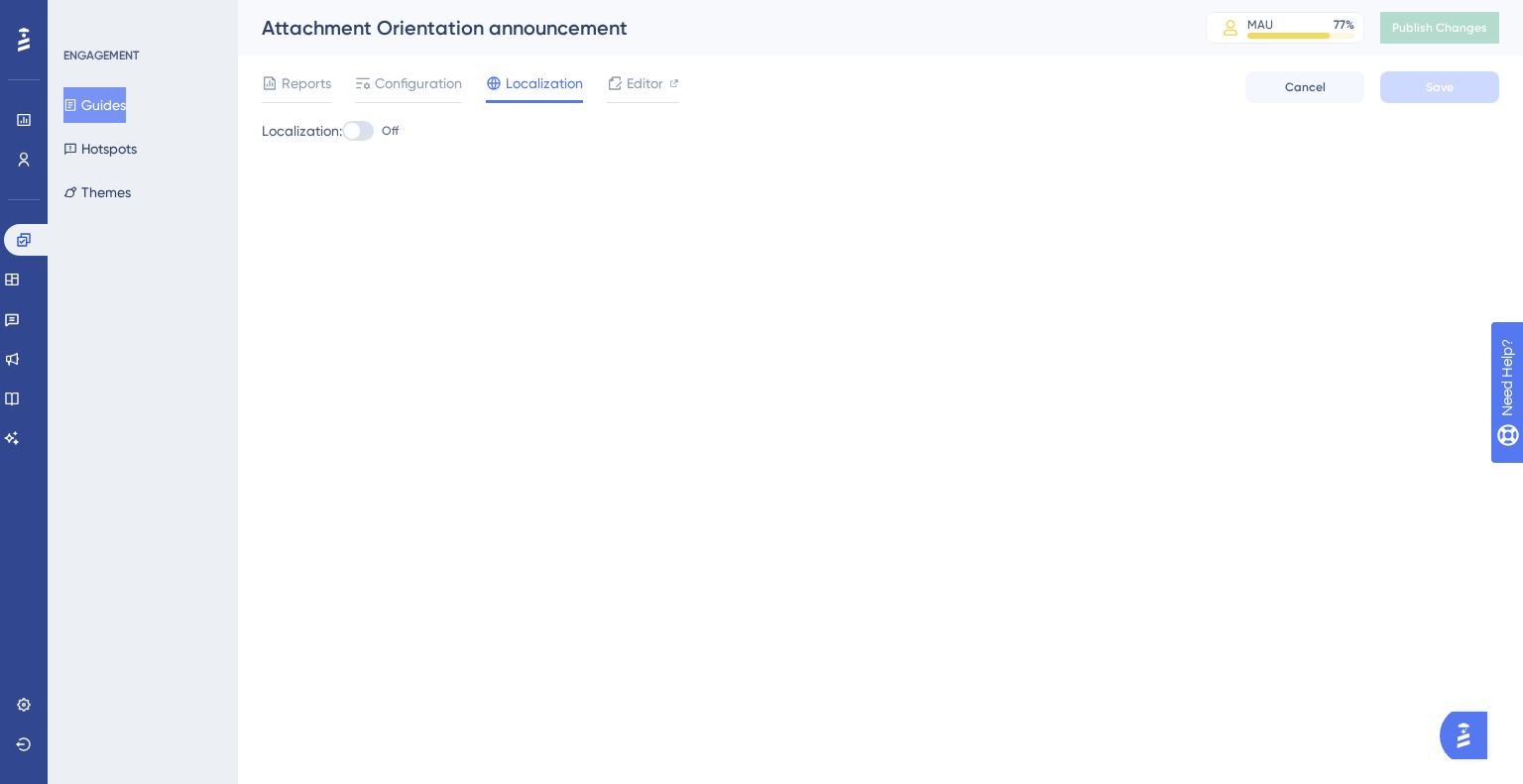 click on "Guides" at bounding box center [94, 105] 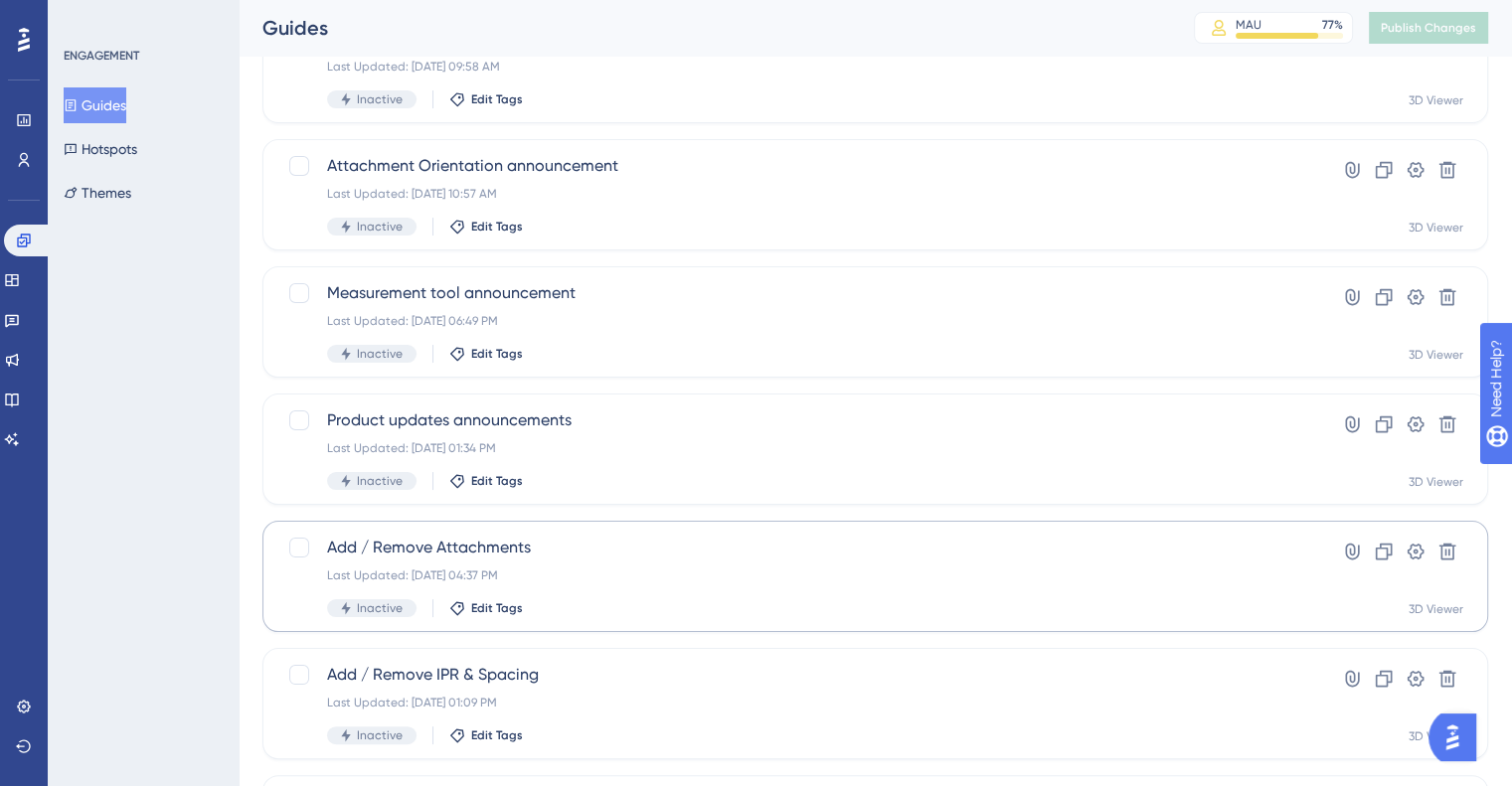 scroll, scrollTop: 382, scrollLeft: 0, axis: vertical 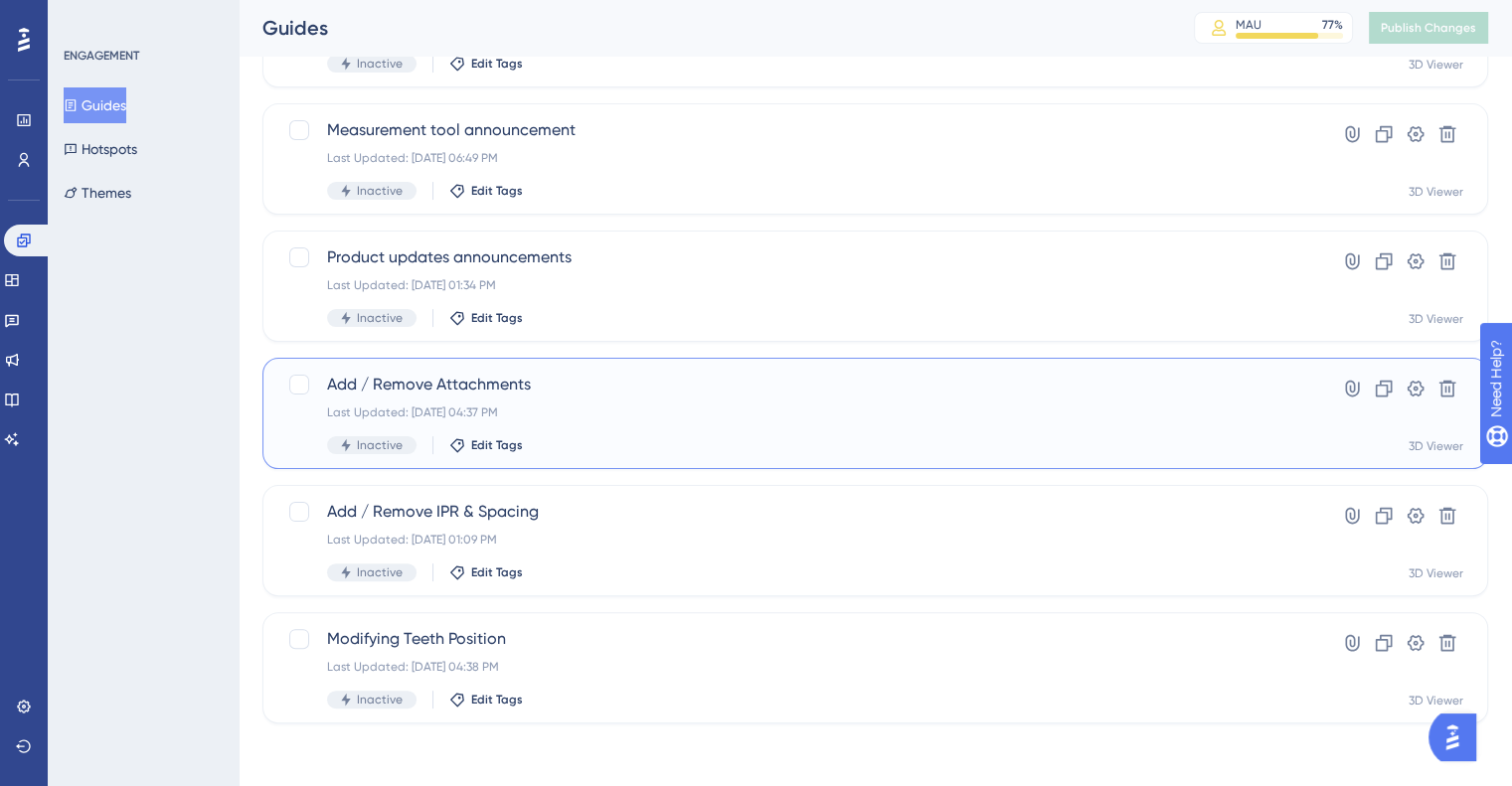 click on "Last Updated: Dec 07 2023, 04:37 PM" at bounding box center (795, 412) 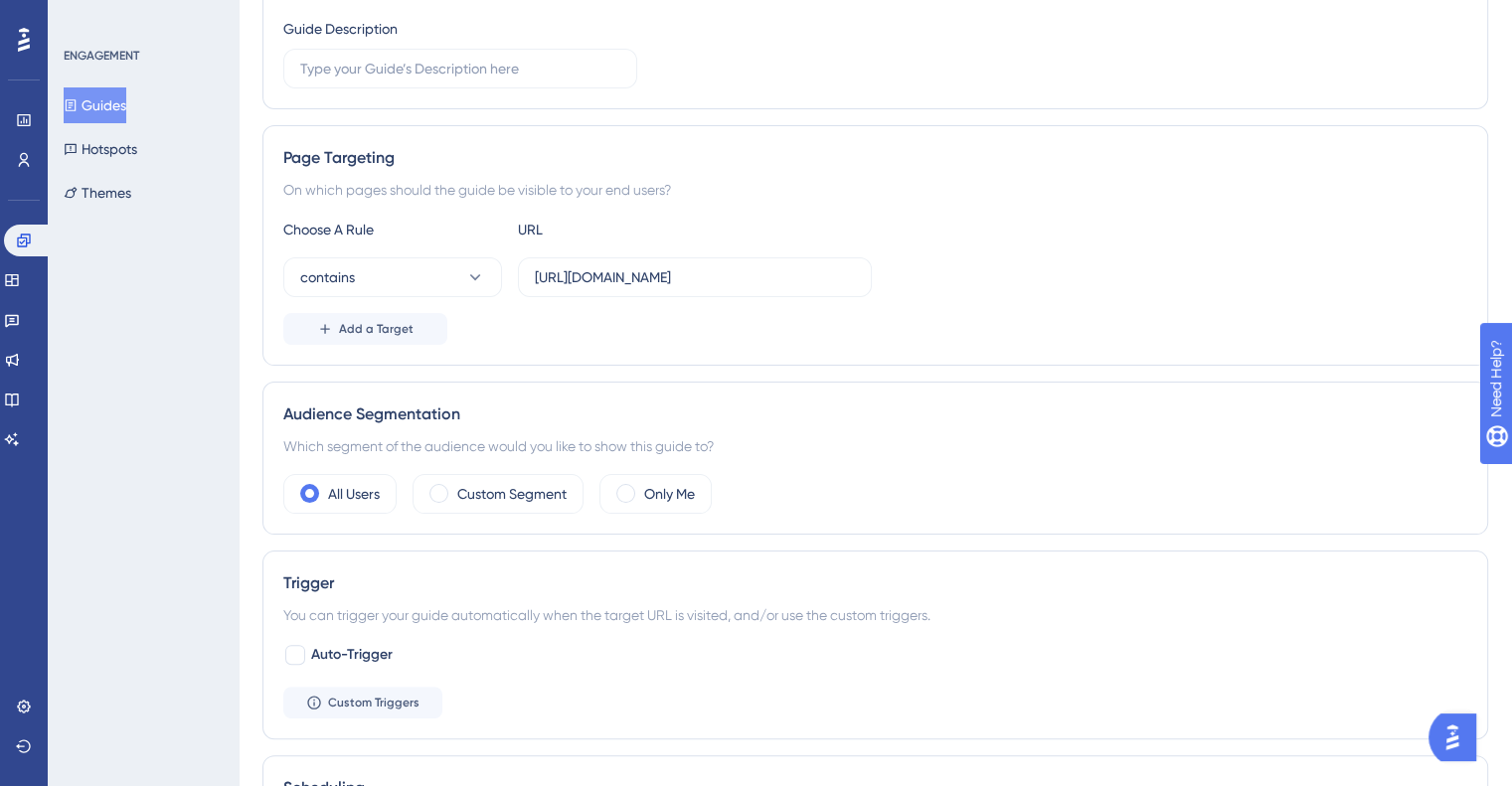 scroll, scrollTop: 0, scrollLeft: 0, axis: both 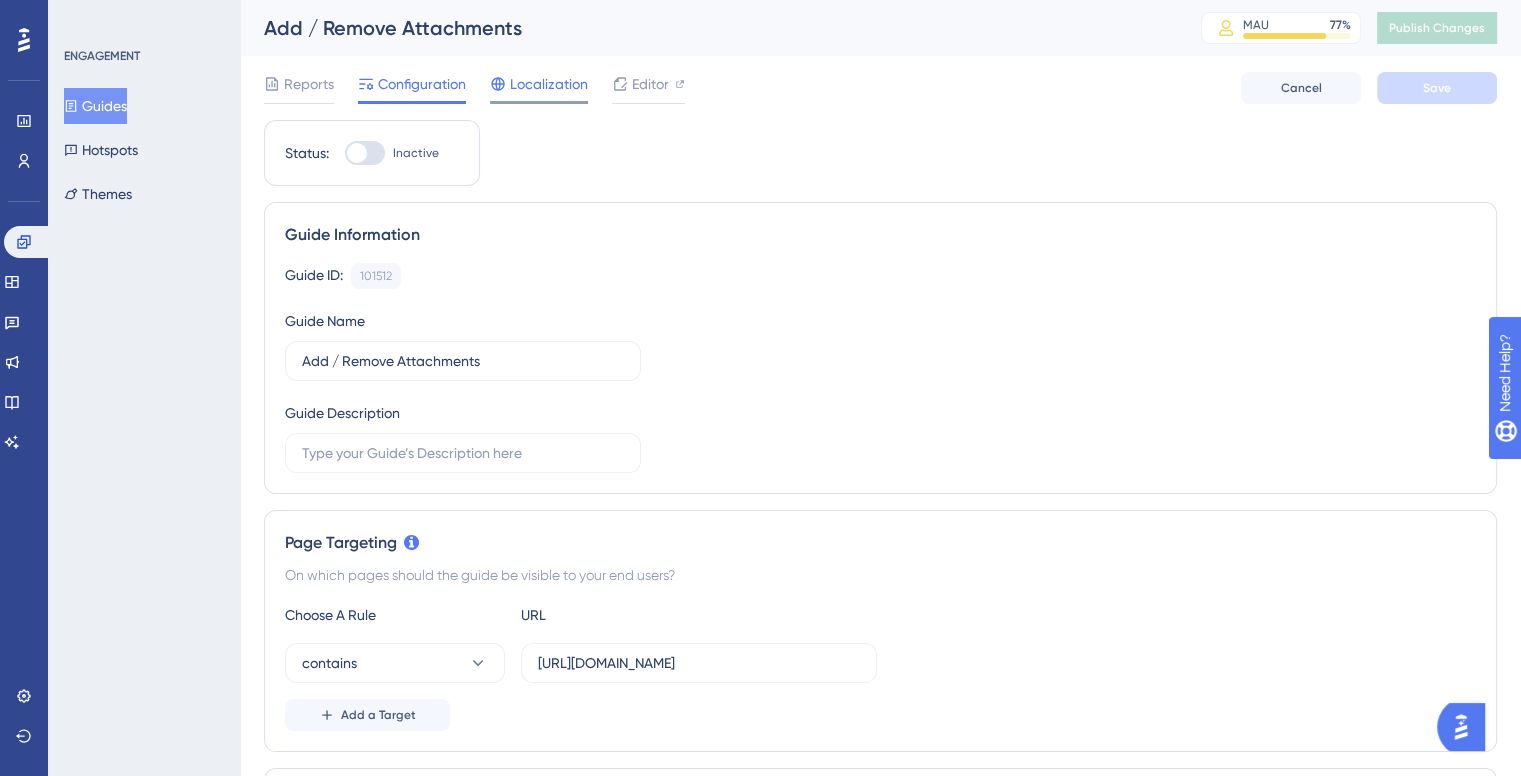 click on "Localization" at bounding box center (549, 84) 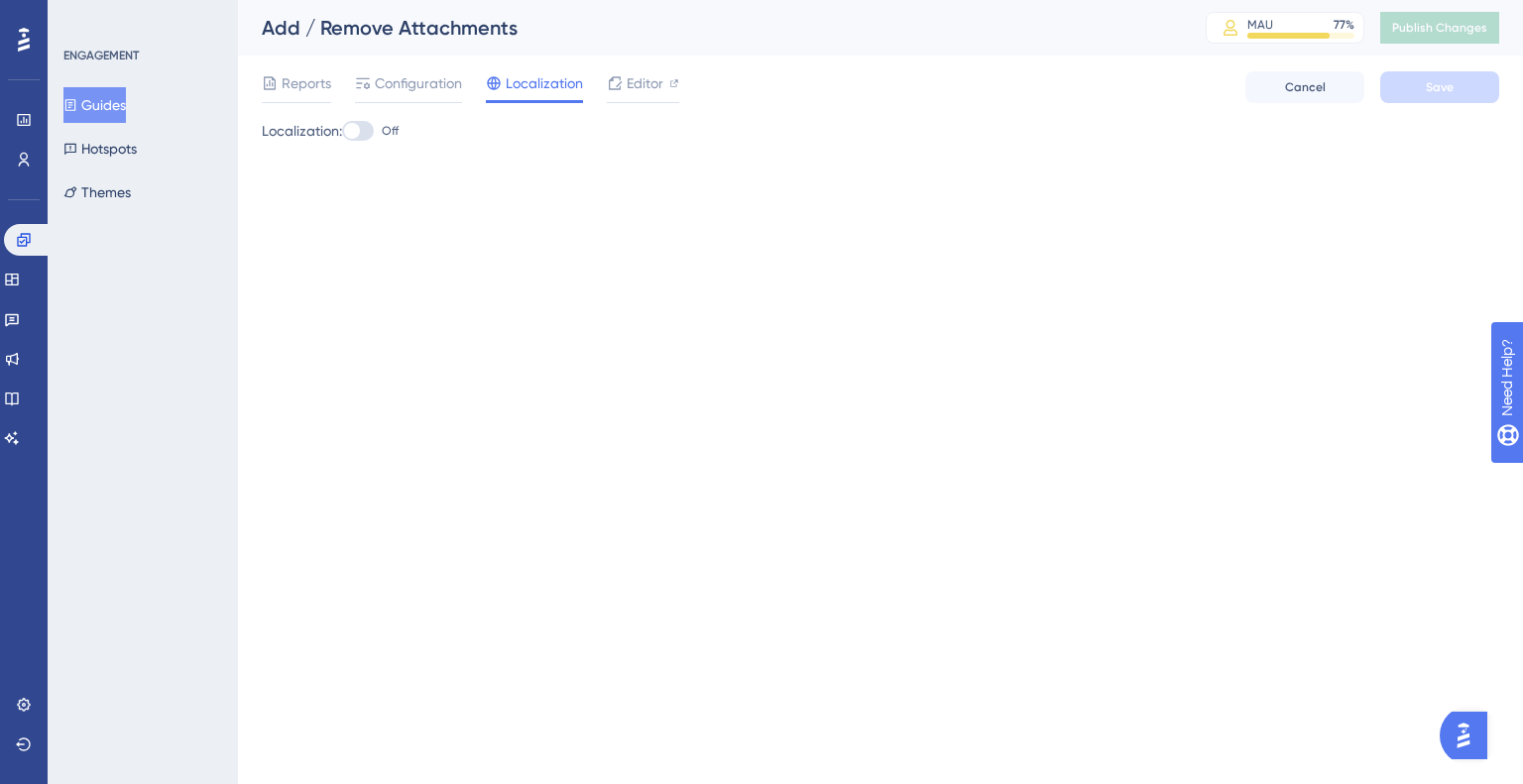 click at bounding box center [358, 131] 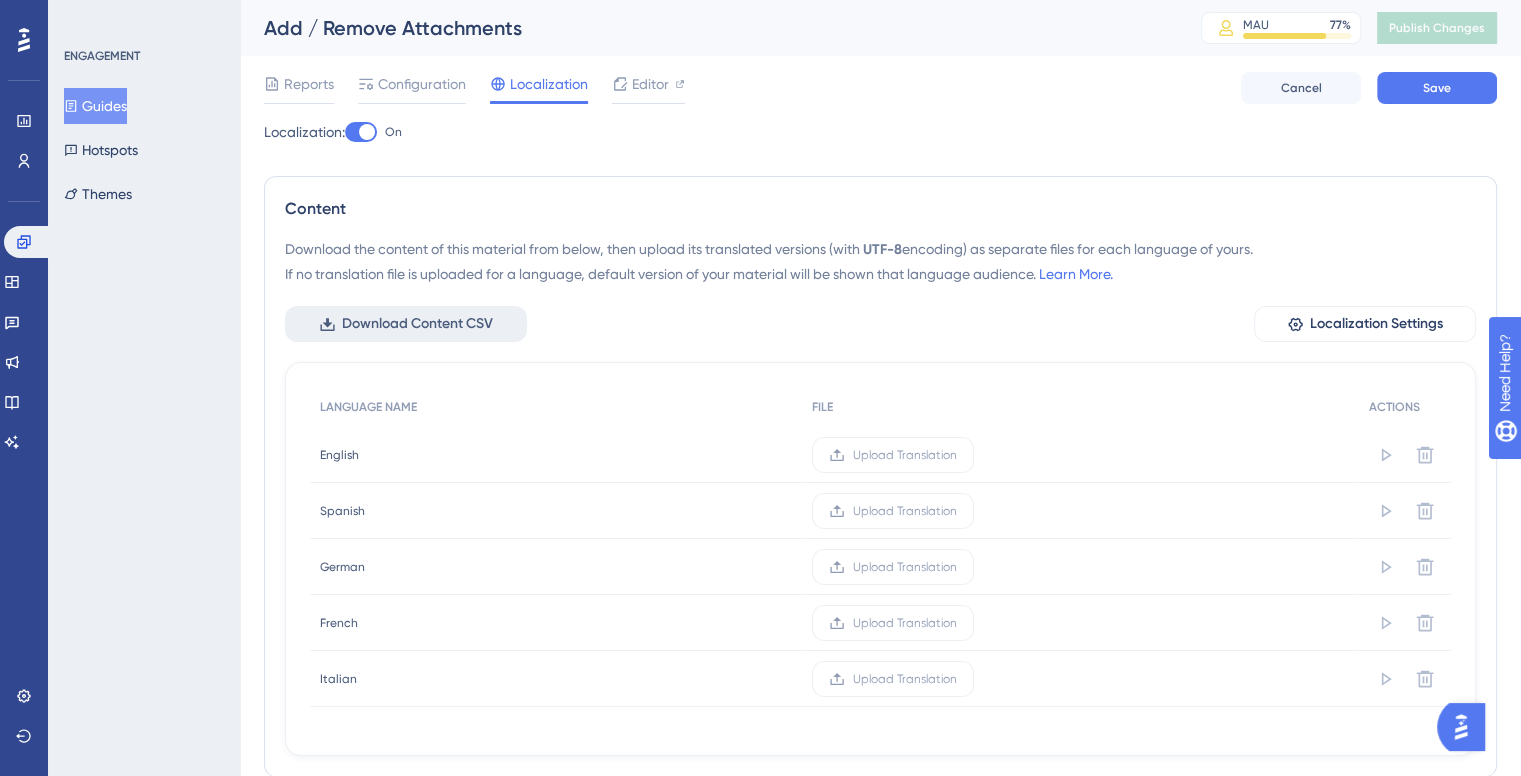 click on "Download Content CSV" at bounding box center [417, 324] 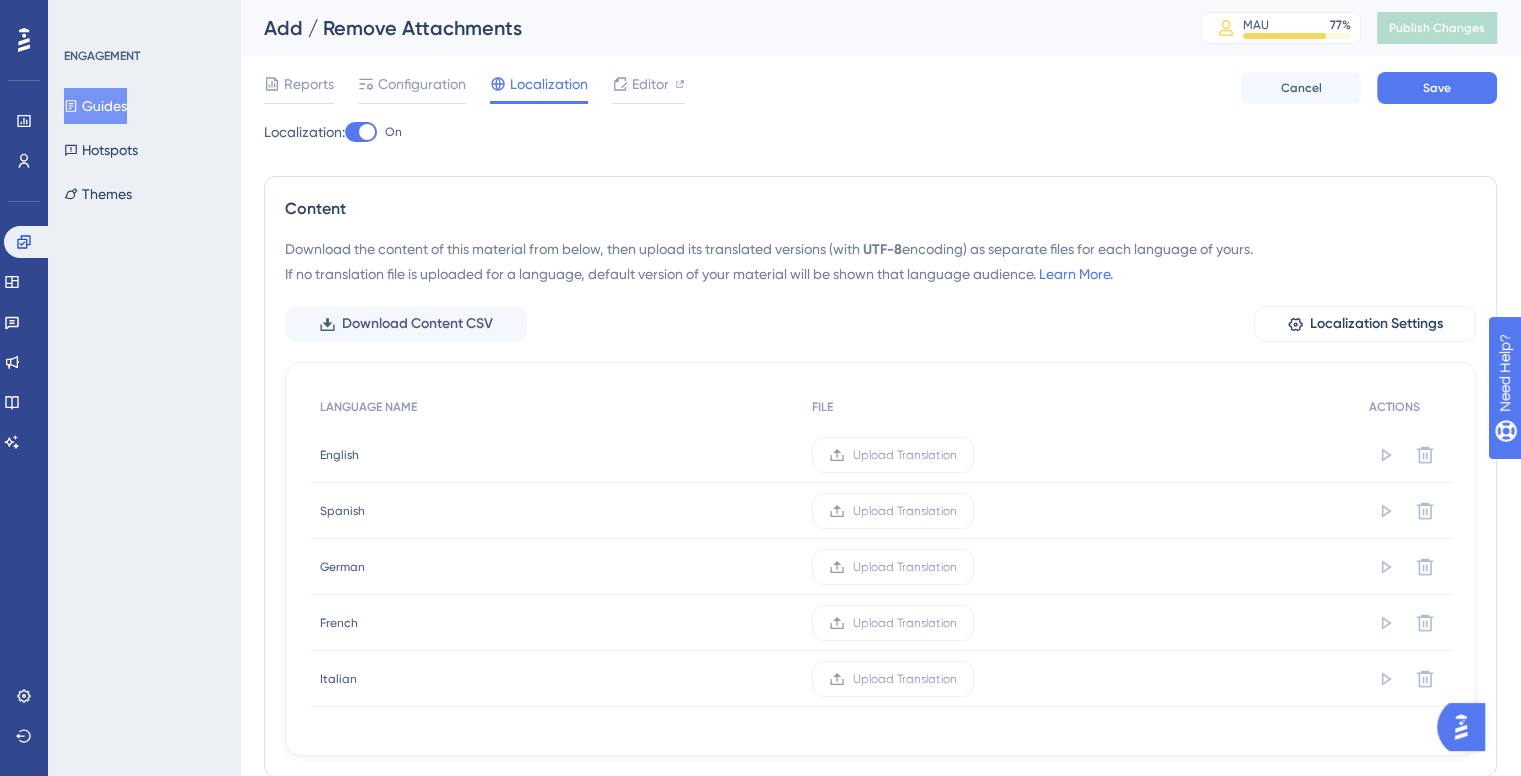 click at bounding box center (367, 132) 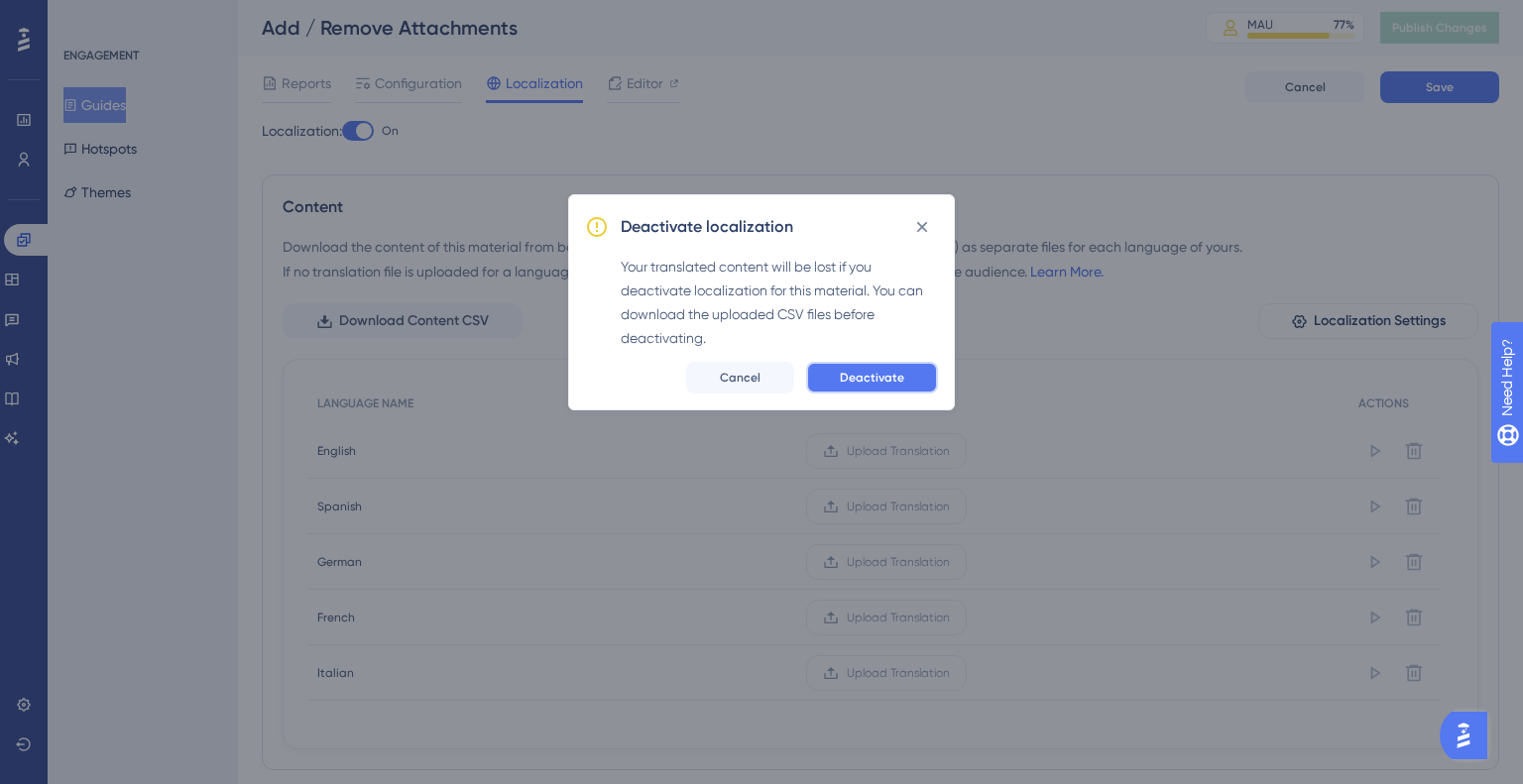 click on "Deactivate" at bounding box center [872, 378] 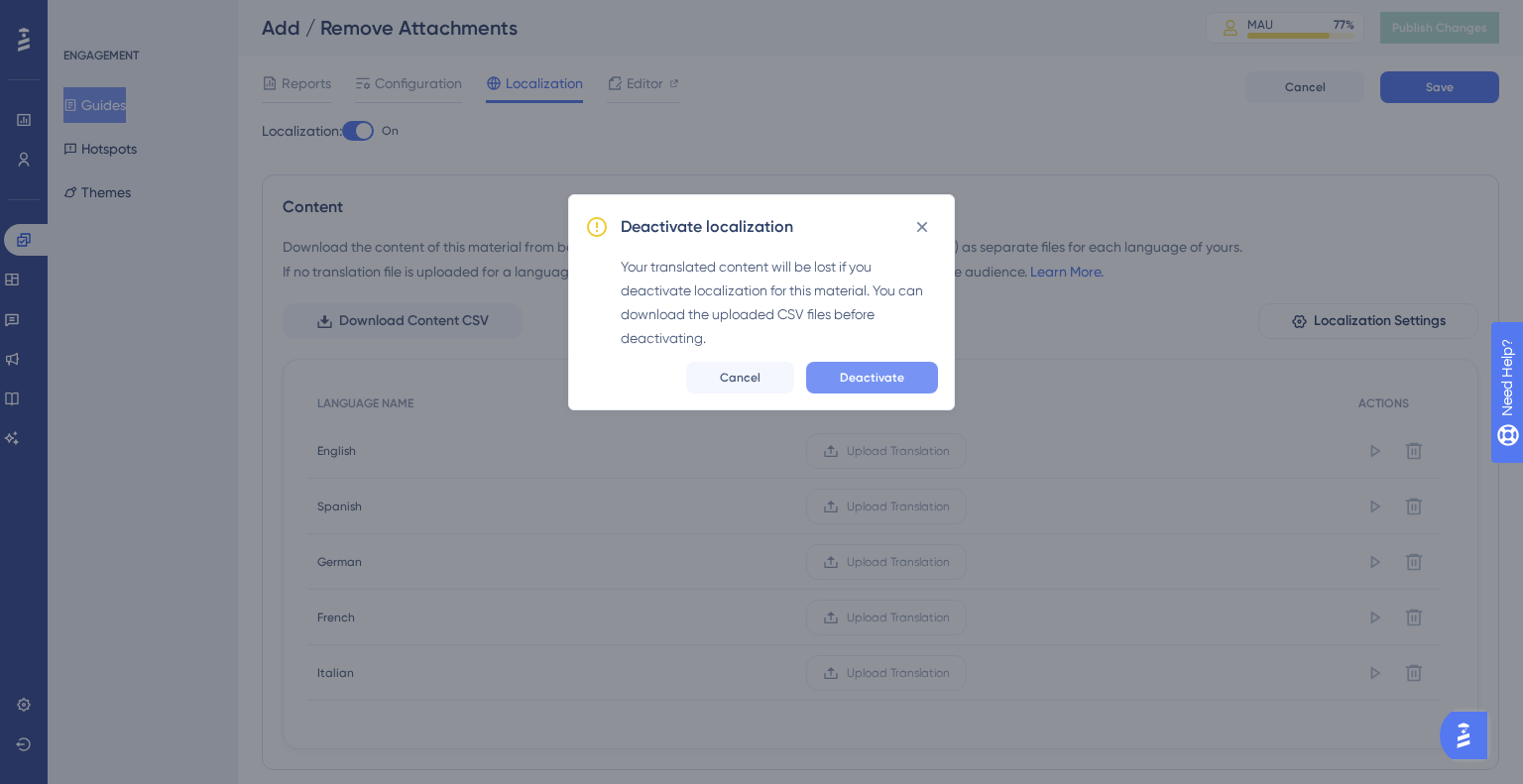 checkbox on "false" 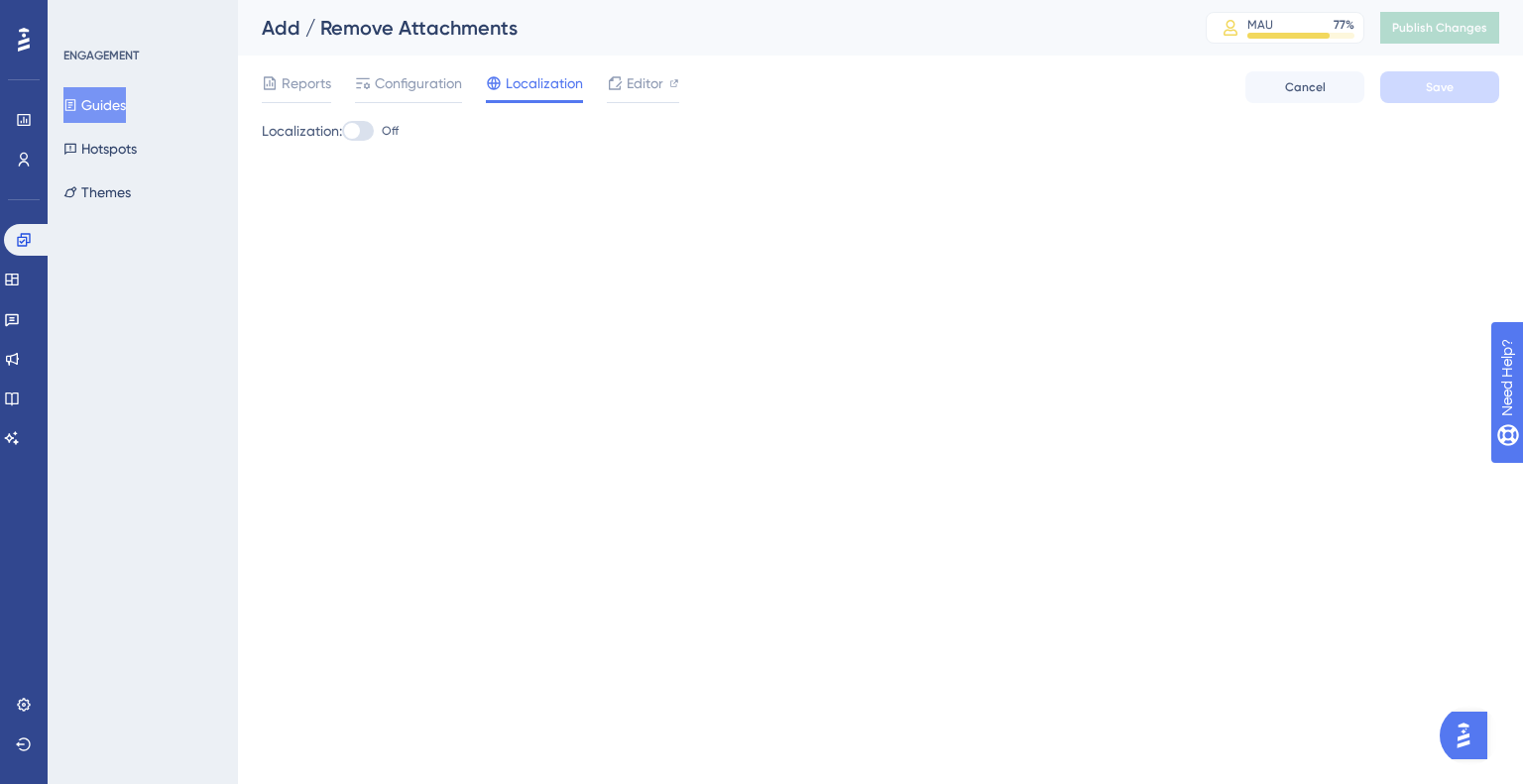 click on "Guides" at bounding box center (94, 105) 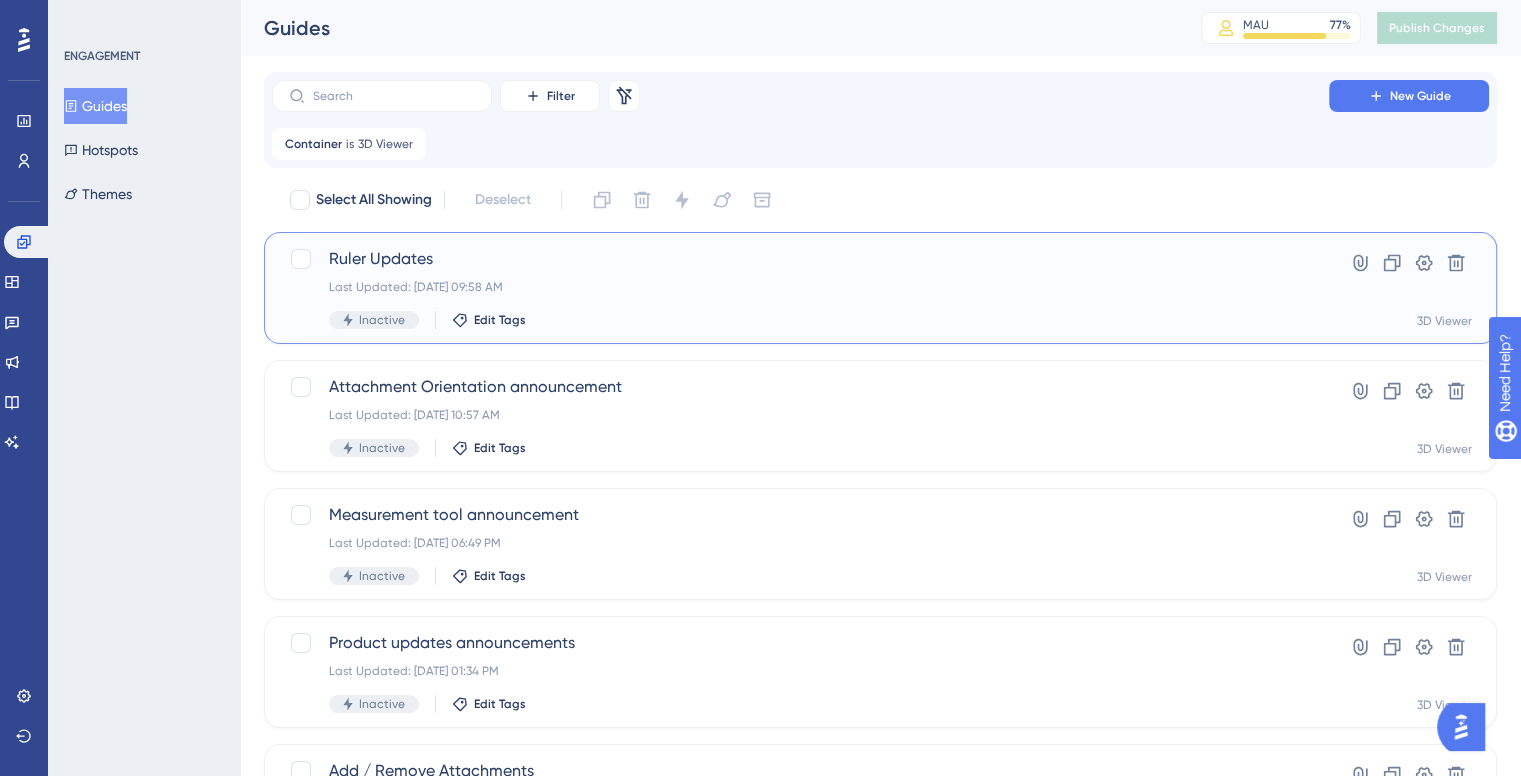 click on "Ruler Updates" at bounding box center (800, 259) 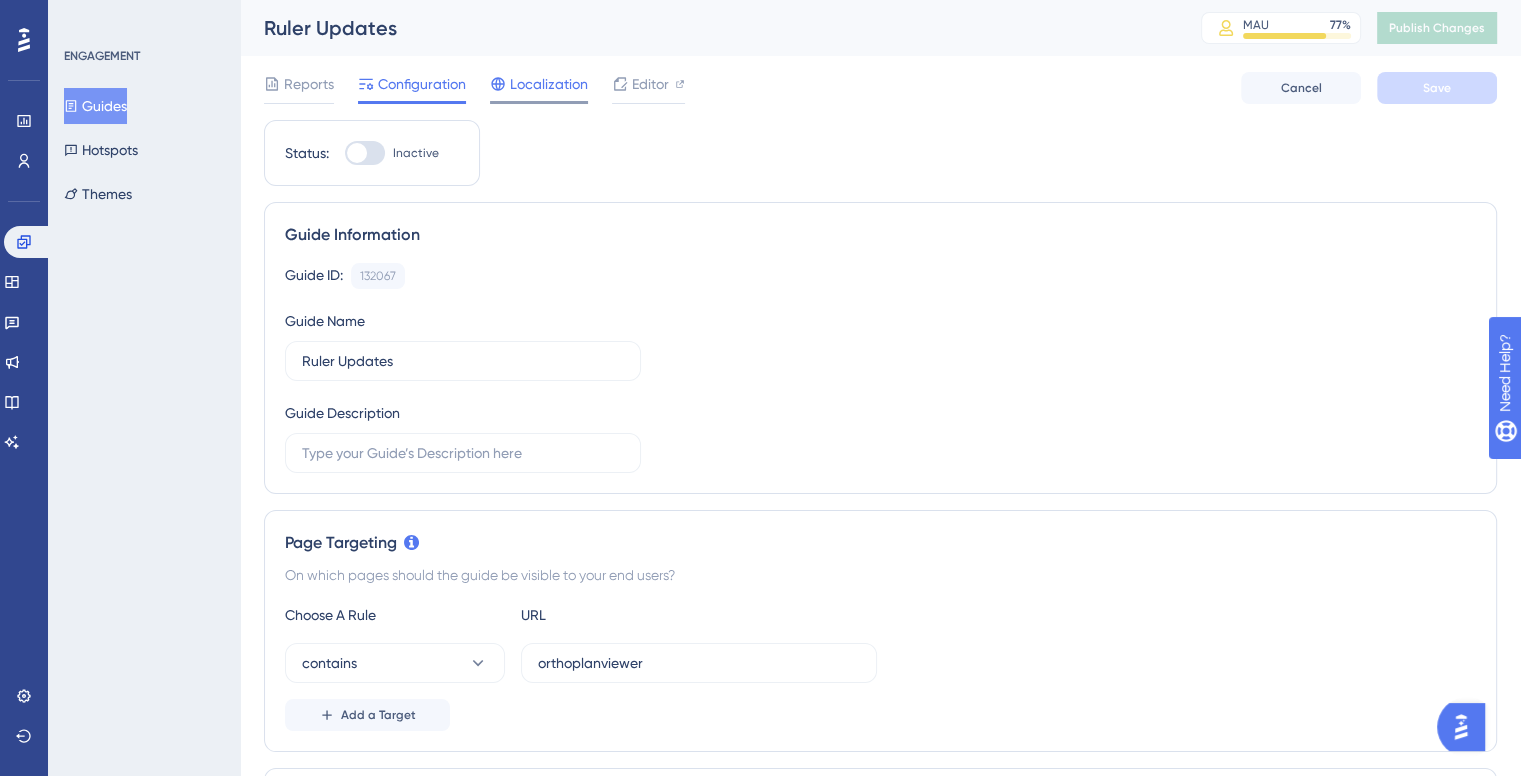 click on "Localization" at bounding box center [549, 84] 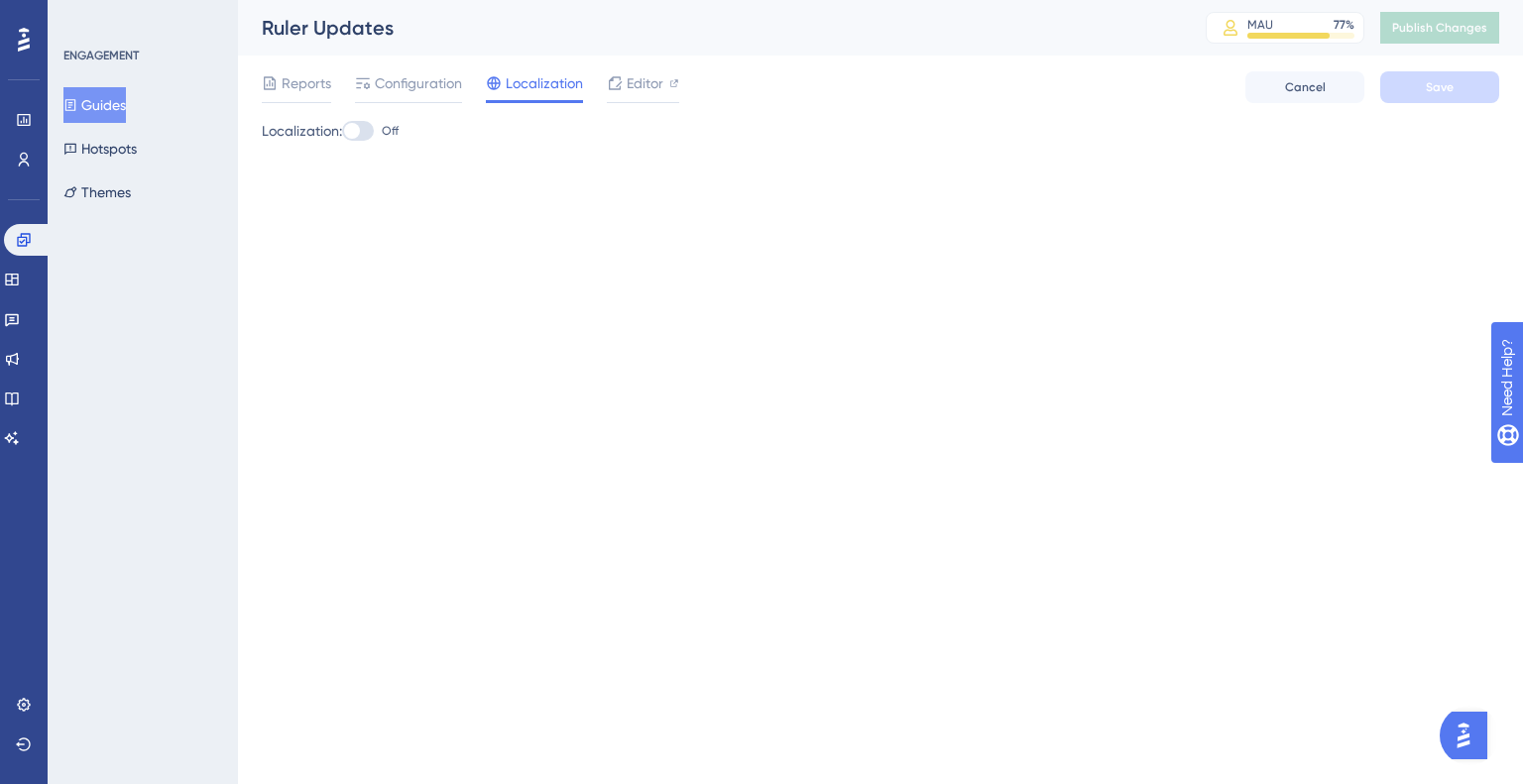 click at bounding box center [358, 131] 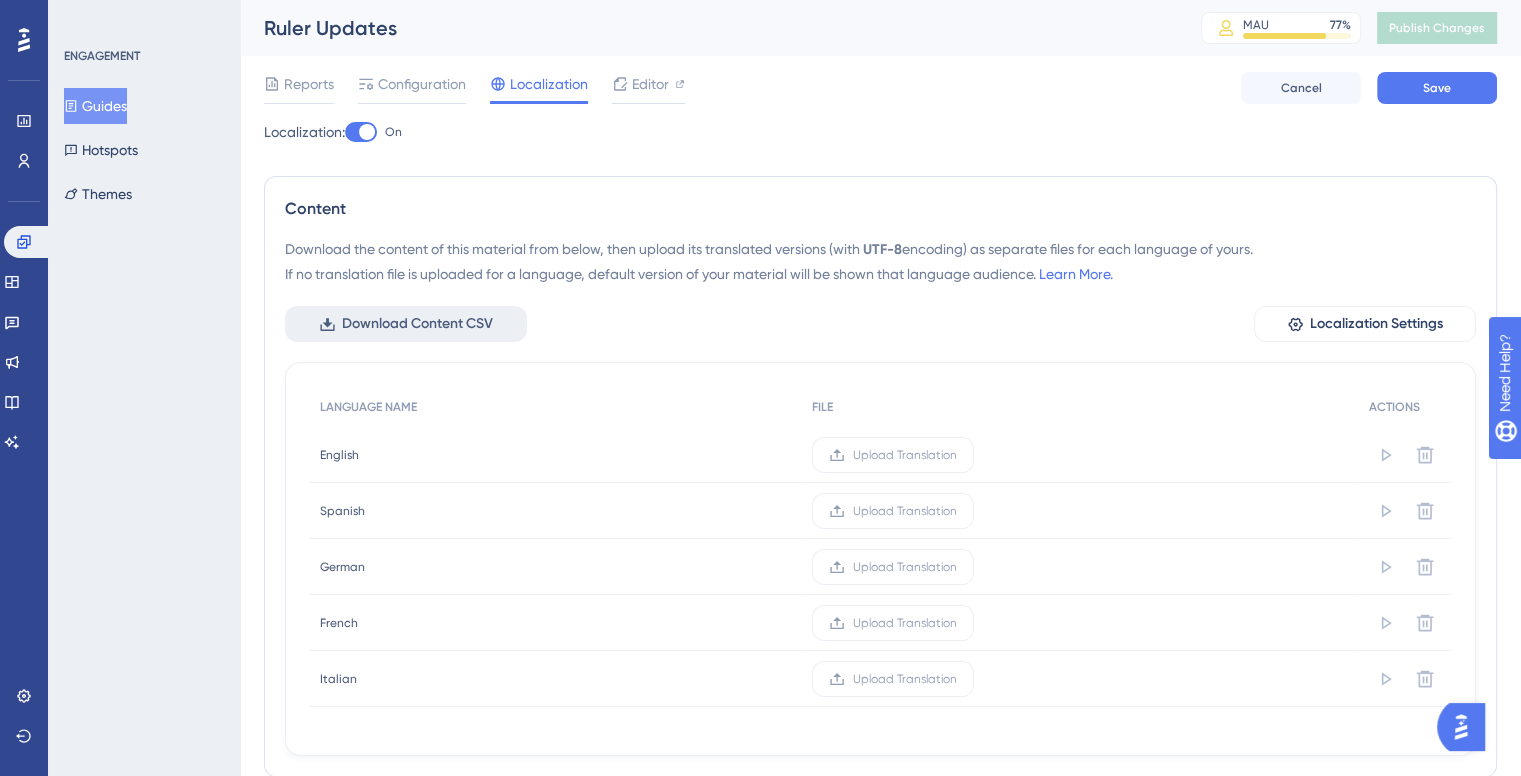 click on "Download Content CSV" at bounding box center [417, 324] 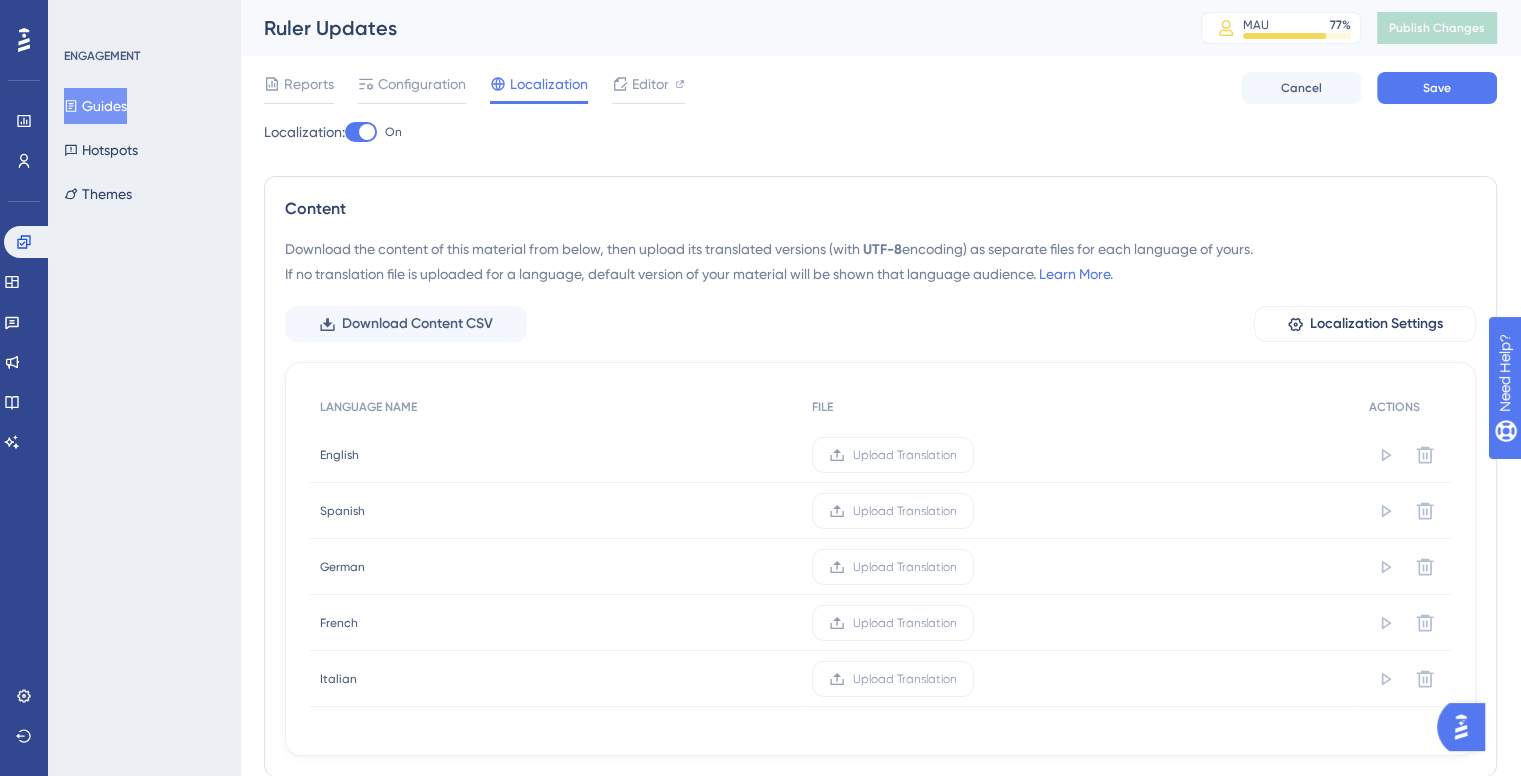 click on "Localization:   On Content Download the content of this material from below, then upload its translated versions (with   UTF-8  encoding) as separate files for each language of yours.  If no translation file is uploaded for a language, default version of your material will be shown that language audience.     Learn More. Download Content CSV Localization Settings LANGUAGE NAME FILE ACTIONS English English Upload Translation Spanish Spanish Upload Translation German German Upload Translation French French Upload Translation Italian Italian Upload Translation" at bounding box center [880, 456] 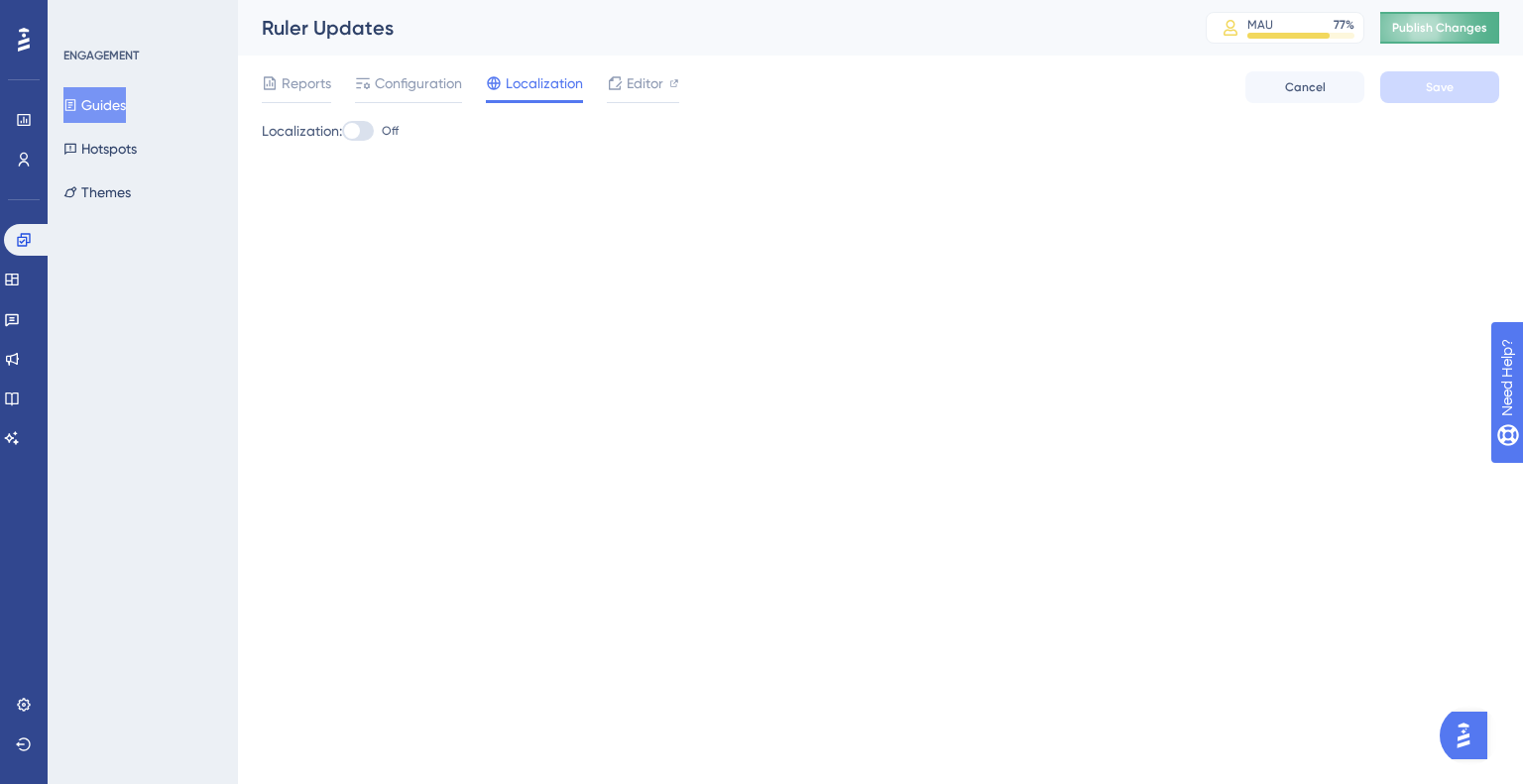 click on "Publish Changes" at bounding box center [1440, 28] 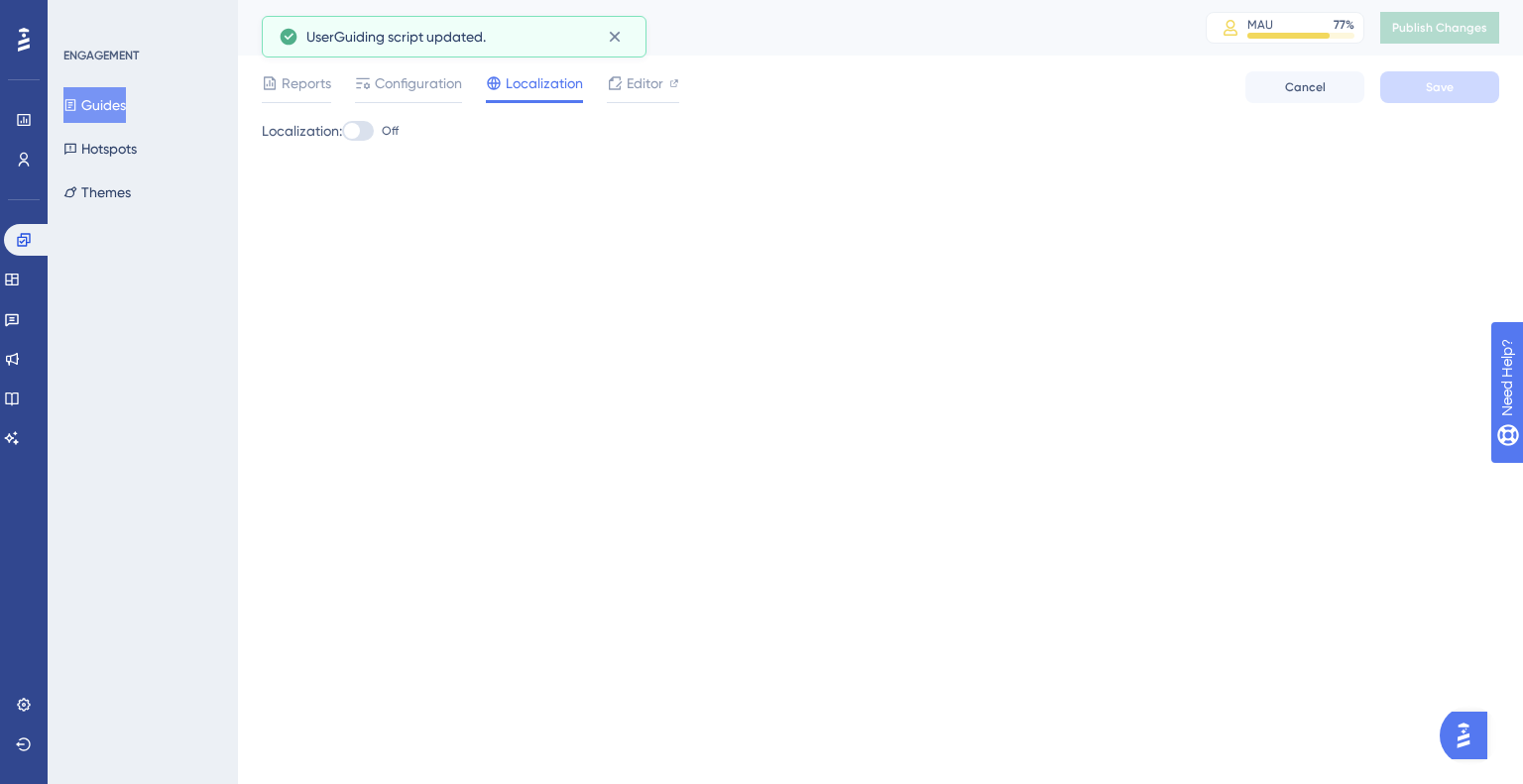 click at bounding box center (24, 40) 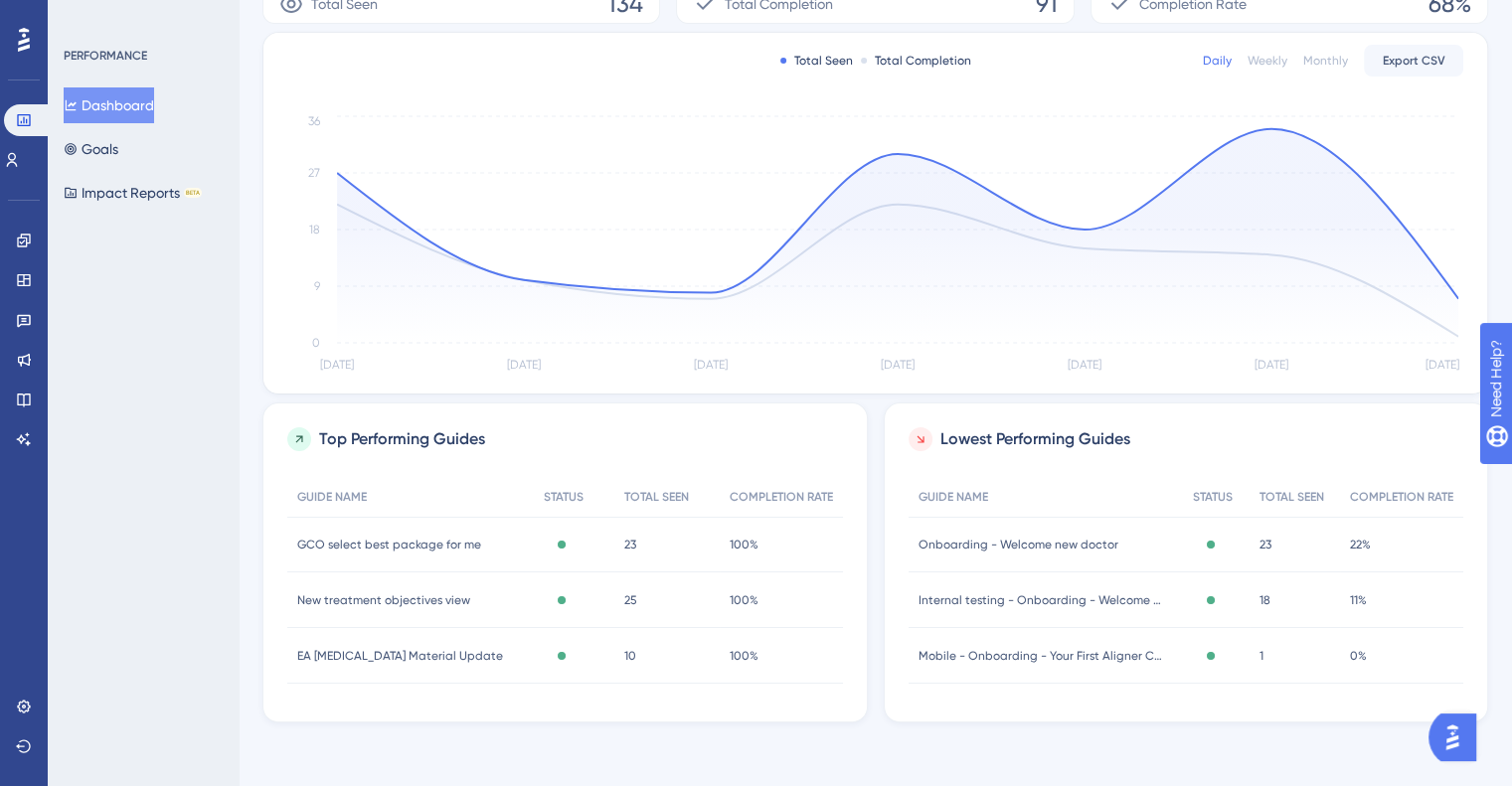 scroll, scrollTop: 0, scrollLeft: 0, axis: both 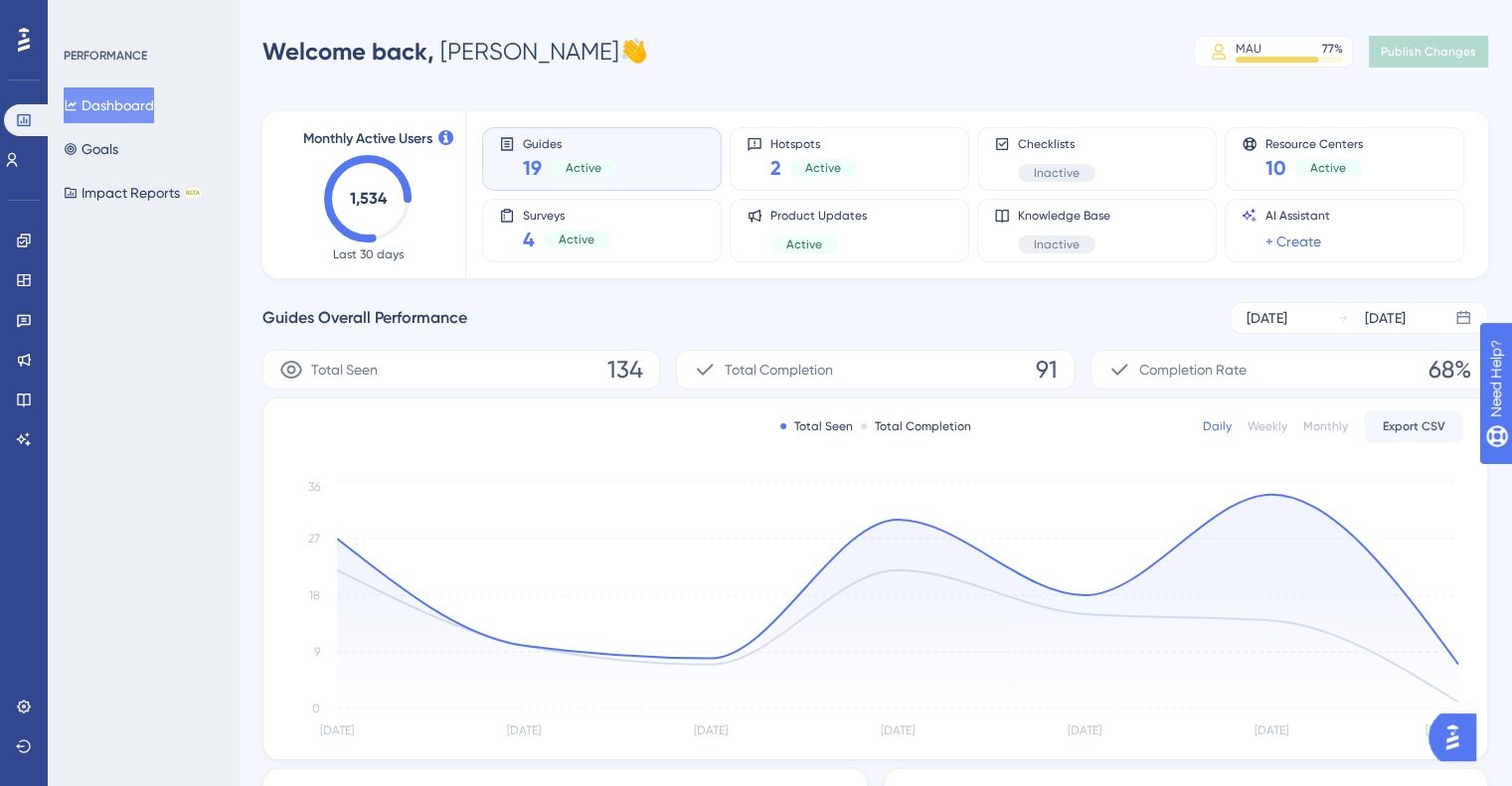 click 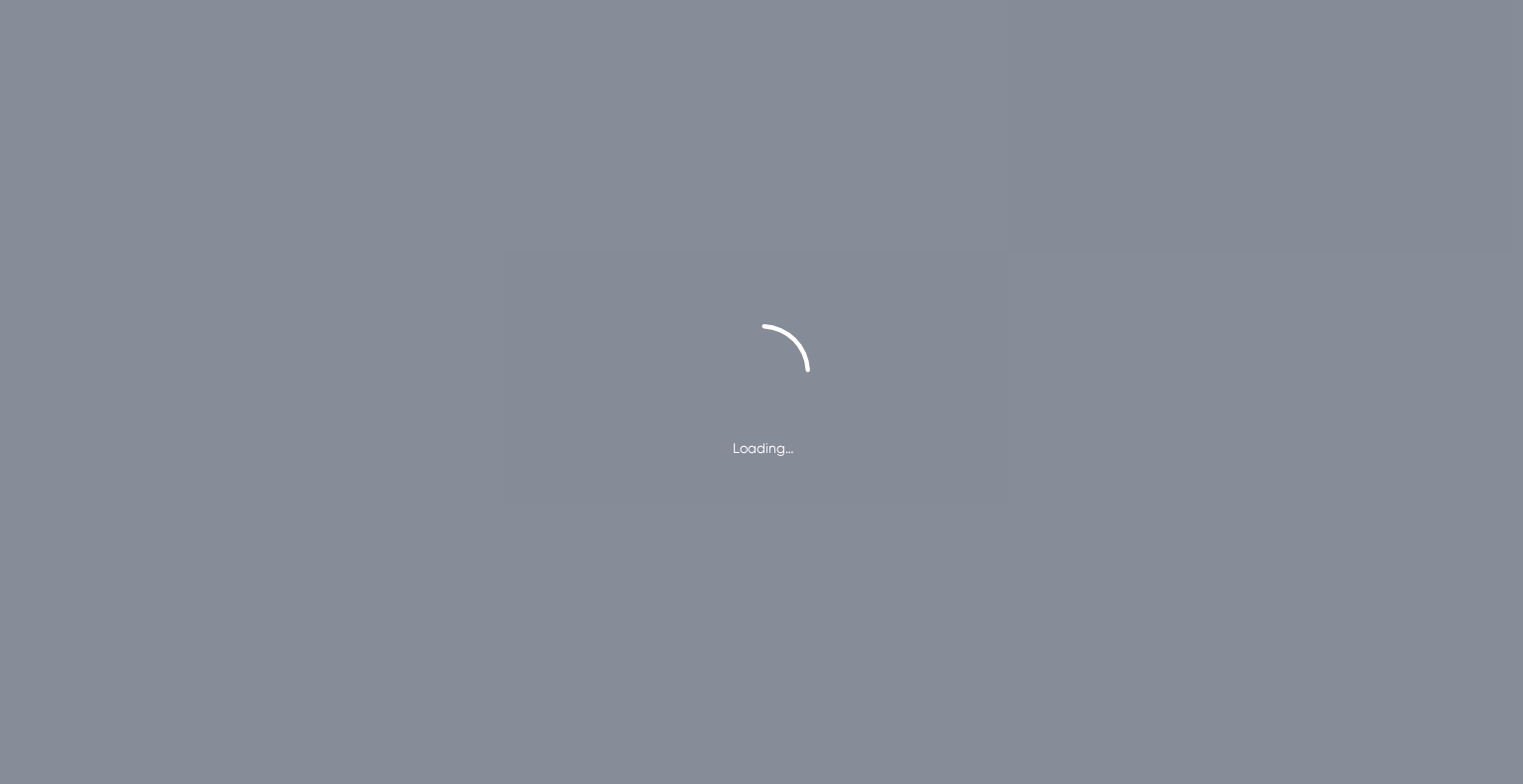 scroll, scrollTop: 0, scrollLeft: 0, axis: both 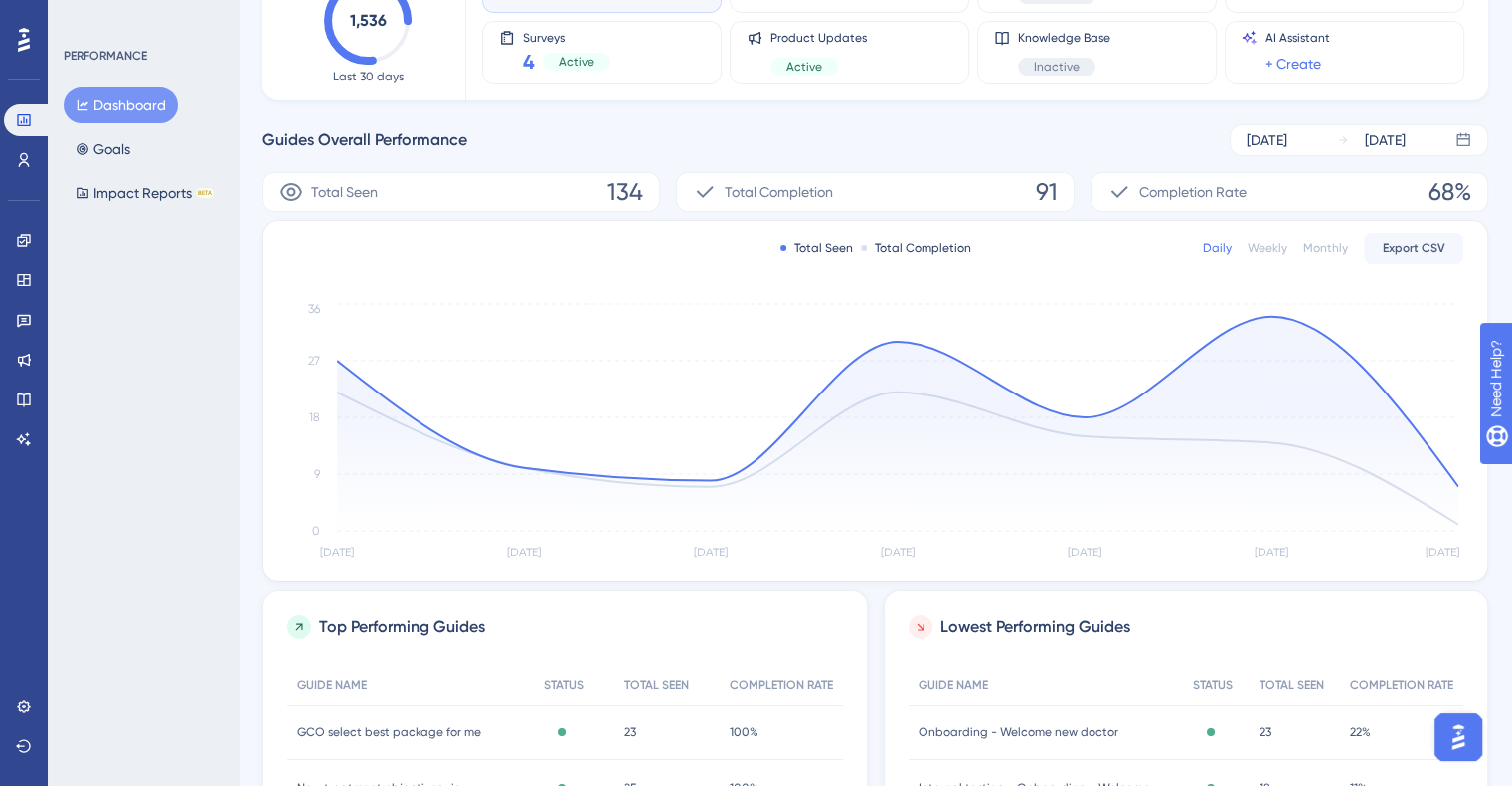 click at bounding box center (1458, 737) 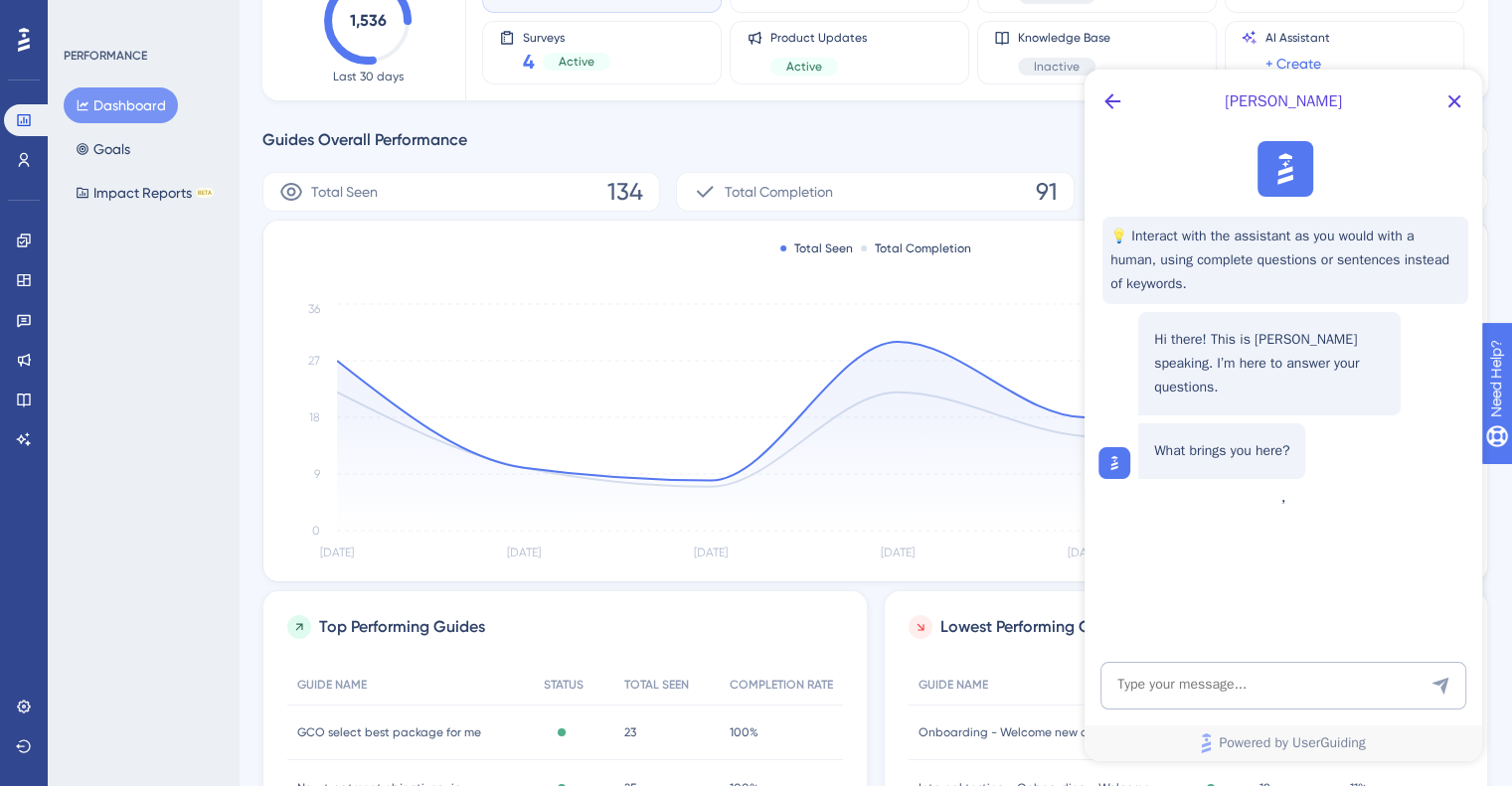 scroll, scrollTop: 0, scrollLeft: 0, axis: both 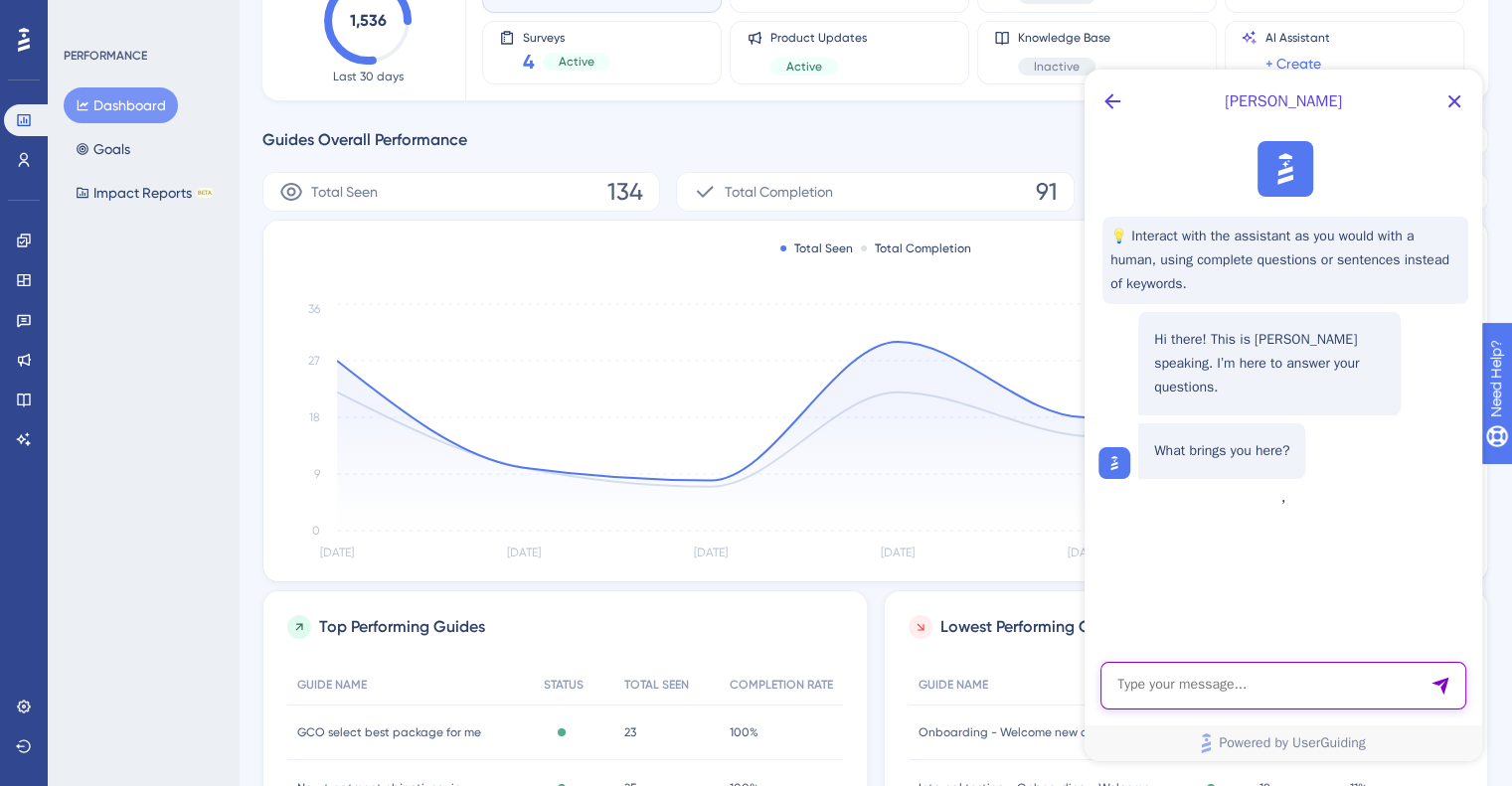 click at bounding box center [1283, 686] 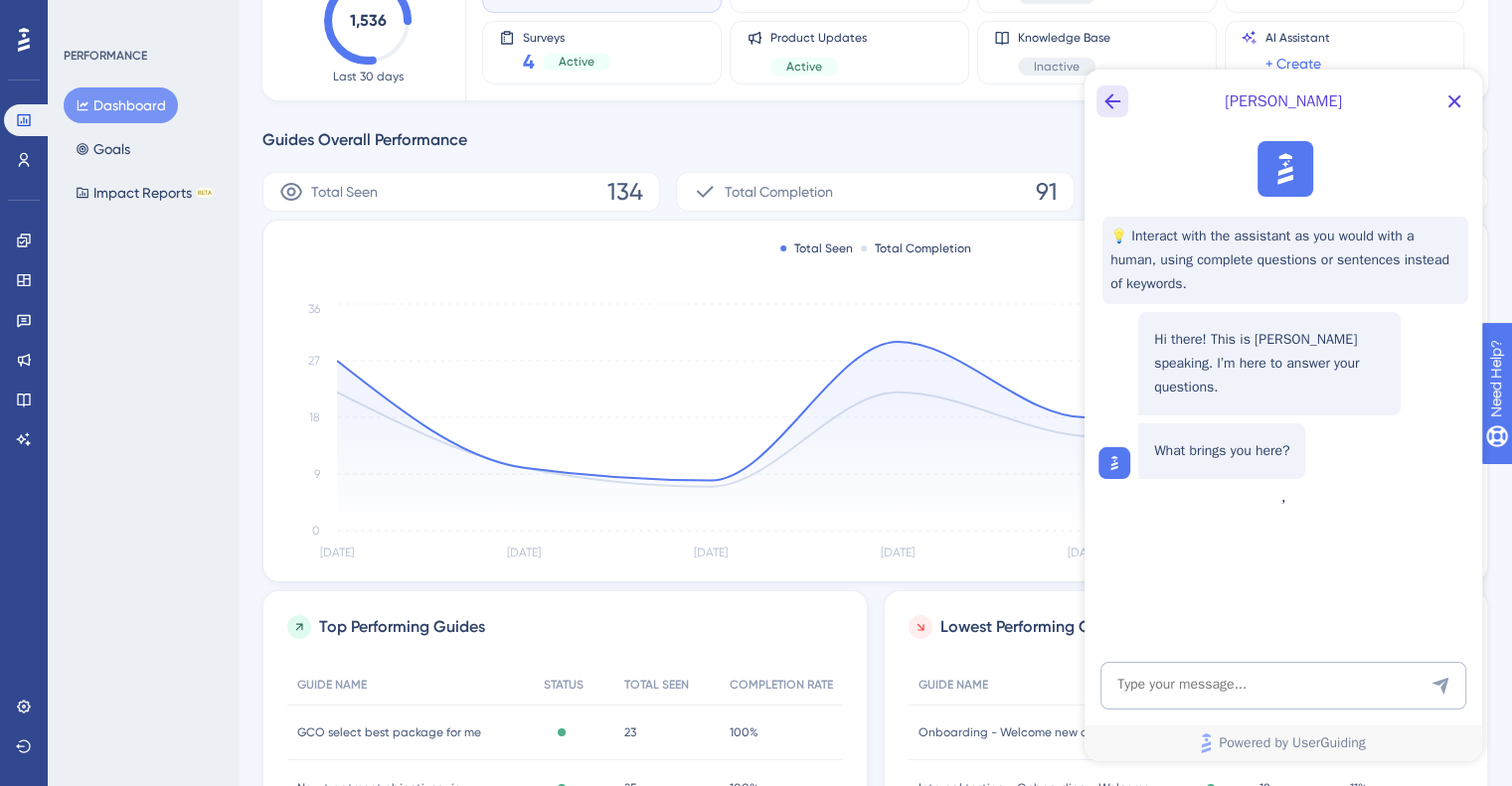 click 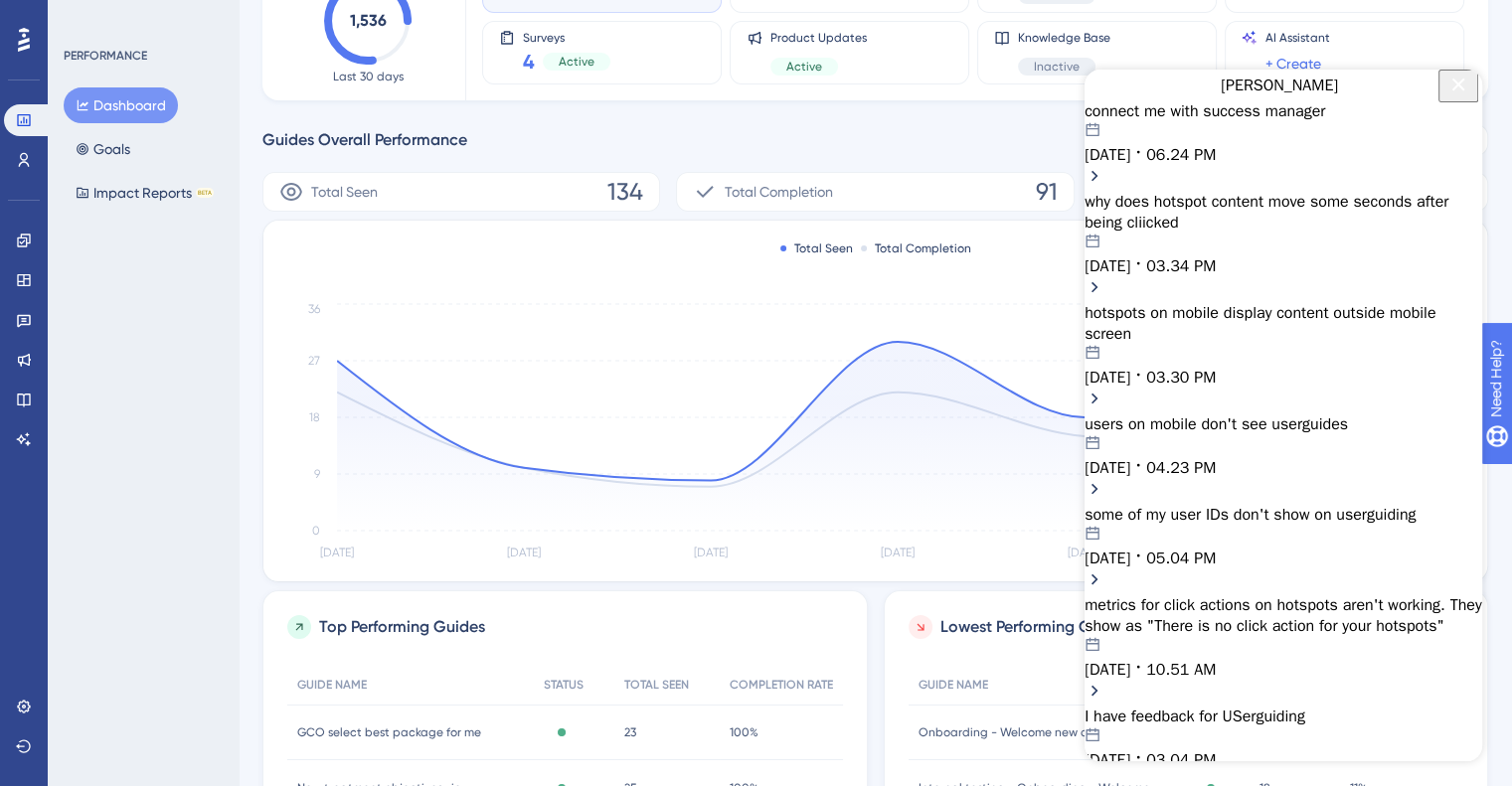 click on "connect me with success manager" at bounding box center (1283, 111) 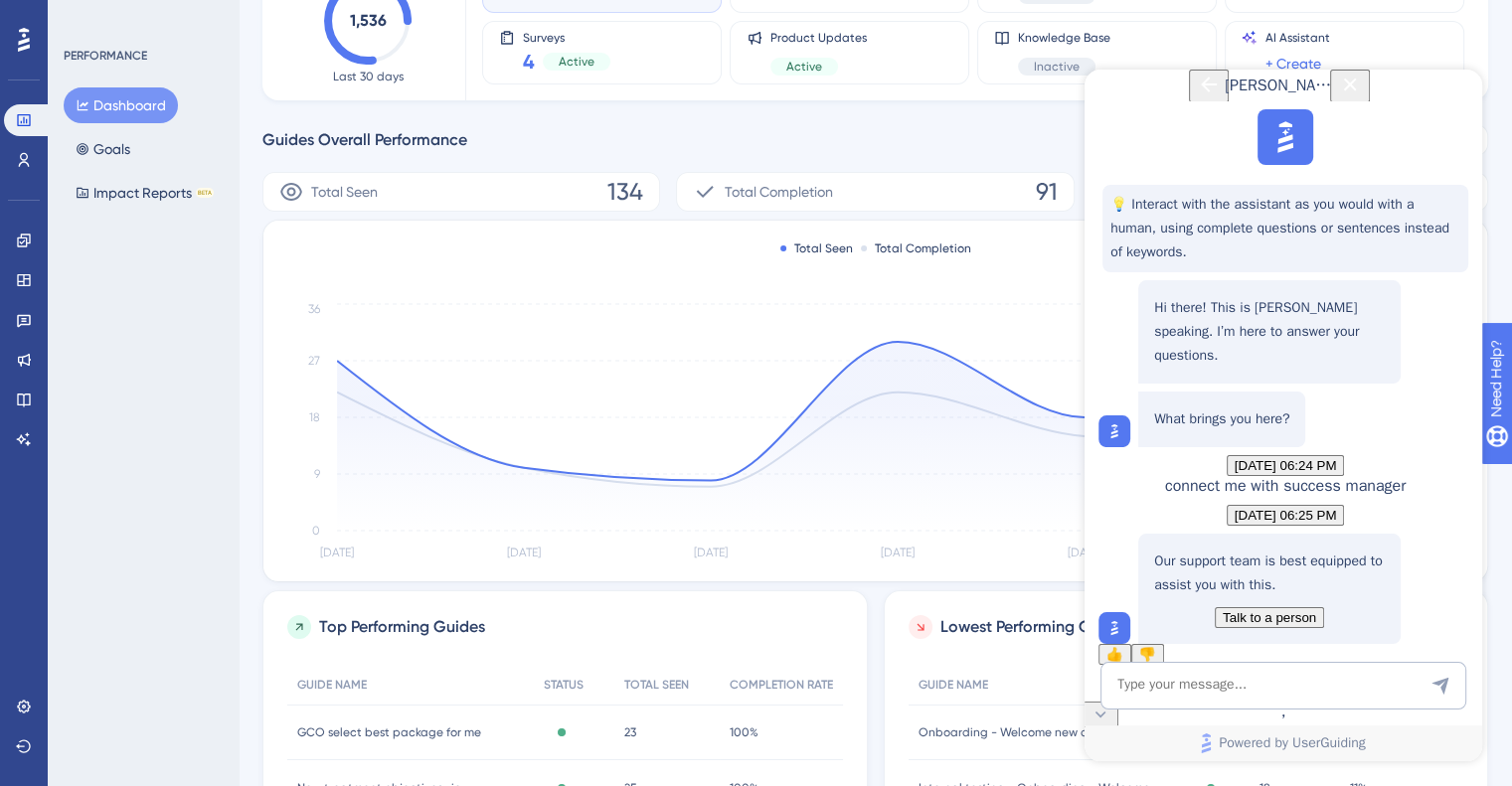 scroll, scrollTop: 153, scrollLeft: 0, axis: vertical 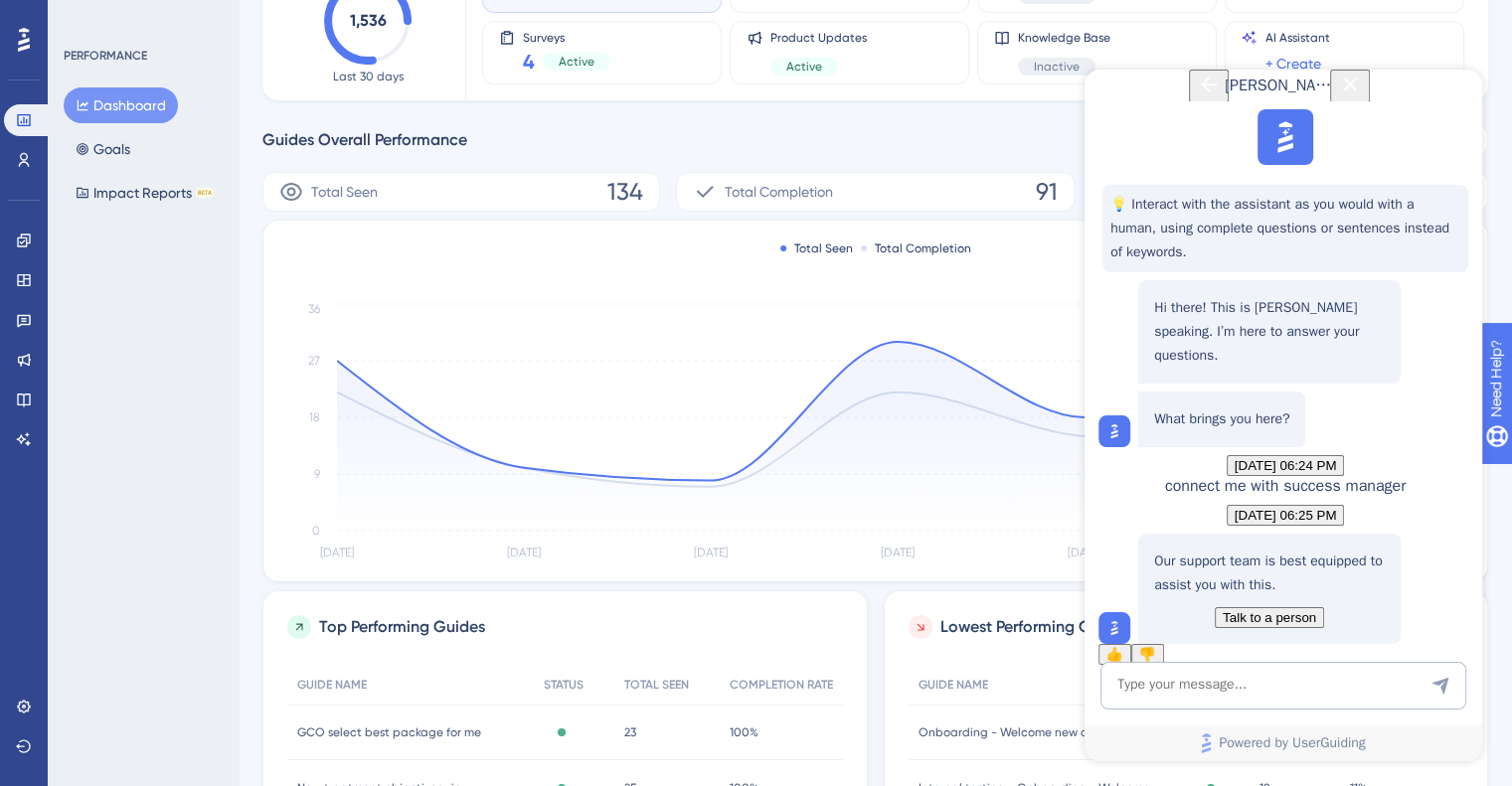 click on "Talk to a person" at bounding box center (1269, 617) 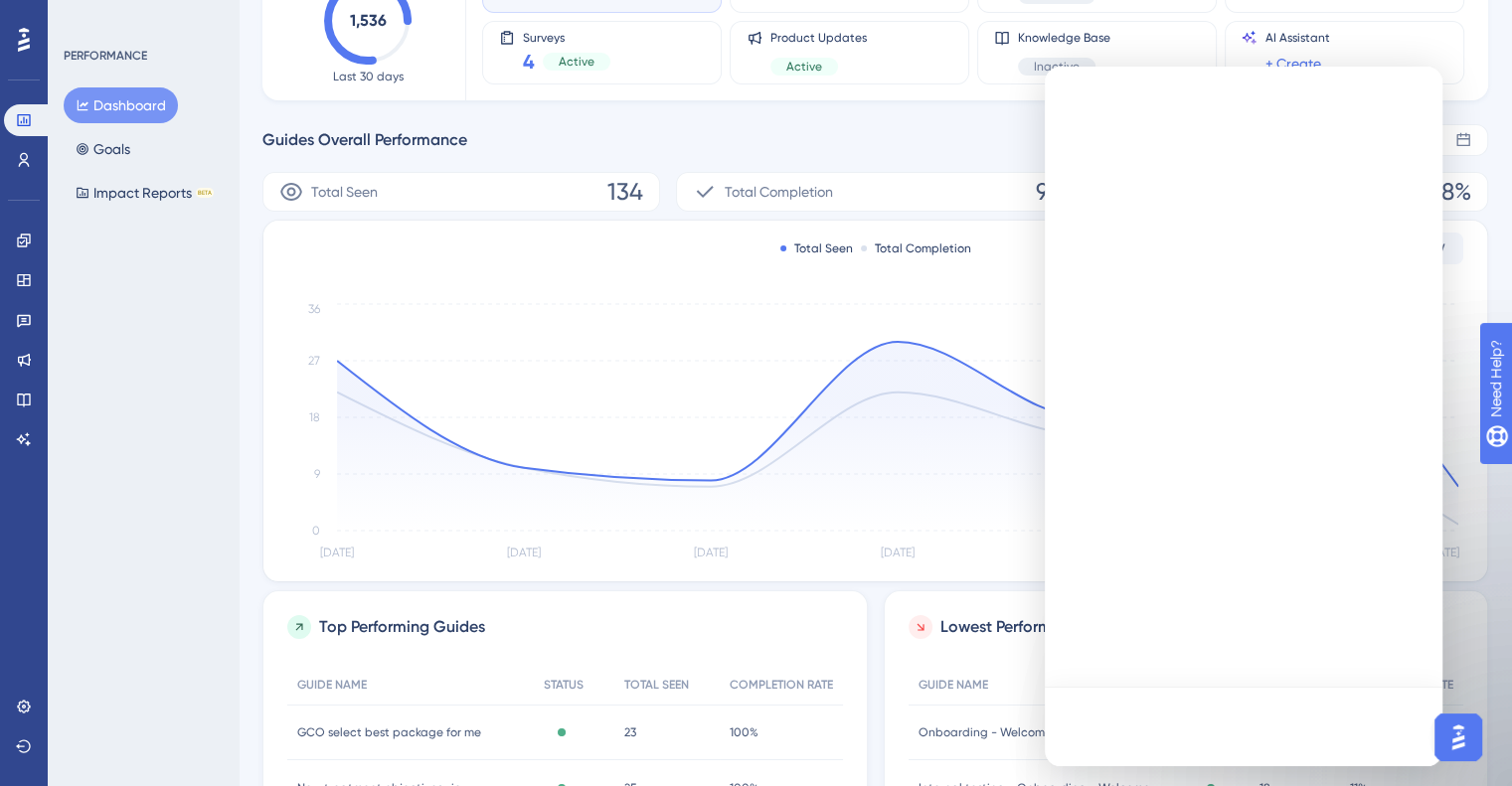 scroll, scrollTop: 0, scrollLeft: 0, axis: both 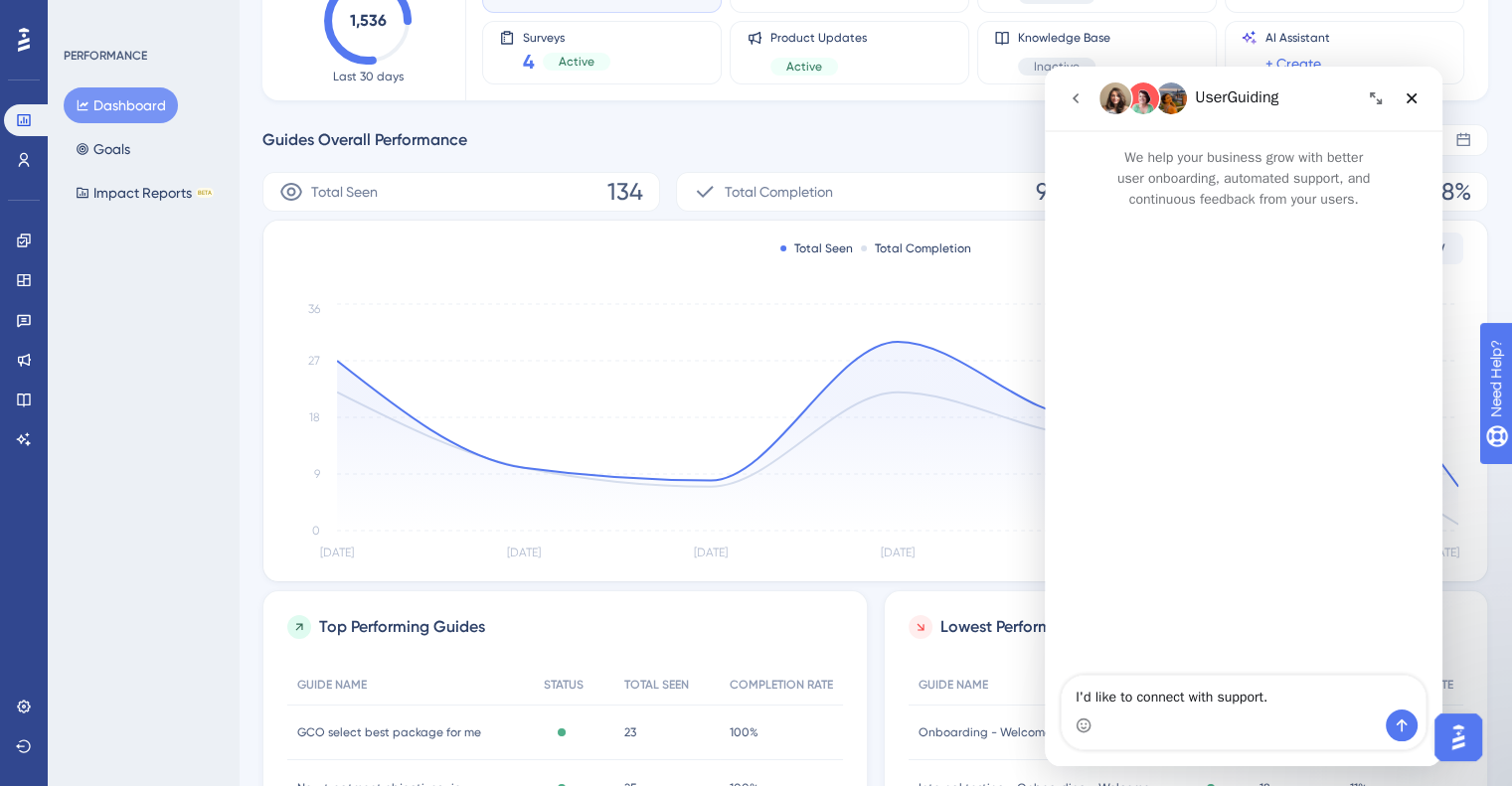 click on "I'd like to connect with support." at bounding box center (1244, 693) 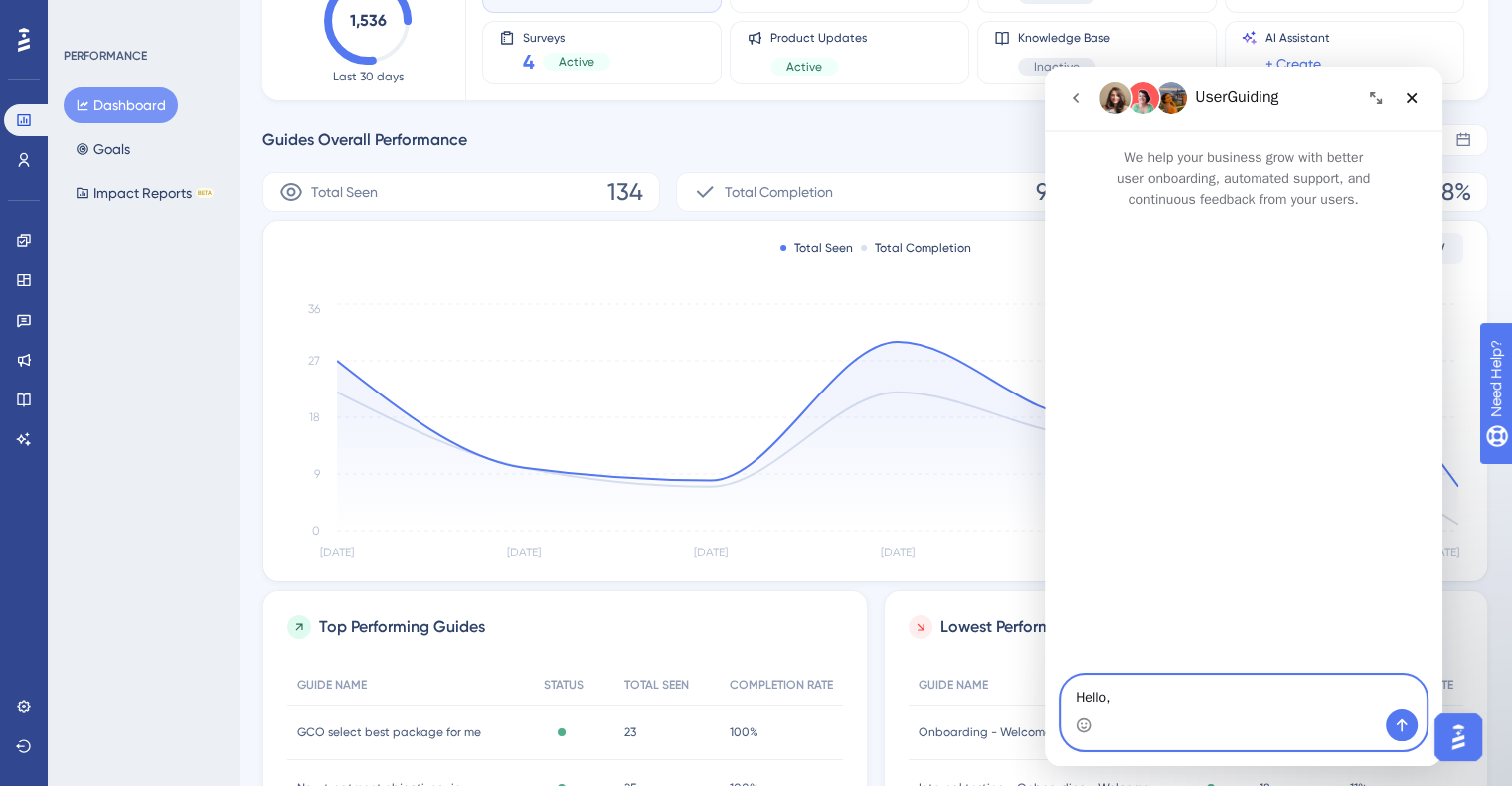paste on "User guide content is inactive yet I still see them downloaded in web page inspector network" 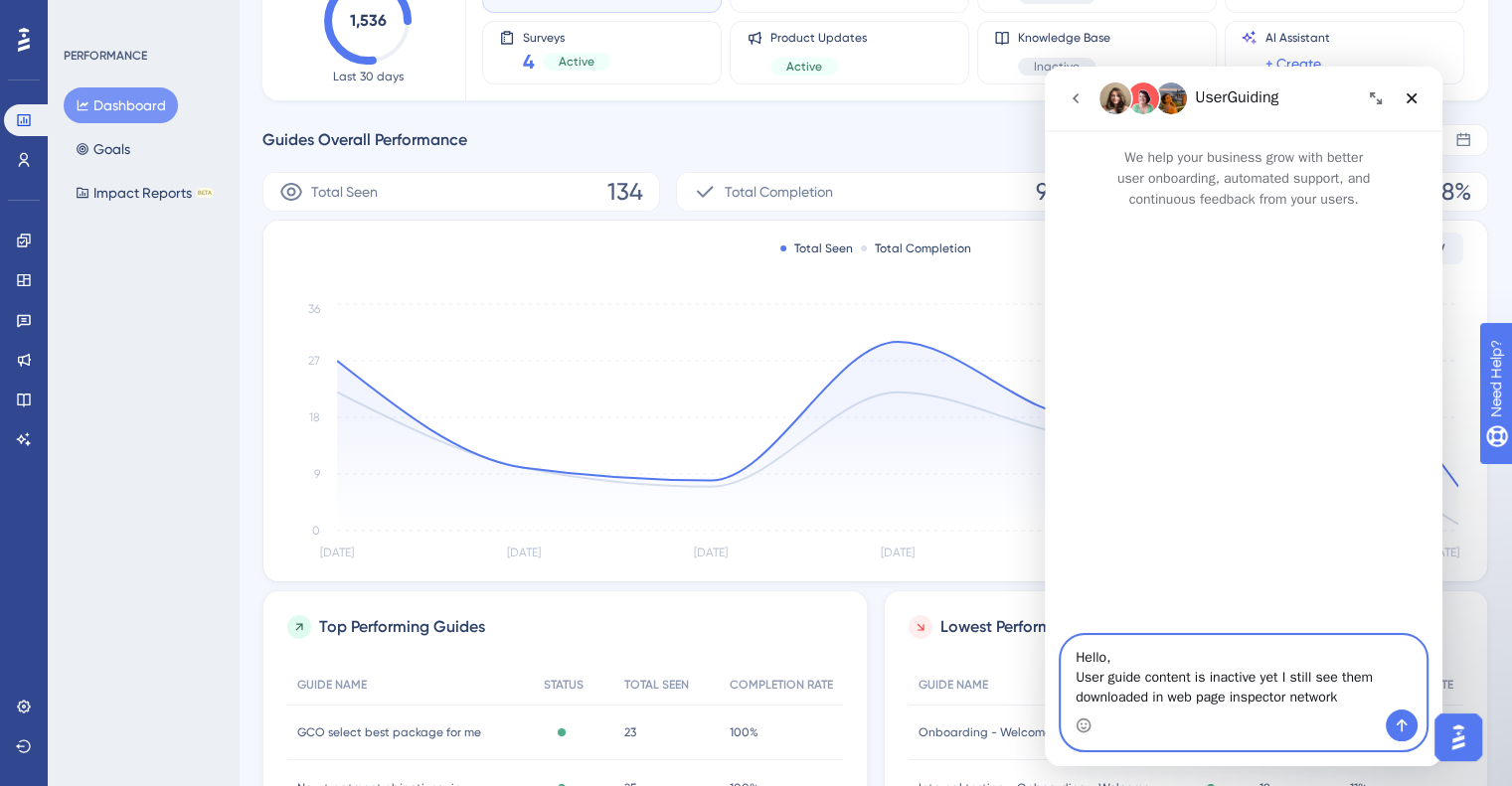 scroll, scrollTop: 0, scrollLeft: 0, axis: both 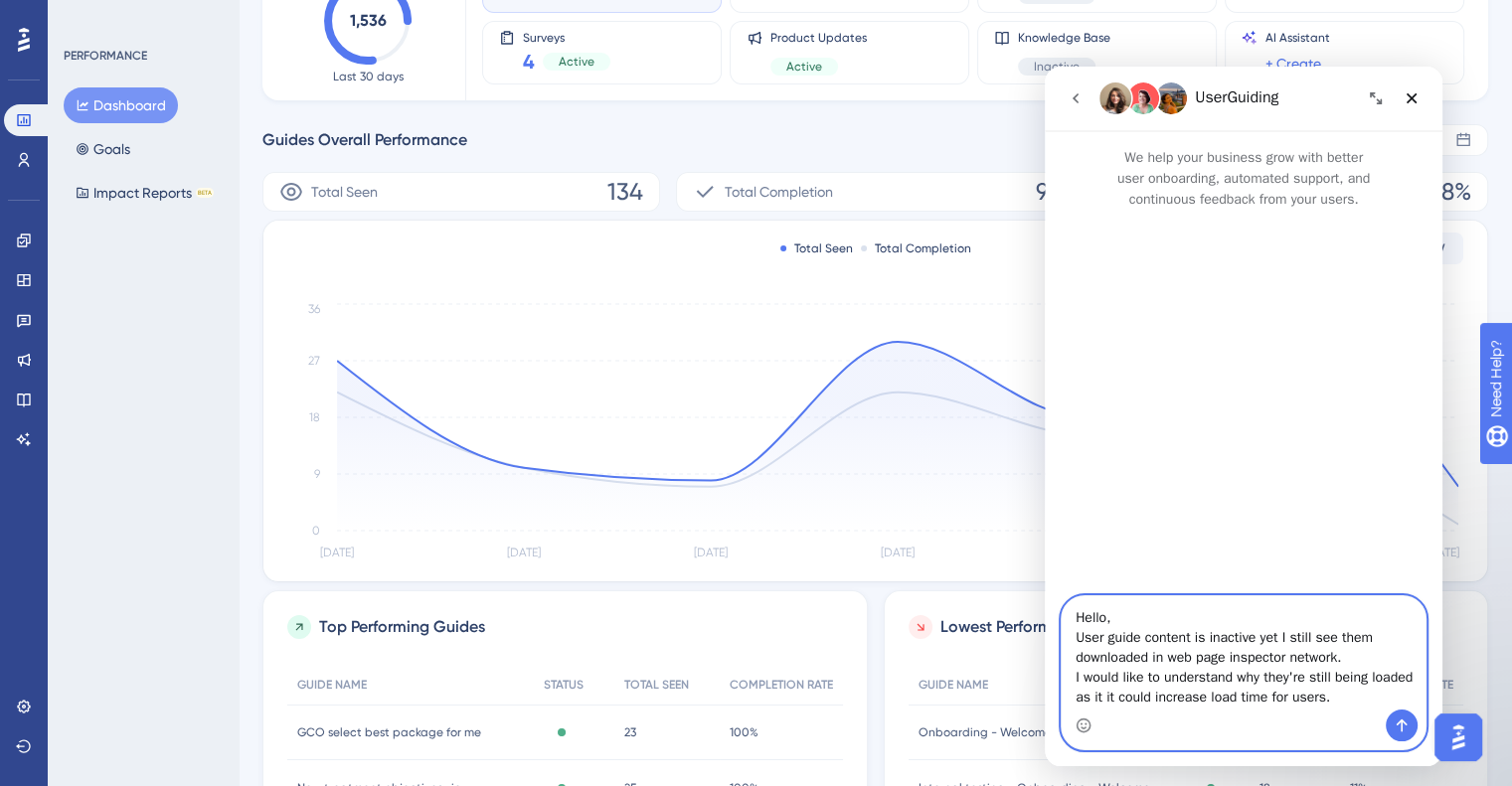 click on "Hello,
User guide content is inactive yet I still see them downloaded in web page inspector network.
I would like to understand why they're still being loaded as it it could increase load time for users." at bounding box center [1244, 653] 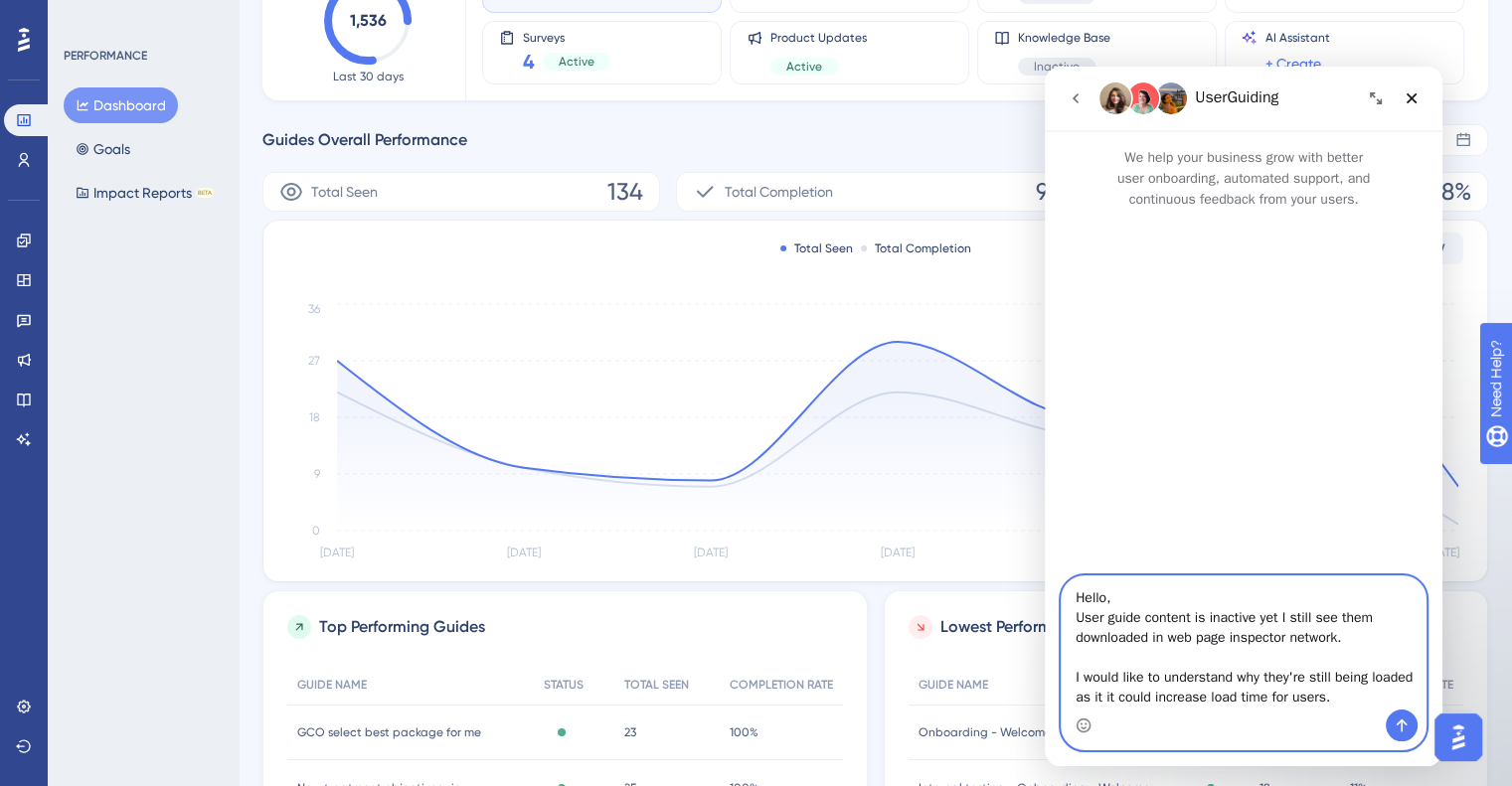 click on "Hello,
User guide content is inactive yet I still see them downloaded in web page inspector network.
I would like to understand why they're still being loaded as it it could increase load time for users." at bounding box center [1244, 643] 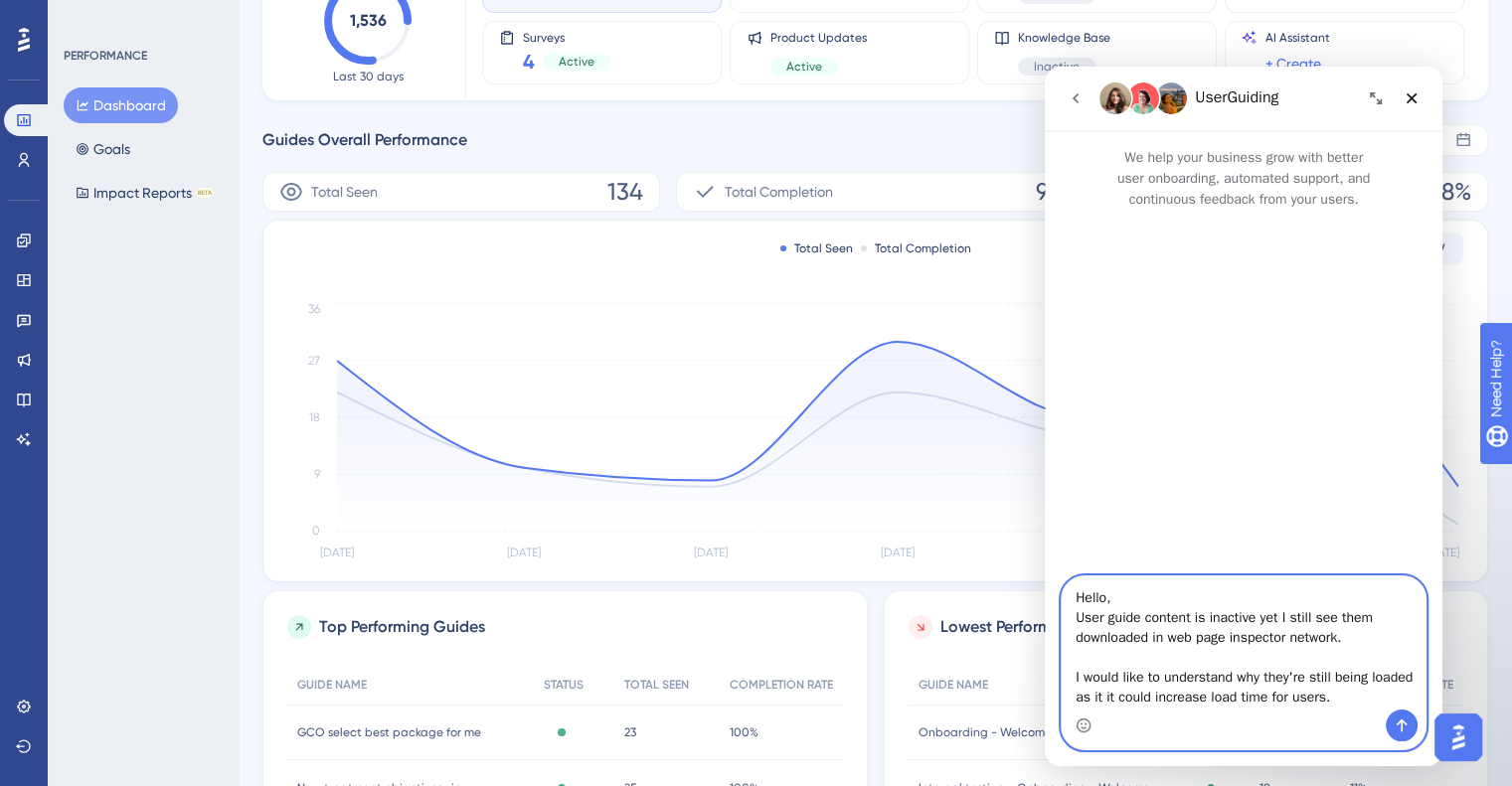 click on "Hello,
User guide content is inactive yet I still see them downloaded in web page inspector network.
I would like to understand why they're still being loaded as it it could increase load time for users." at bounding box center [1244, 643] 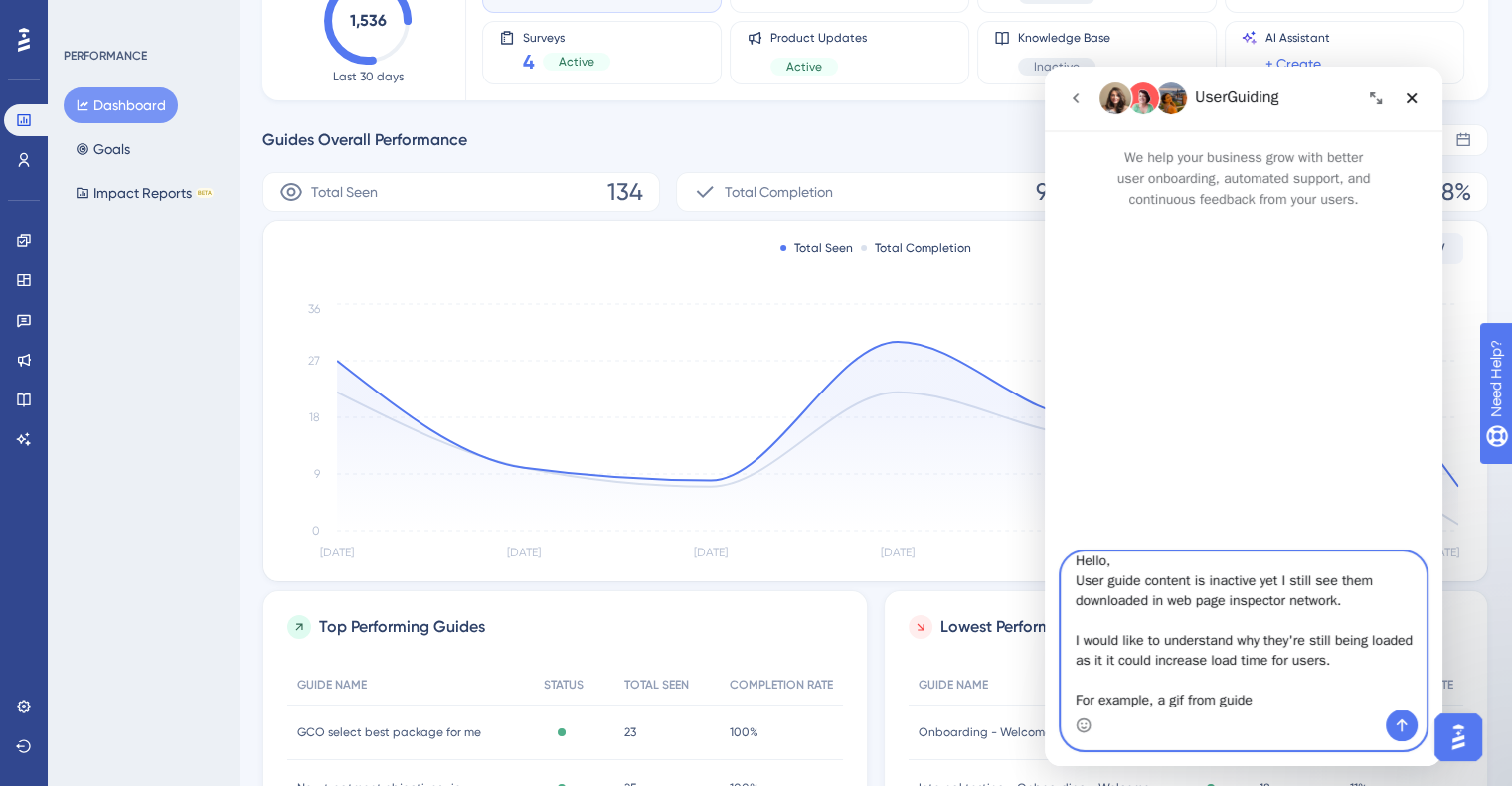 paste on "131037" 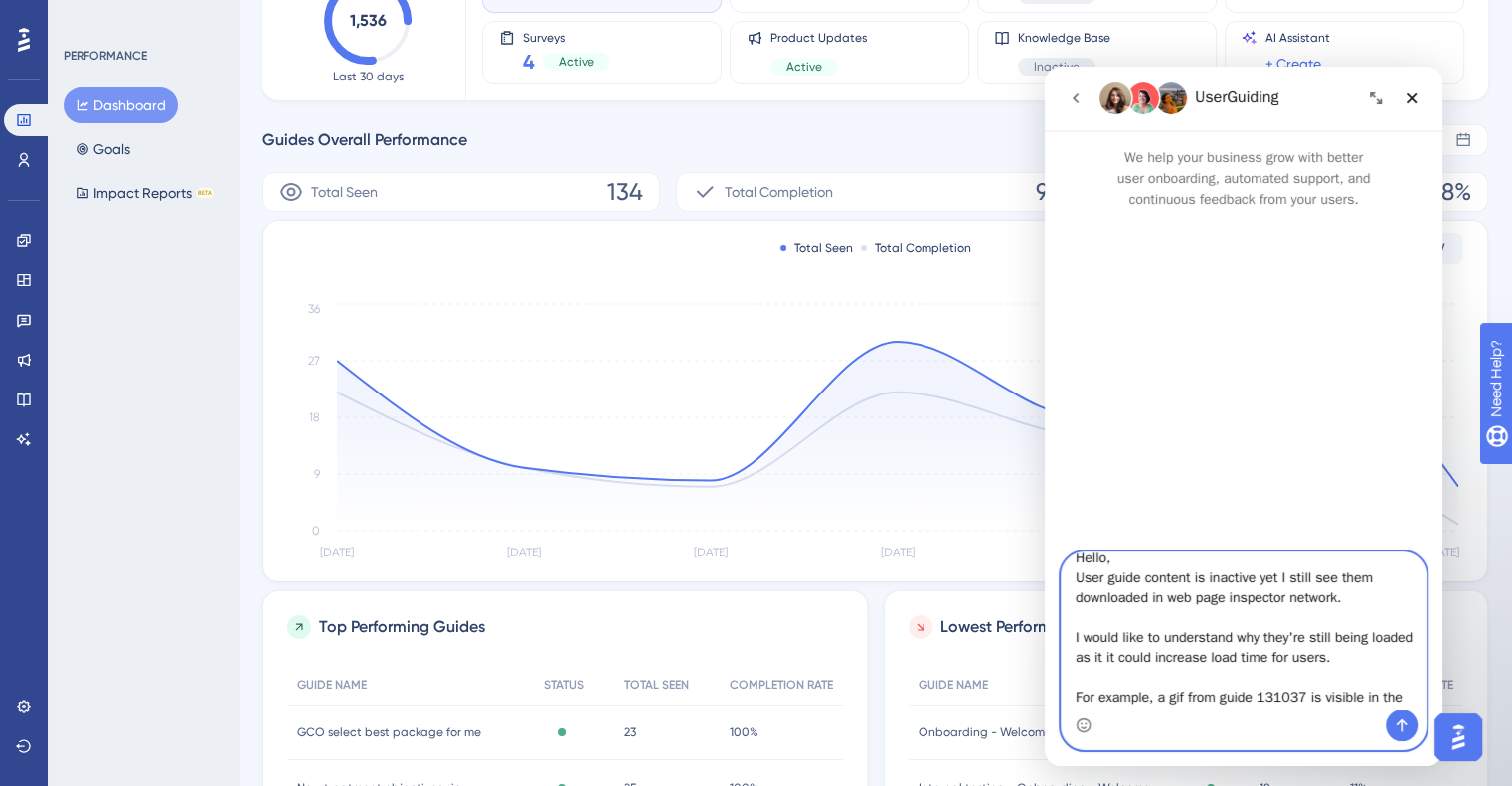 scroll, scrollTop: 16, scrollLeft: 0, axis: vertical 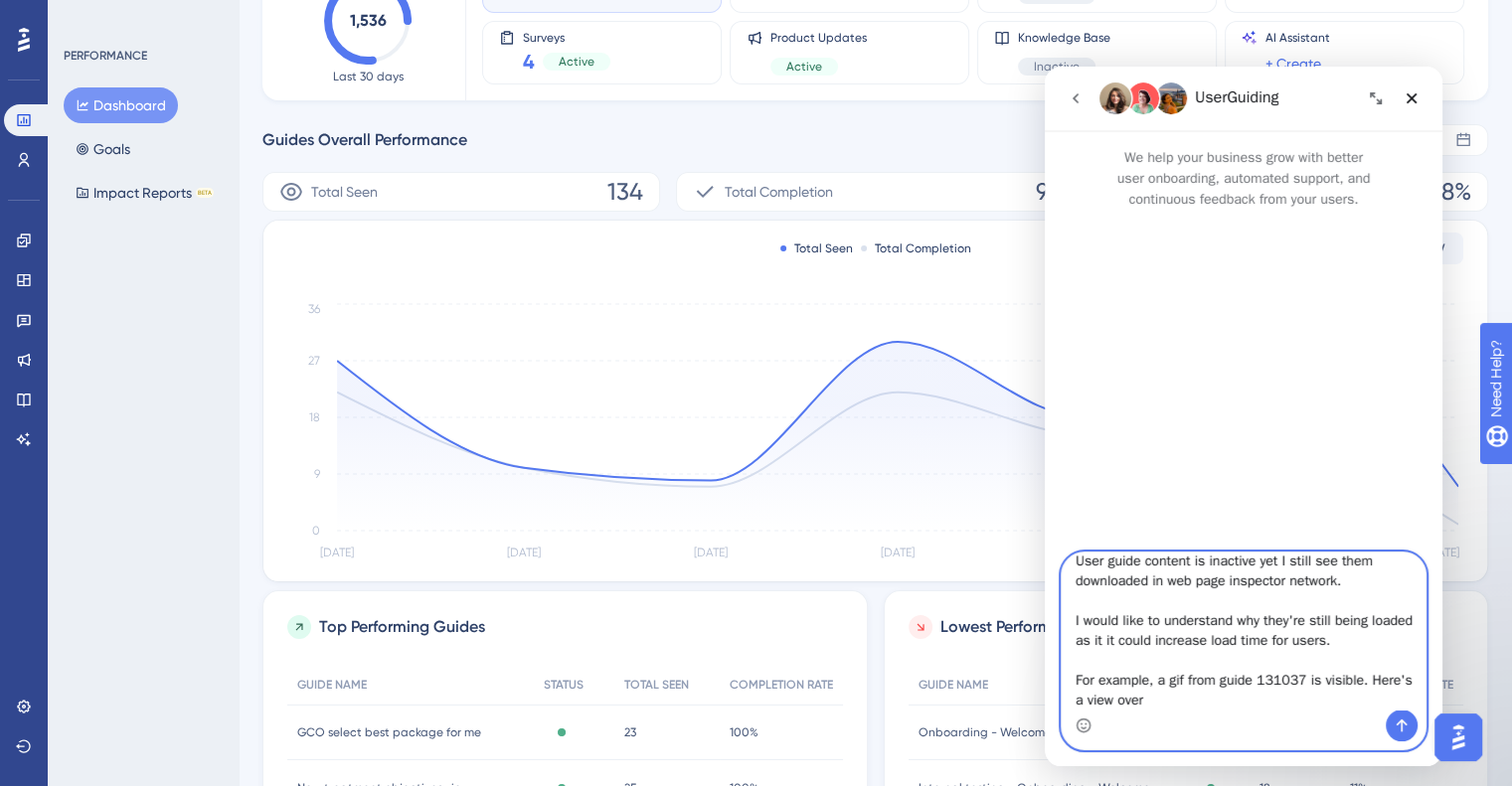 paste on "https://panel.userguiding.com/guides/configuration/131037" 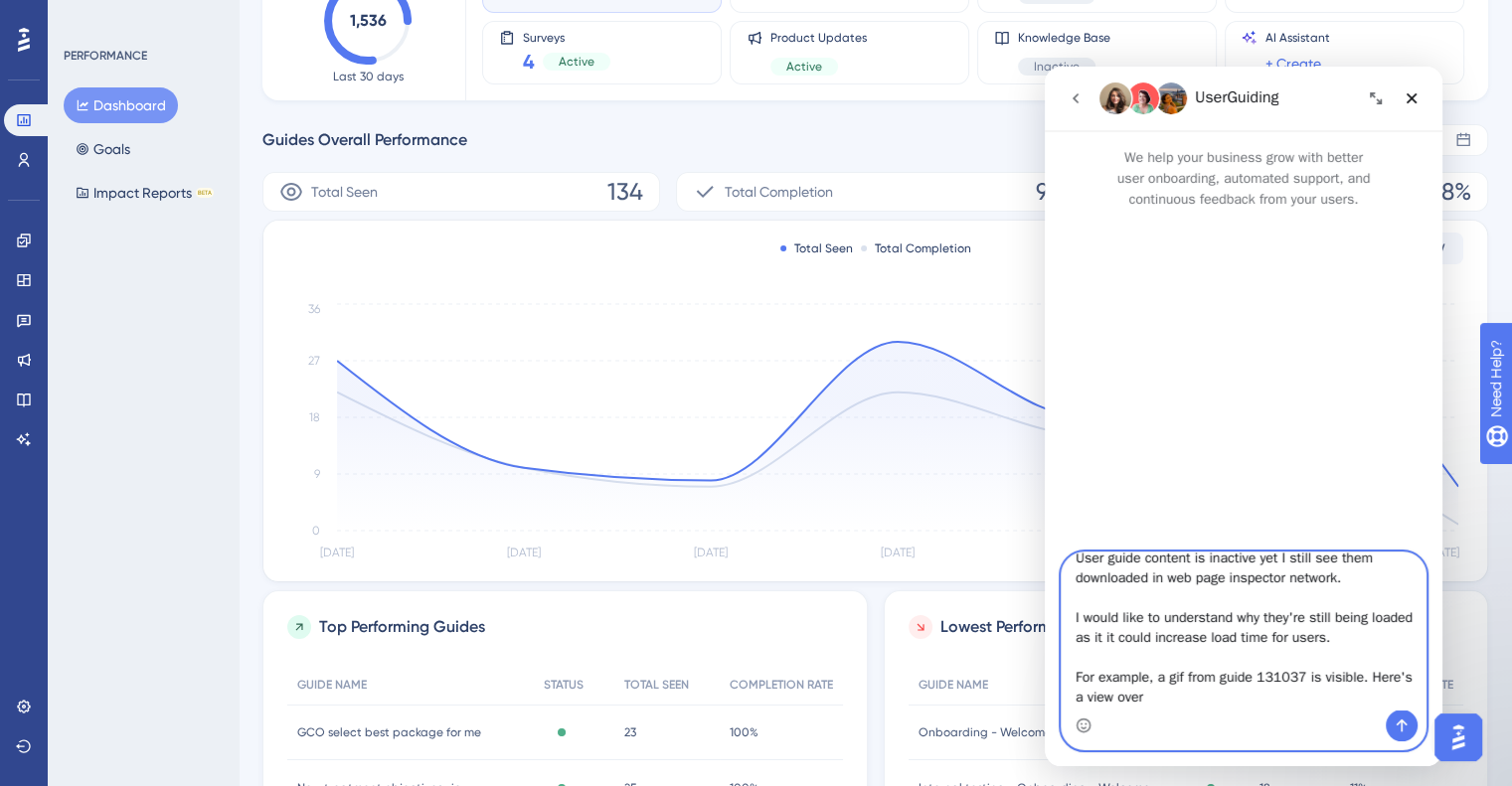 scroll, scrollTop: 36, scrollLeft: 0, axis: vertical 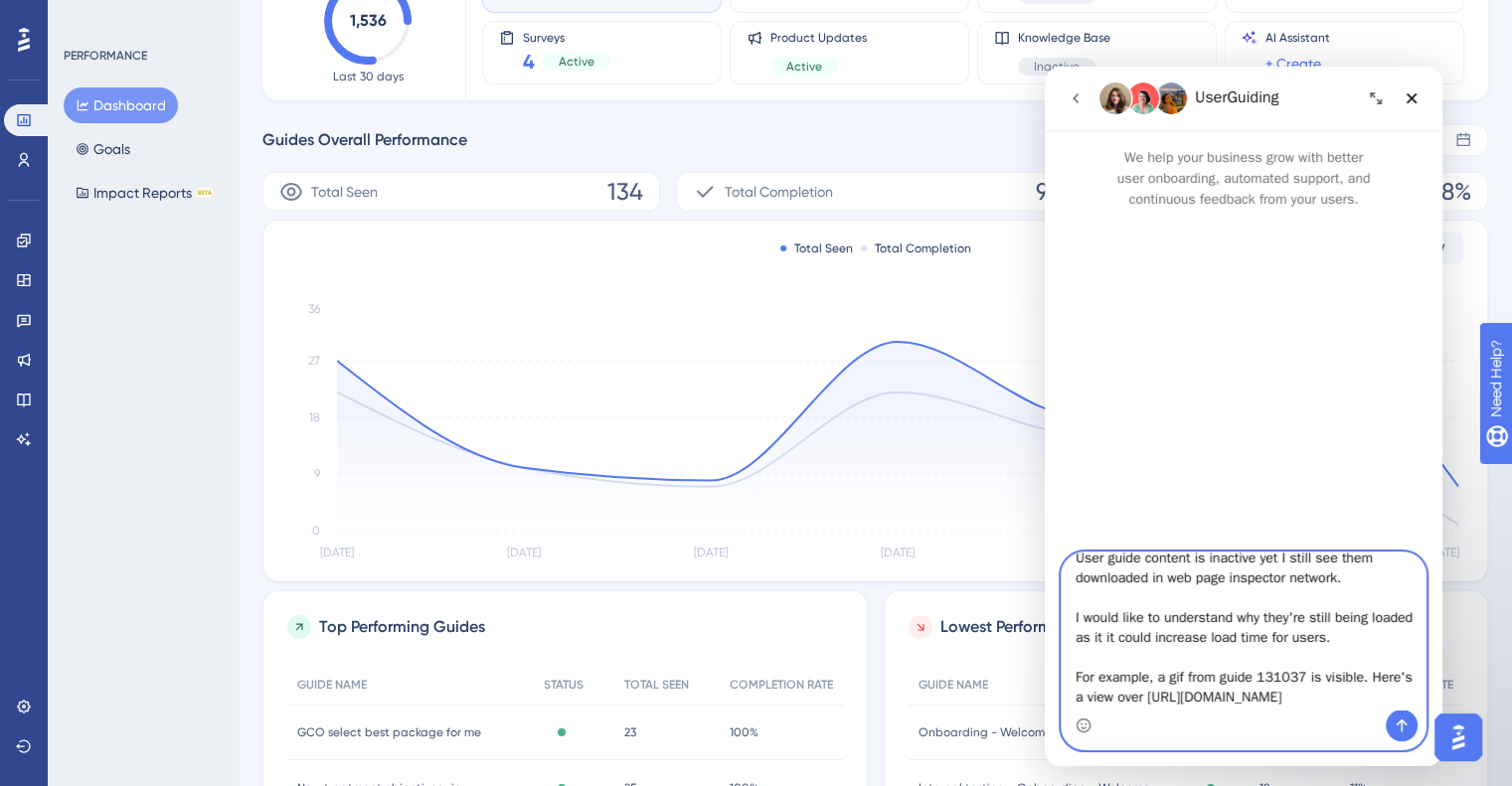 type 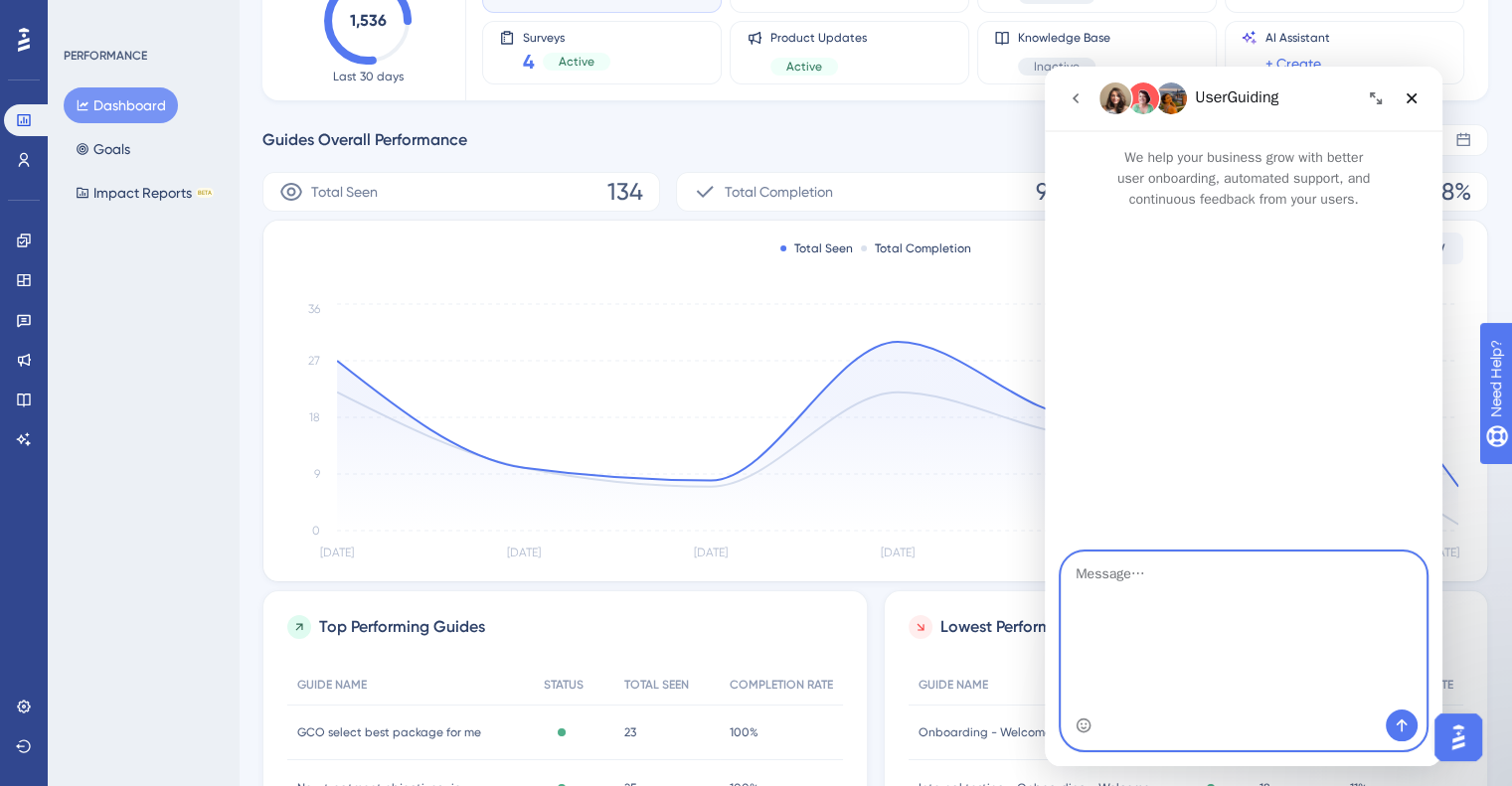 scroll, scrollTop: 0, scrollLeft: 0, axis: both 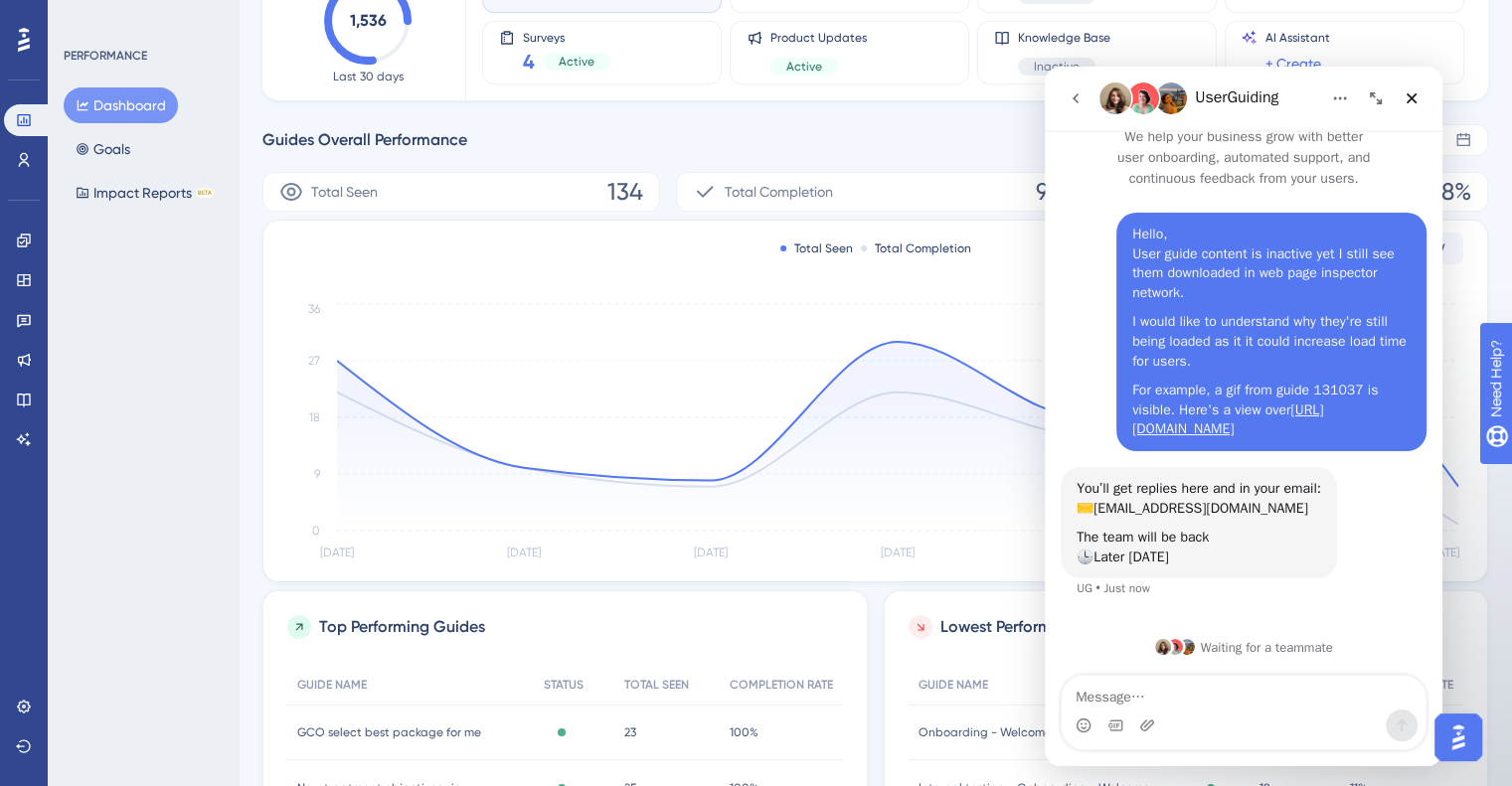 click at bounding box center (1175, 647) 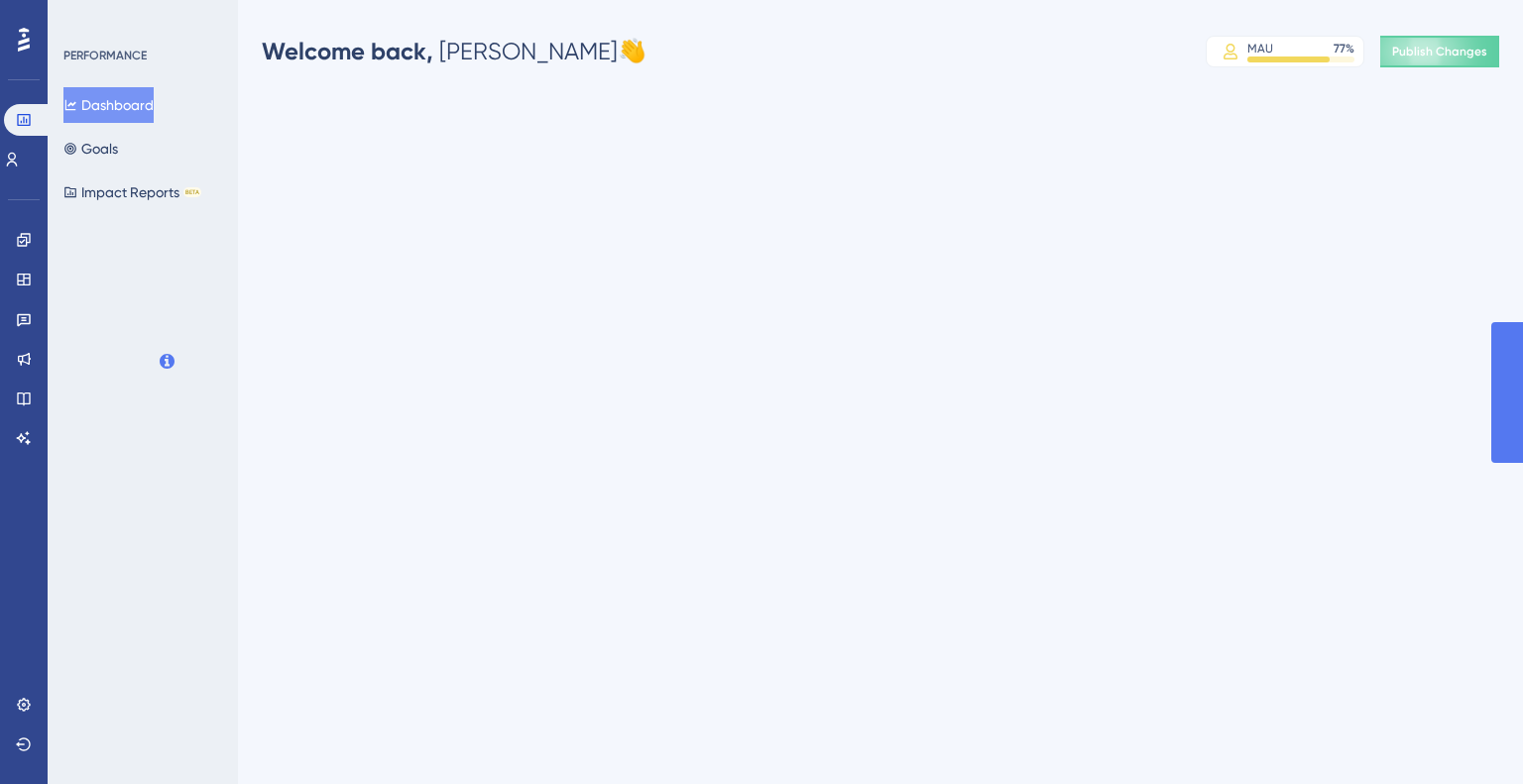 scroll, scrollTop: 0, scrollLeft: 0, axis: both 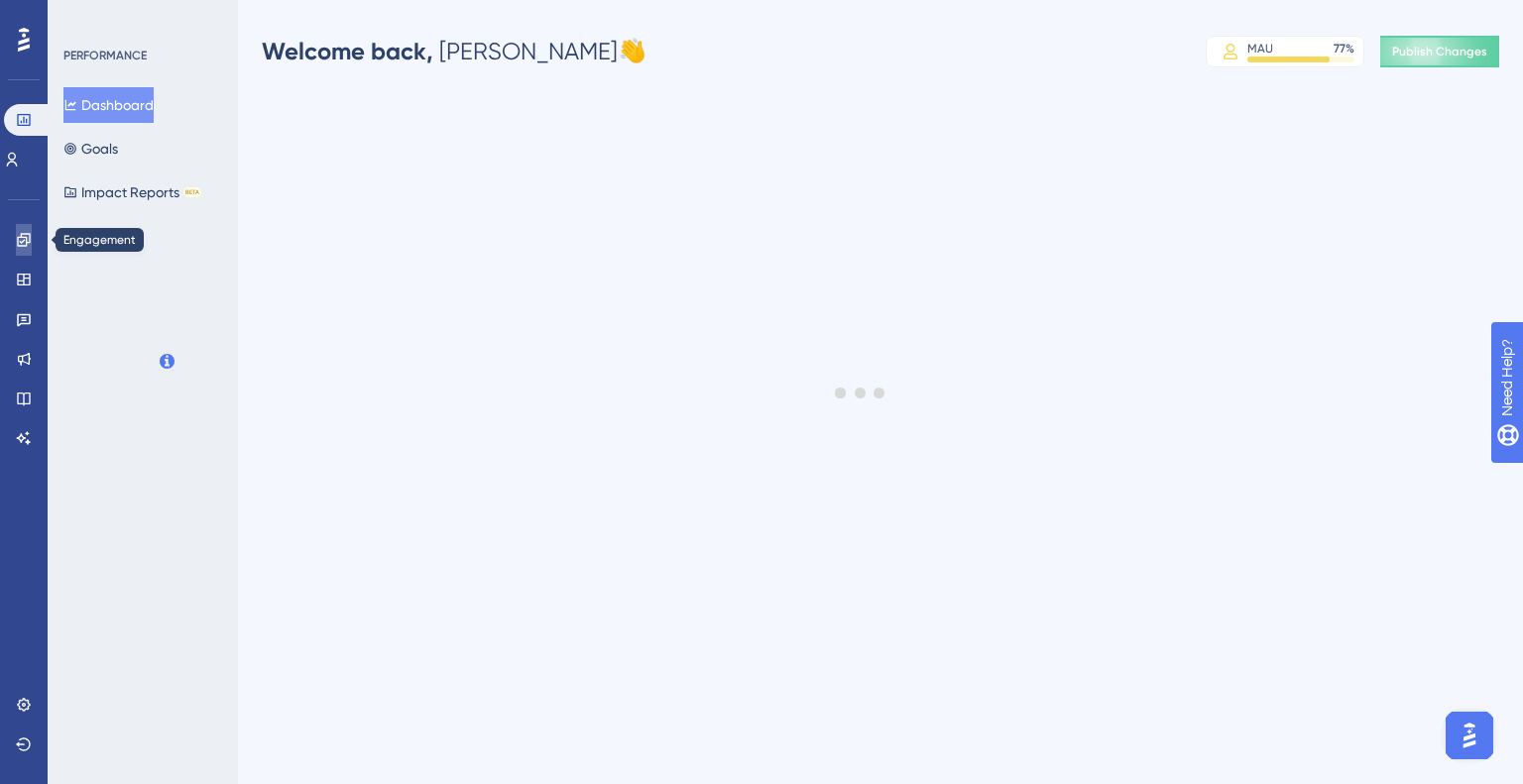 click 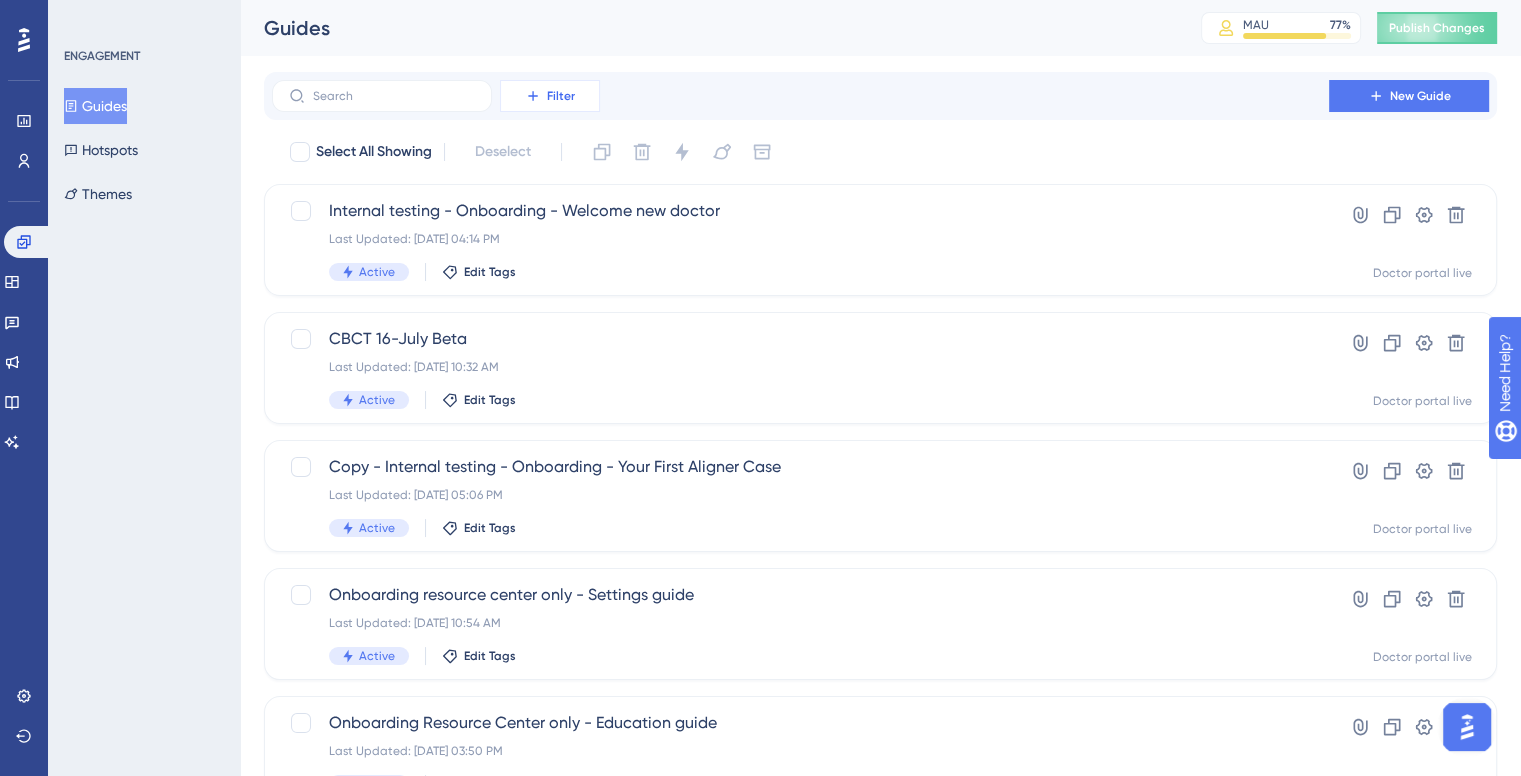 click 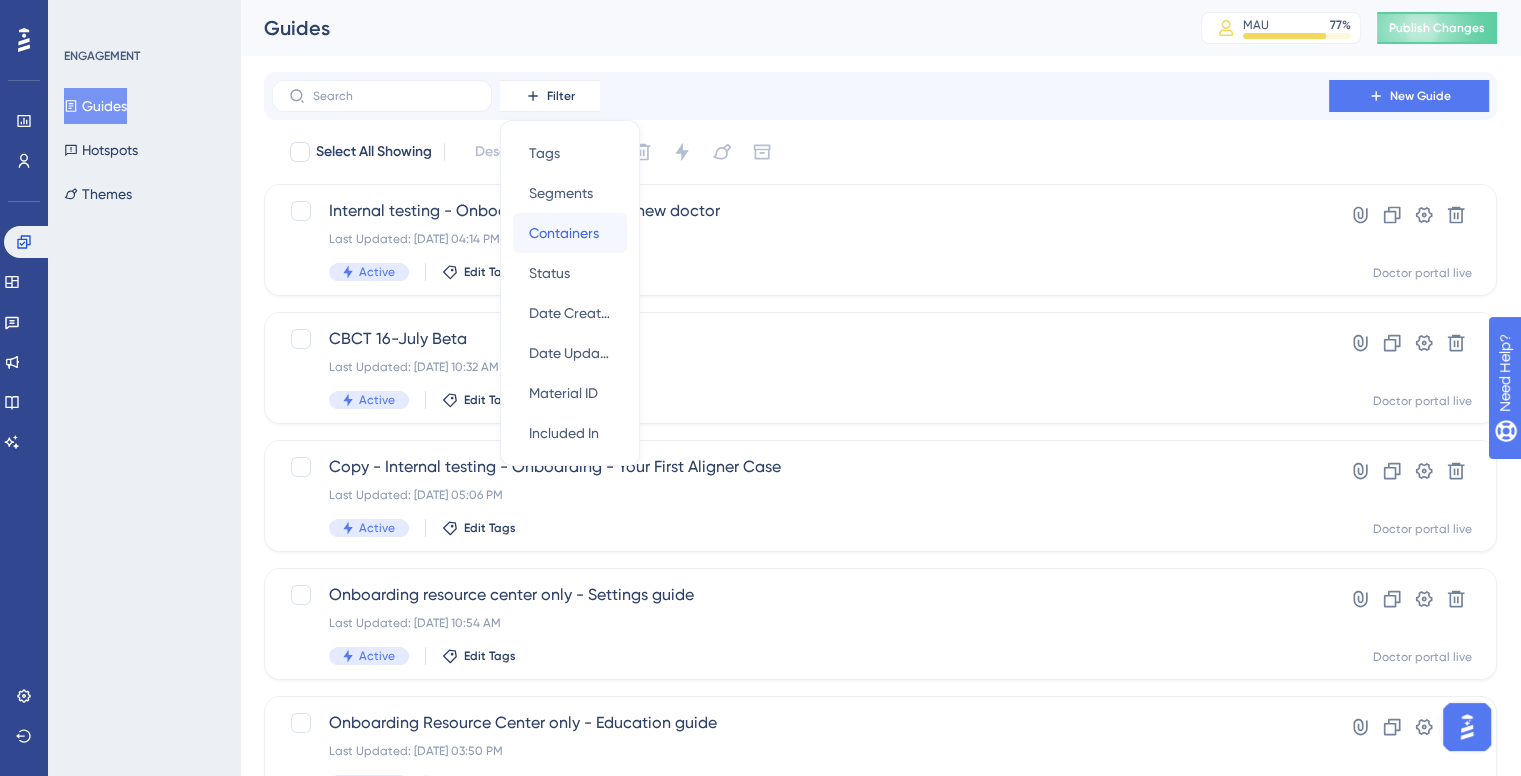 click on "Containers" at bounding box center [564, 233] 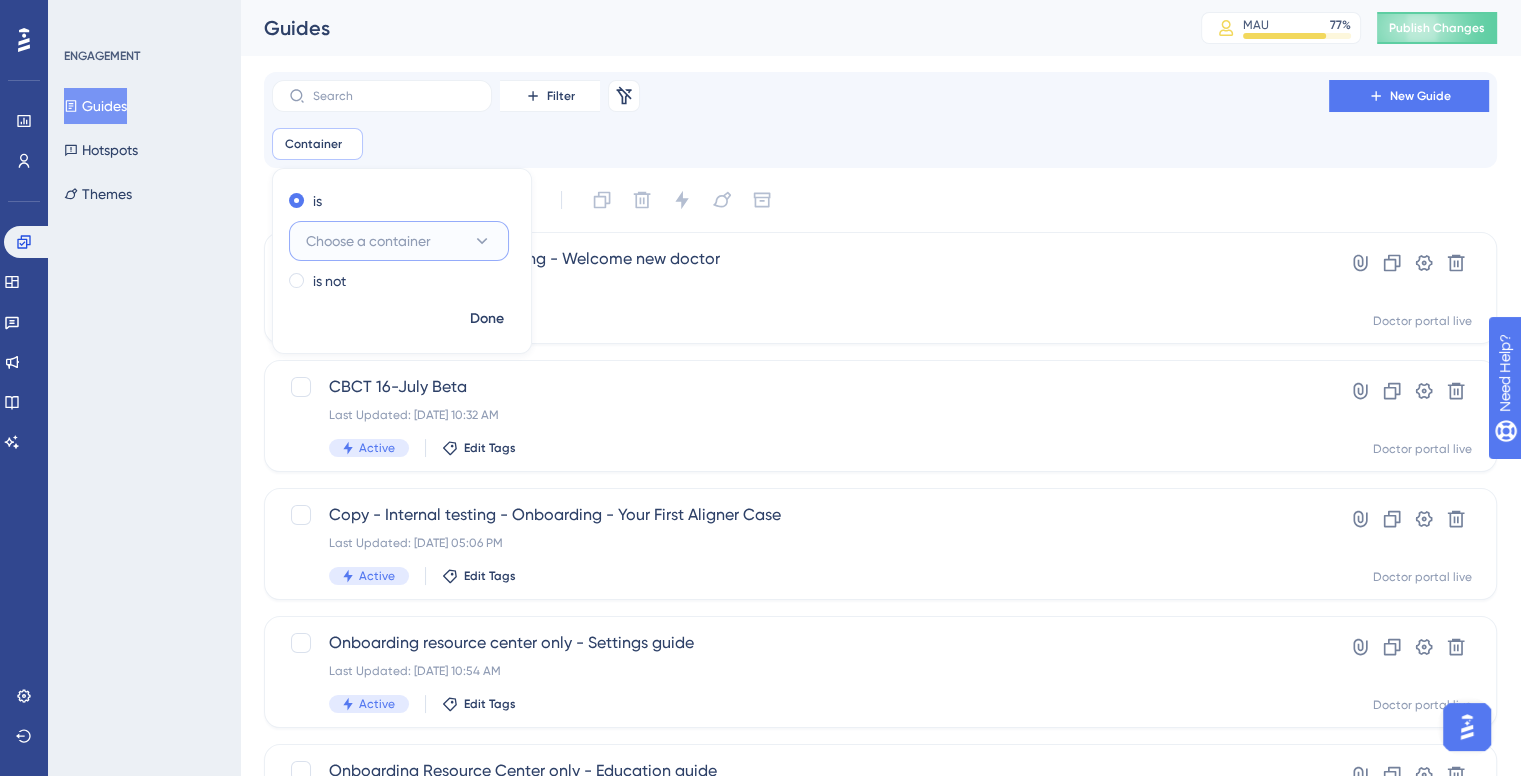 click on "Choose a container" at bounding box center (368, 241) 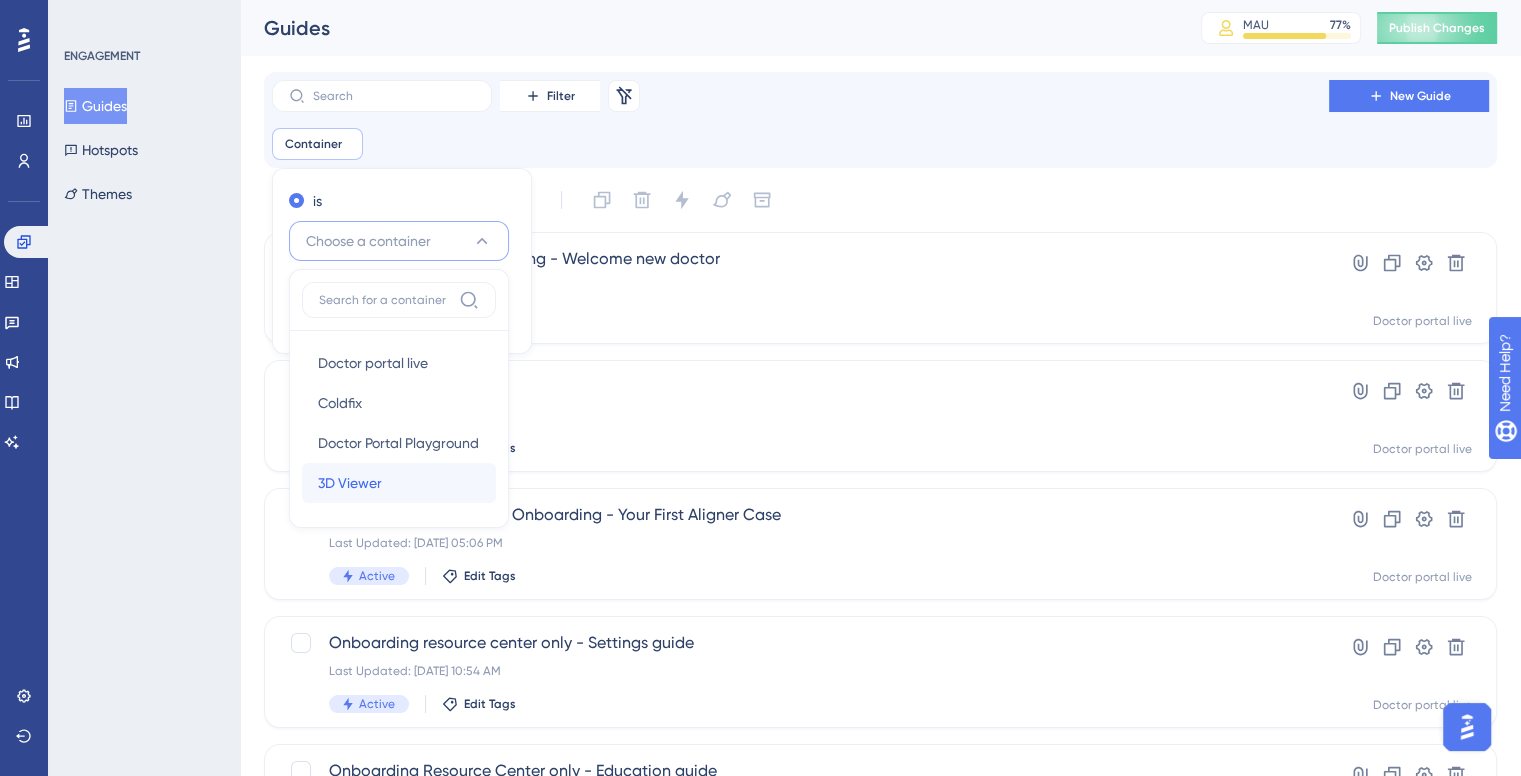 click on "3D Viewer 3D Viewer" at bounding box center [399, 483] 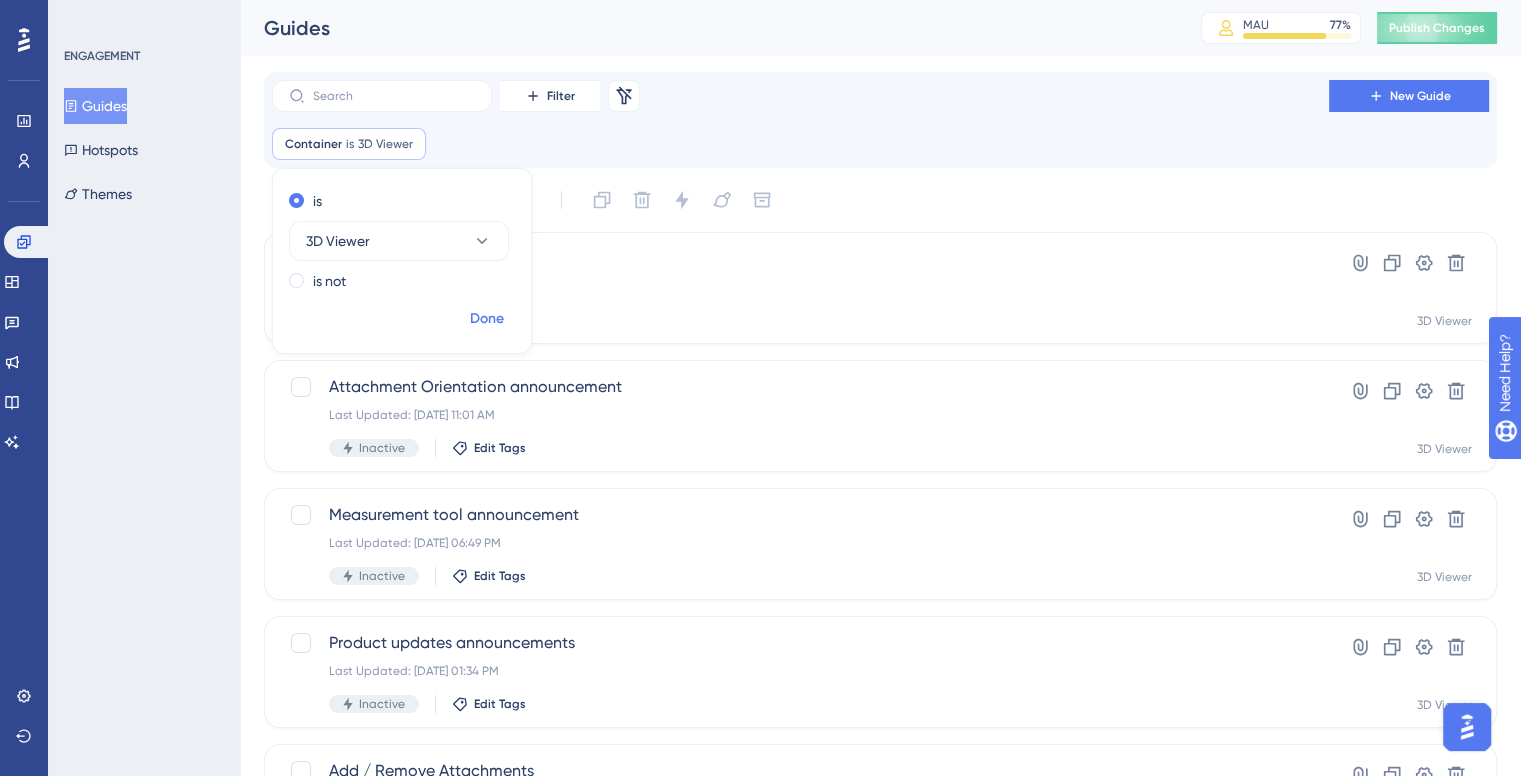 click on "Done" at bounding box center [487, 319] 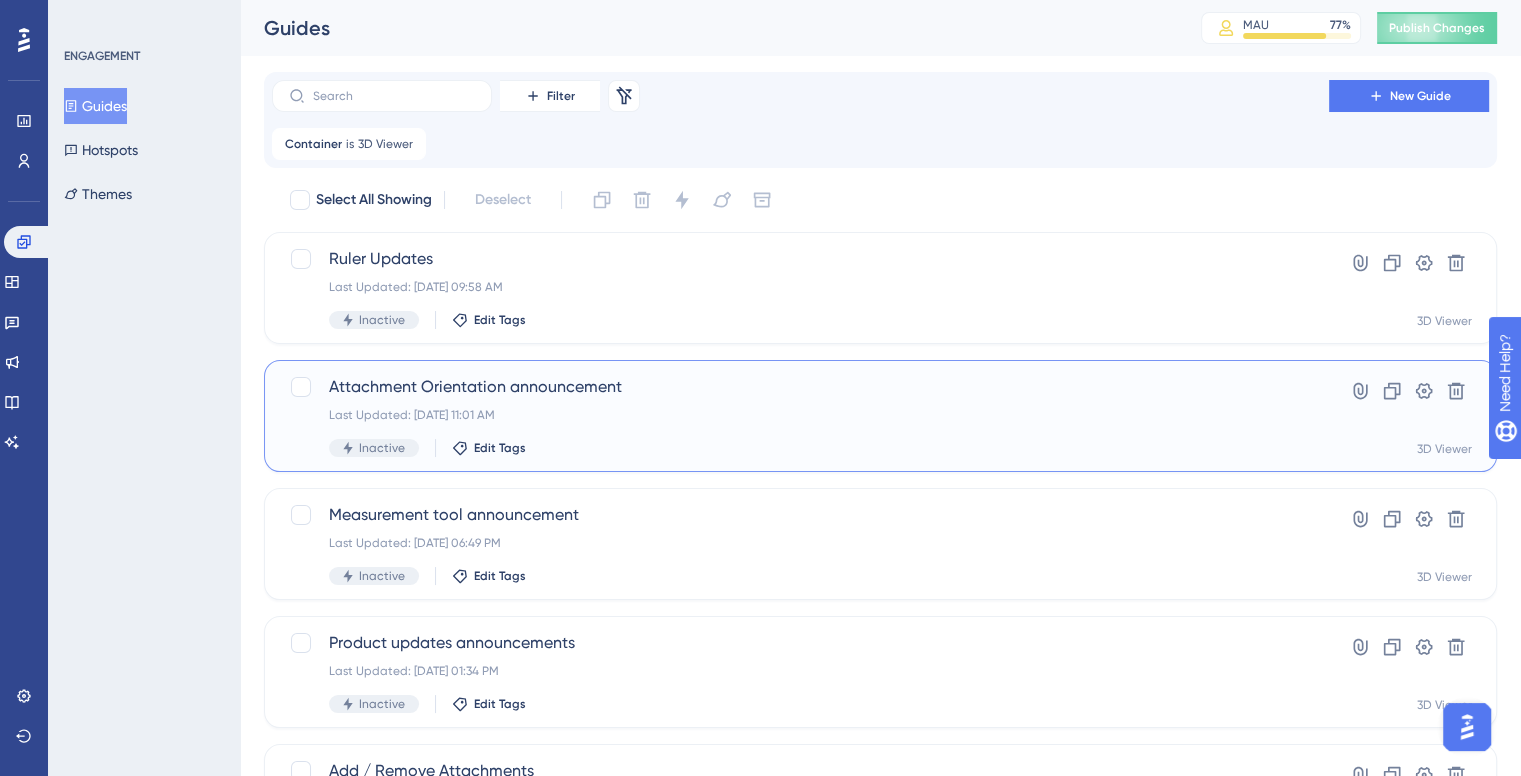 click on "Attachment Orientation announcement Last Updated: Jul 23 2025, 11:01 AM Inactive Edit Tags" at bounding box center (800, 416) 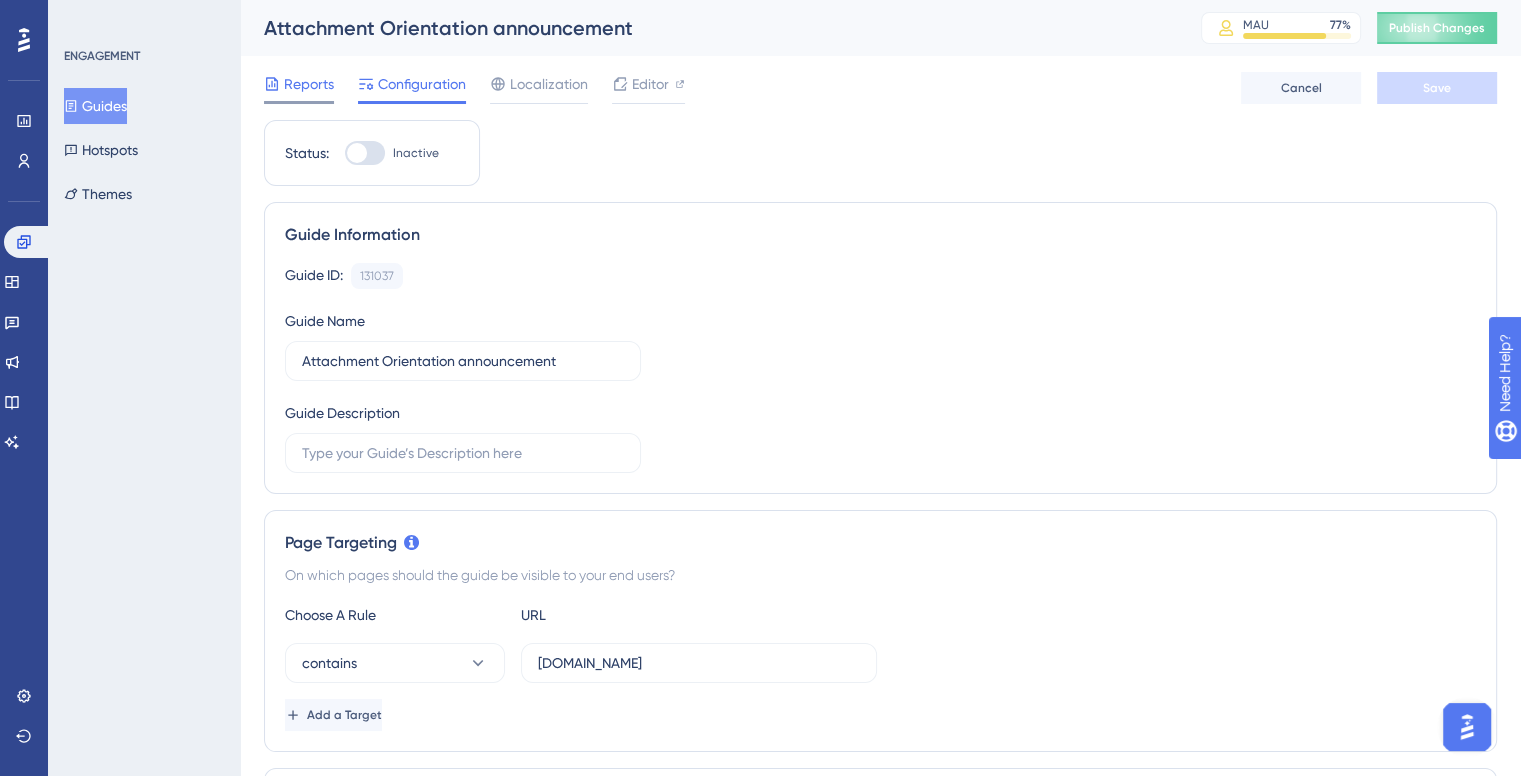 click on "Reports" at bounding box center (309, 84) 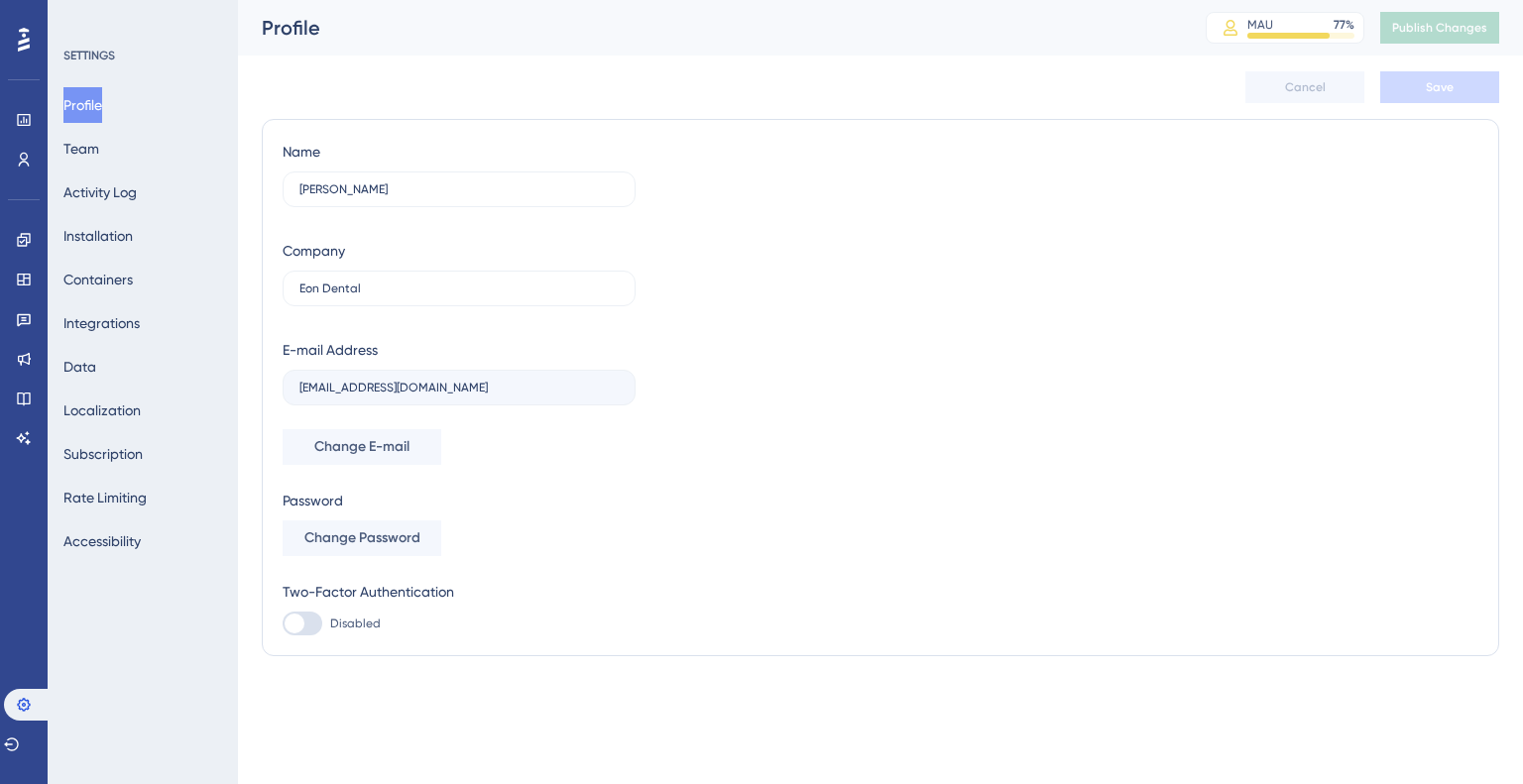 scroll, scrollTop: 0, scrollLeft: 0, axis: both 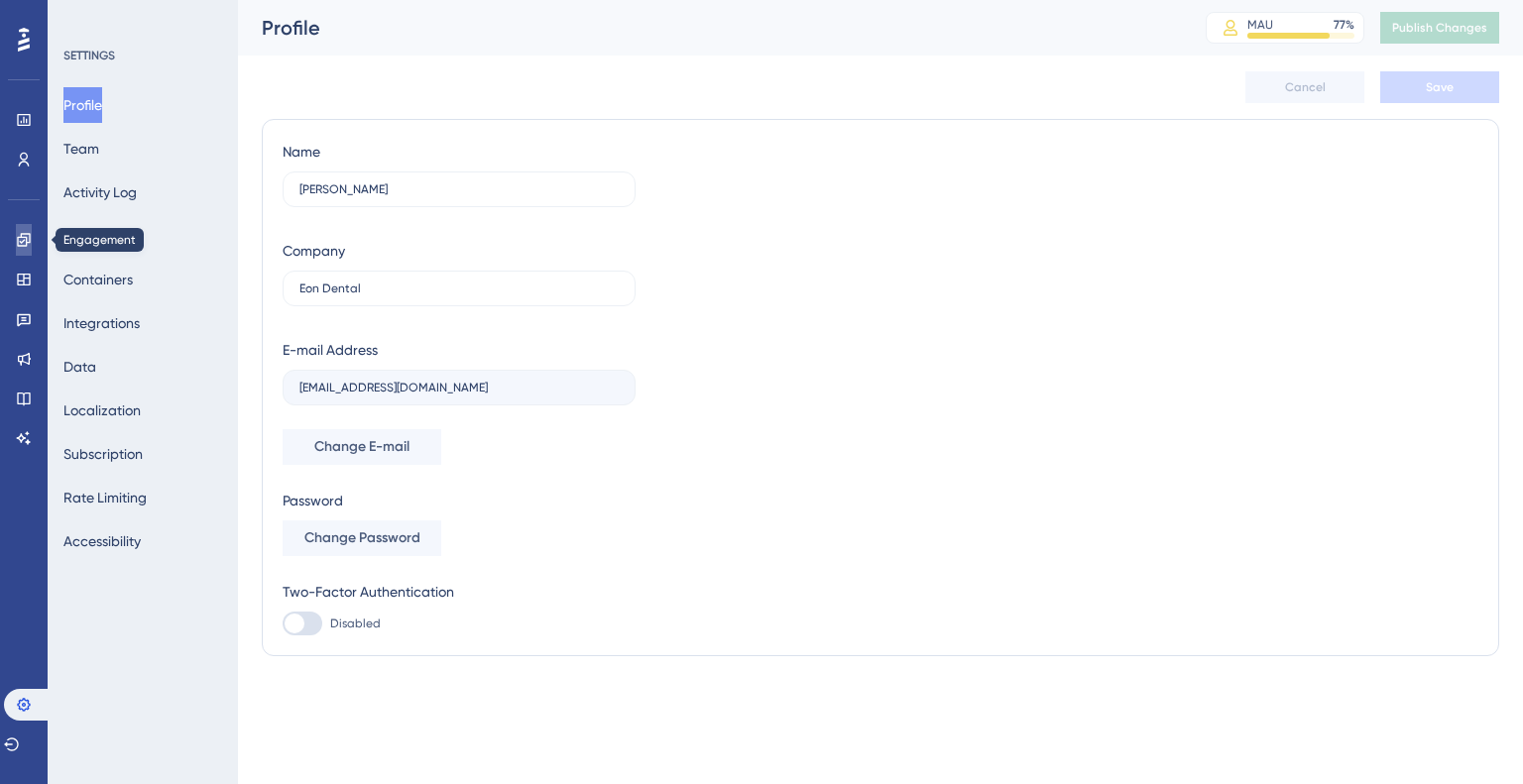 click 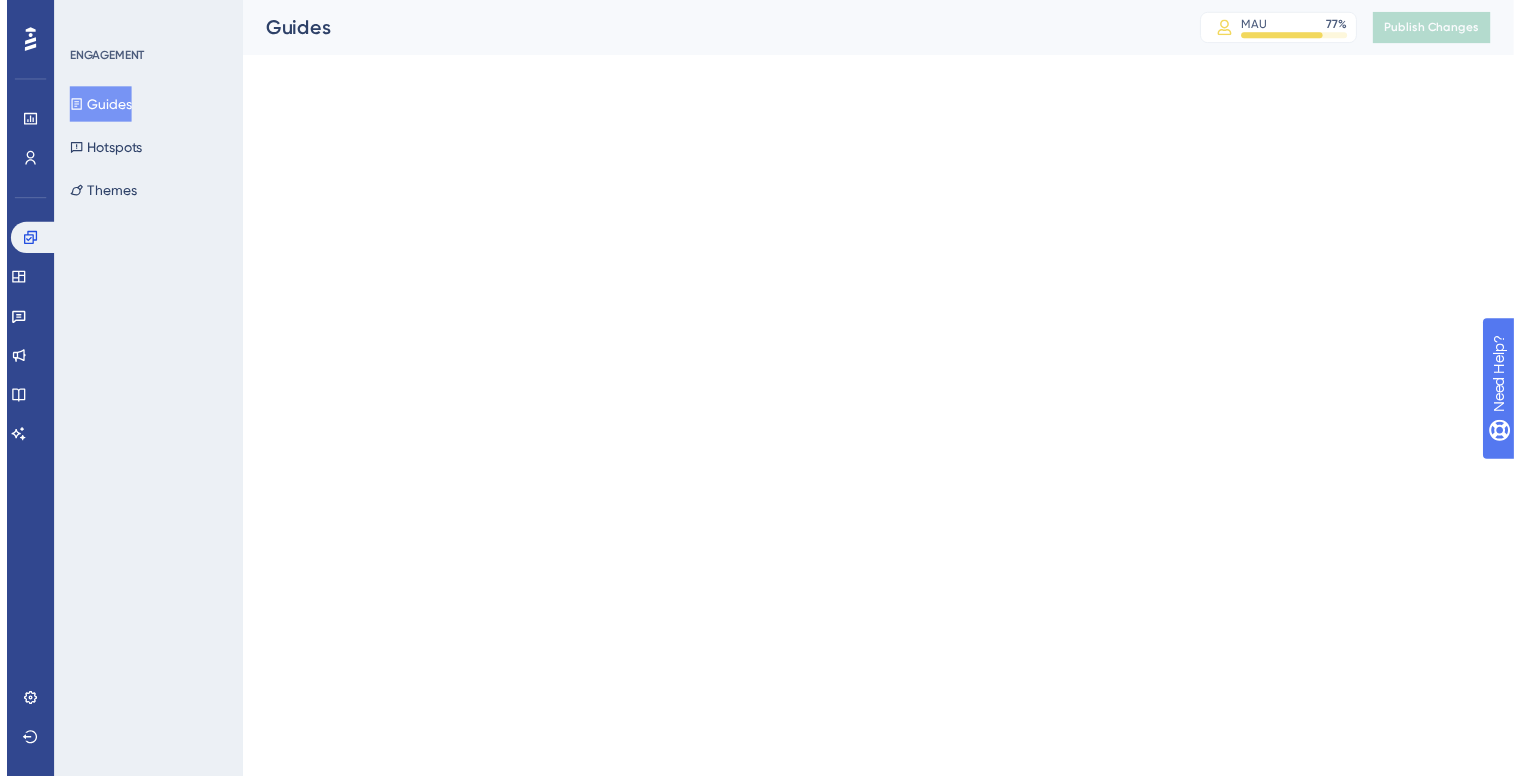 scroll, scrollTop: 0, scrollLeft: 0, axis: both 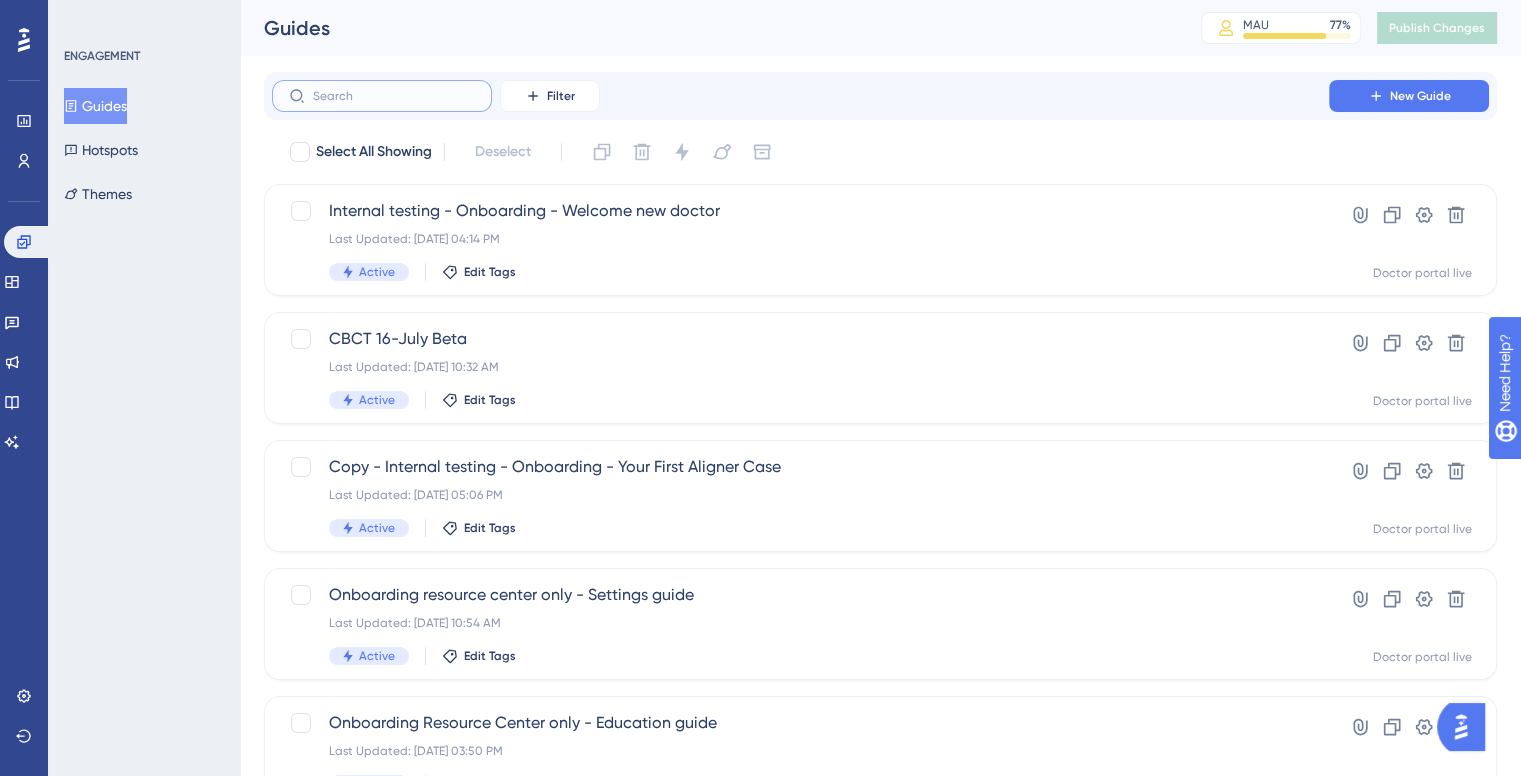 click at bounding box center [394, 96] 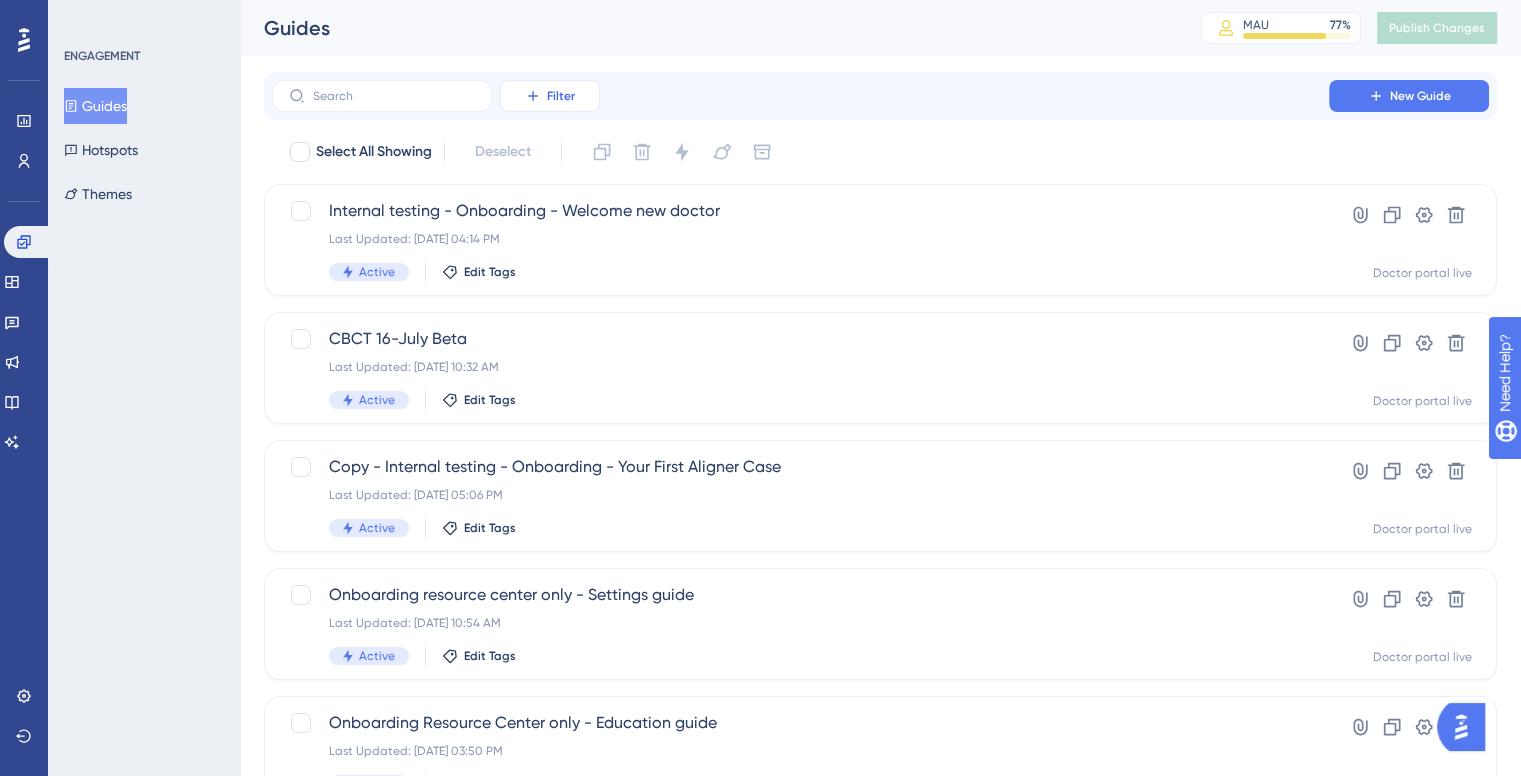 click on "Filter" at bounding box center [550, 96] 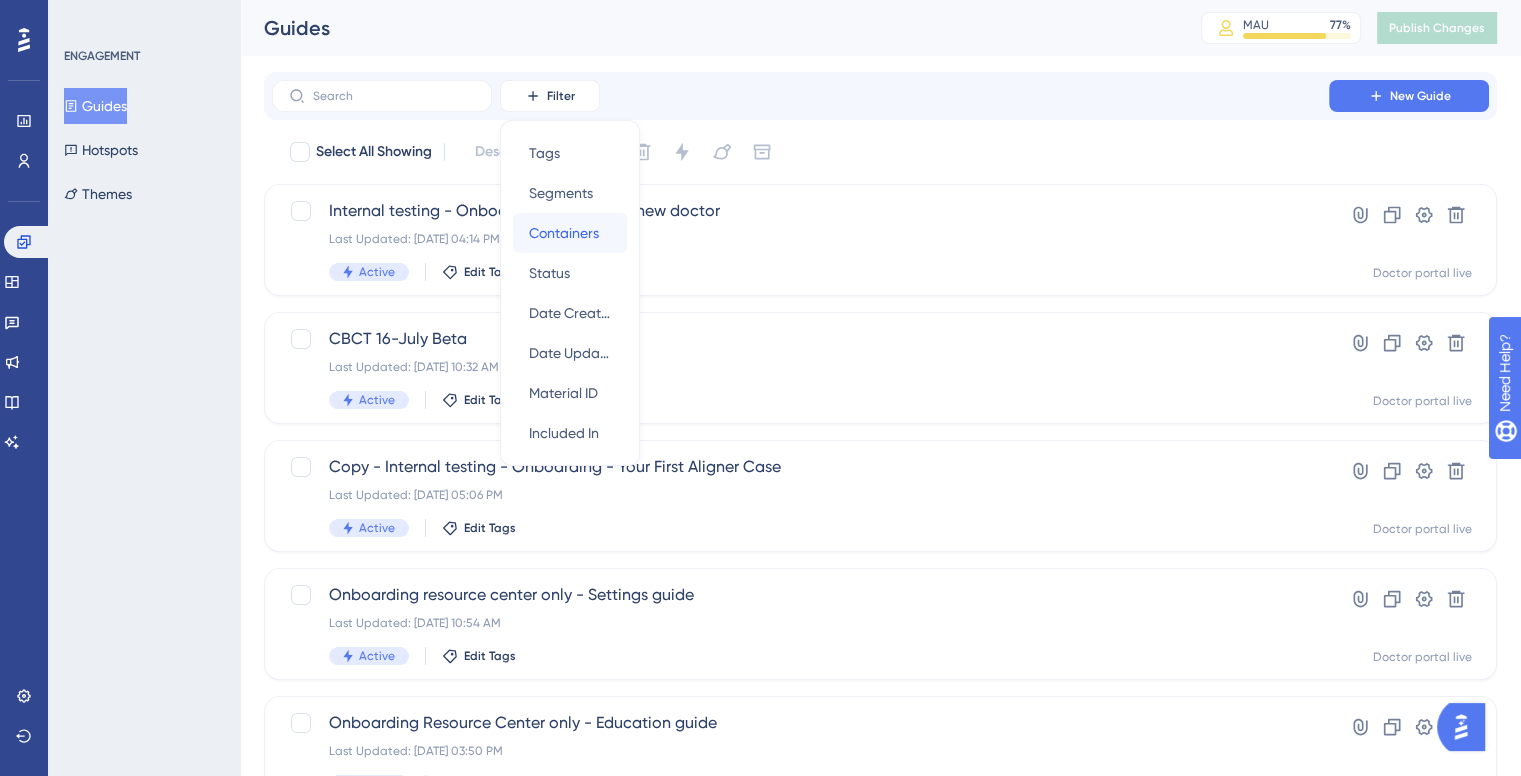 click on "Containers" at bounding box center (564, 233) 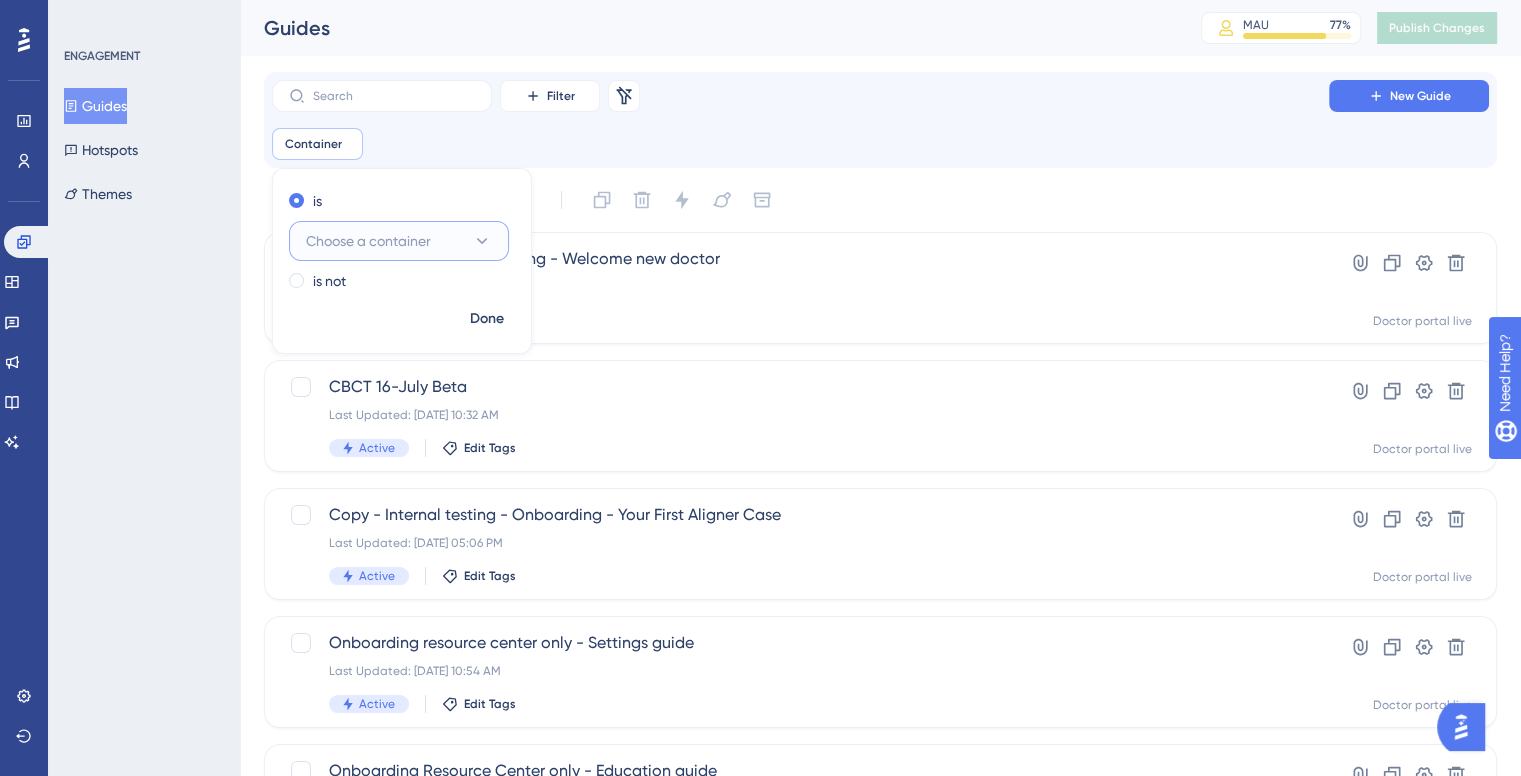 click on "Choose a container" at bounding box center (399, 241) 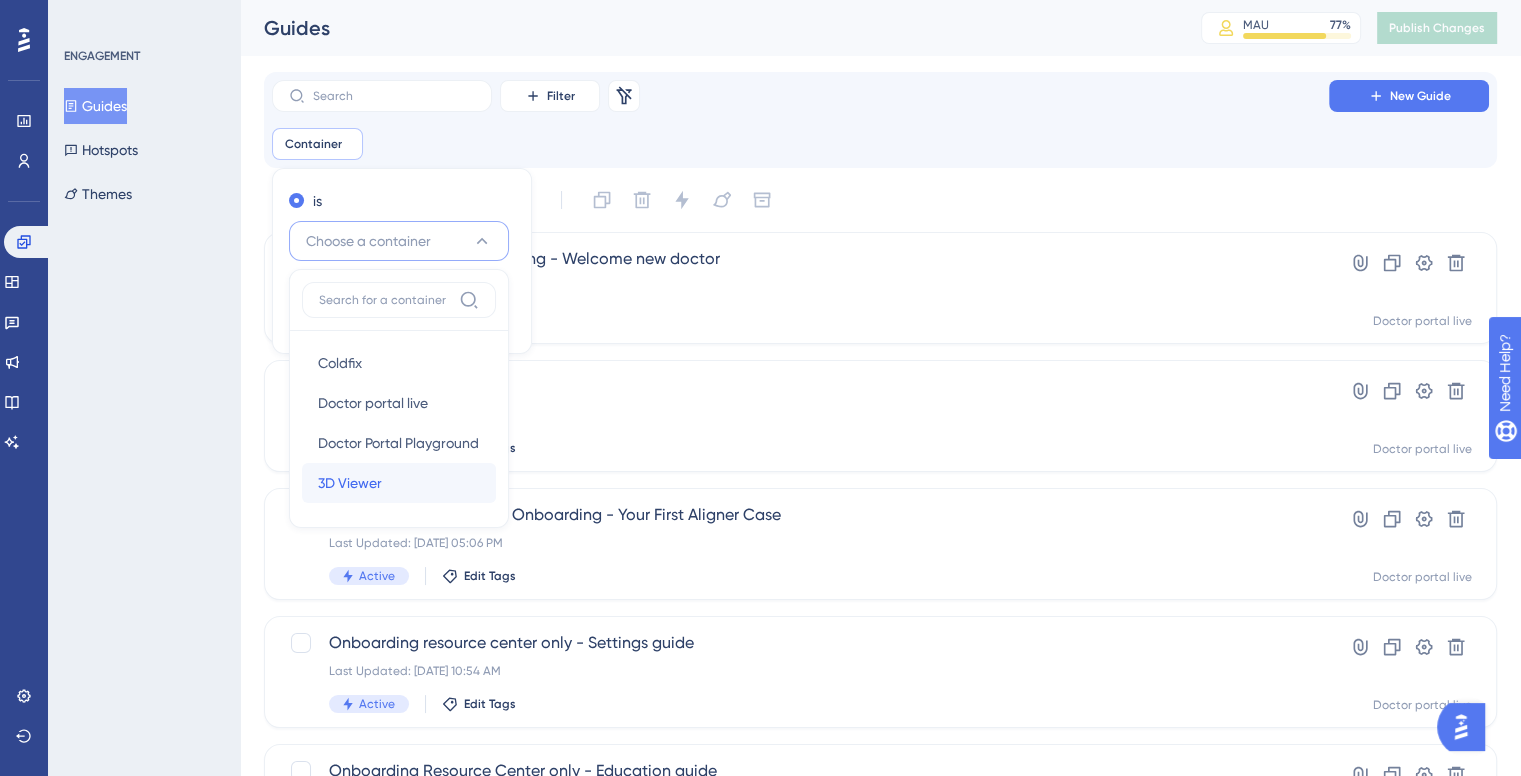 click on "3D Viewer 3D Viewer" at bounding box center [399, 483] 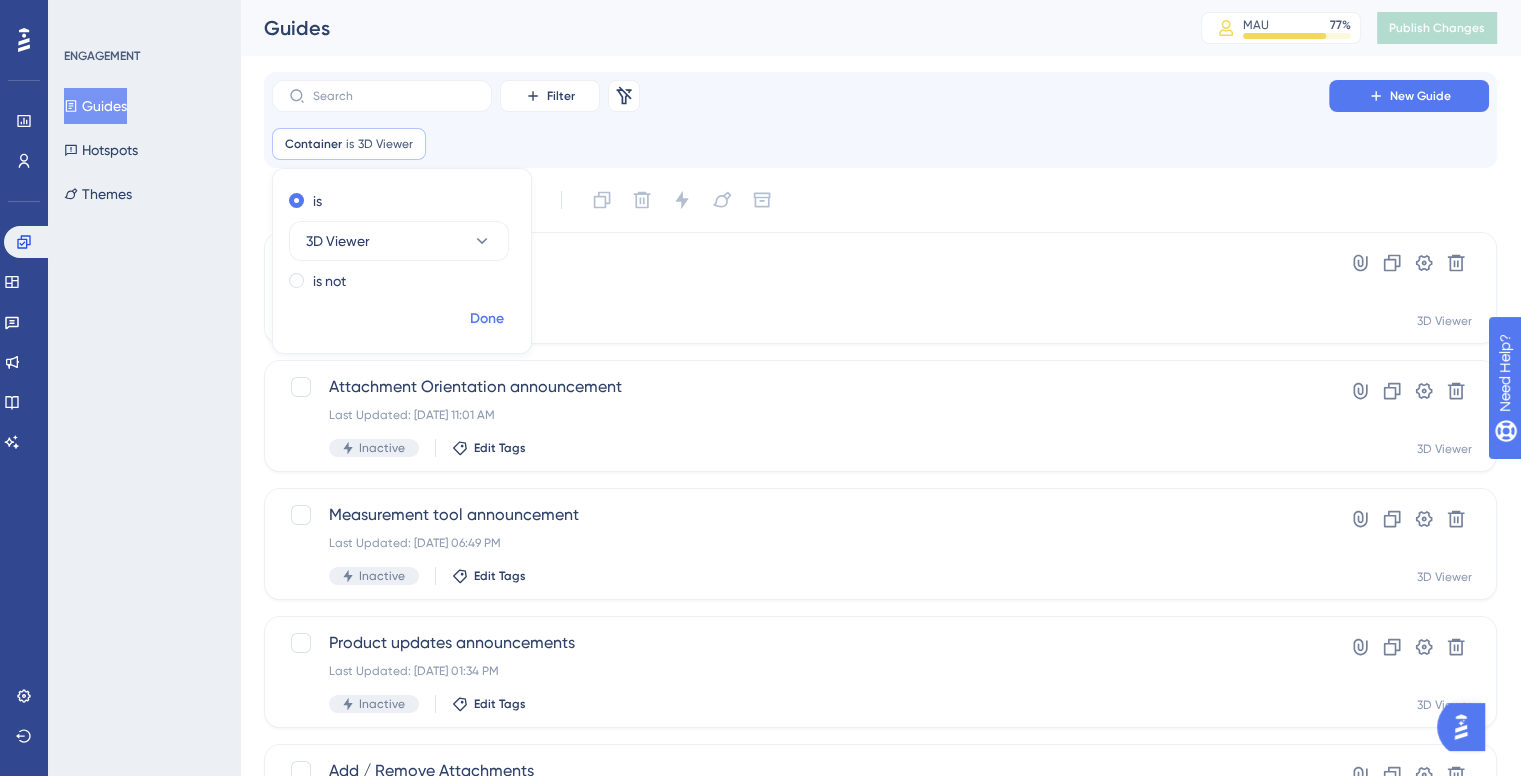 click on "Done" at bounding box center [487, 319] 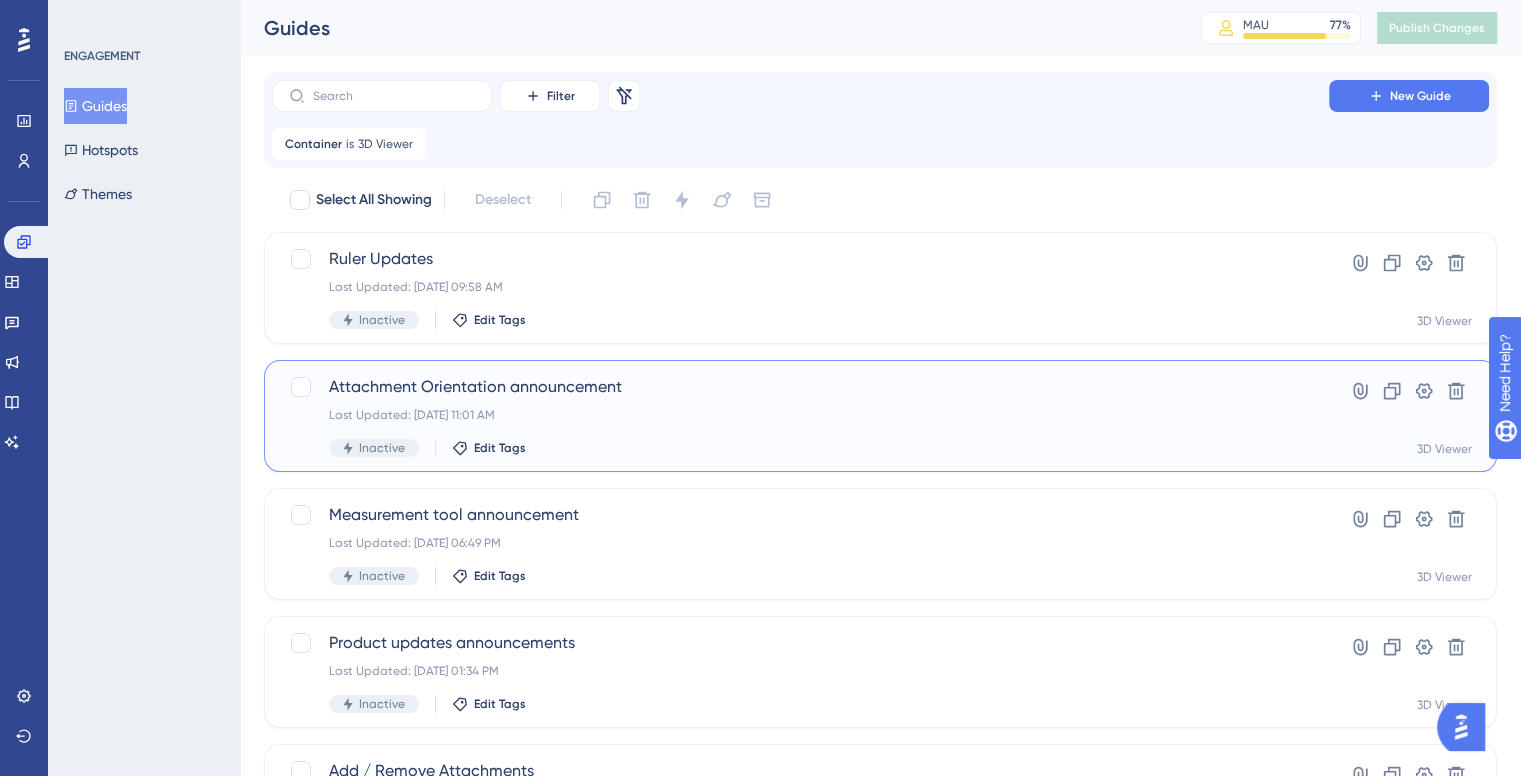 click on "Attachment Orientation announcement" at bounding box center [800, 387] 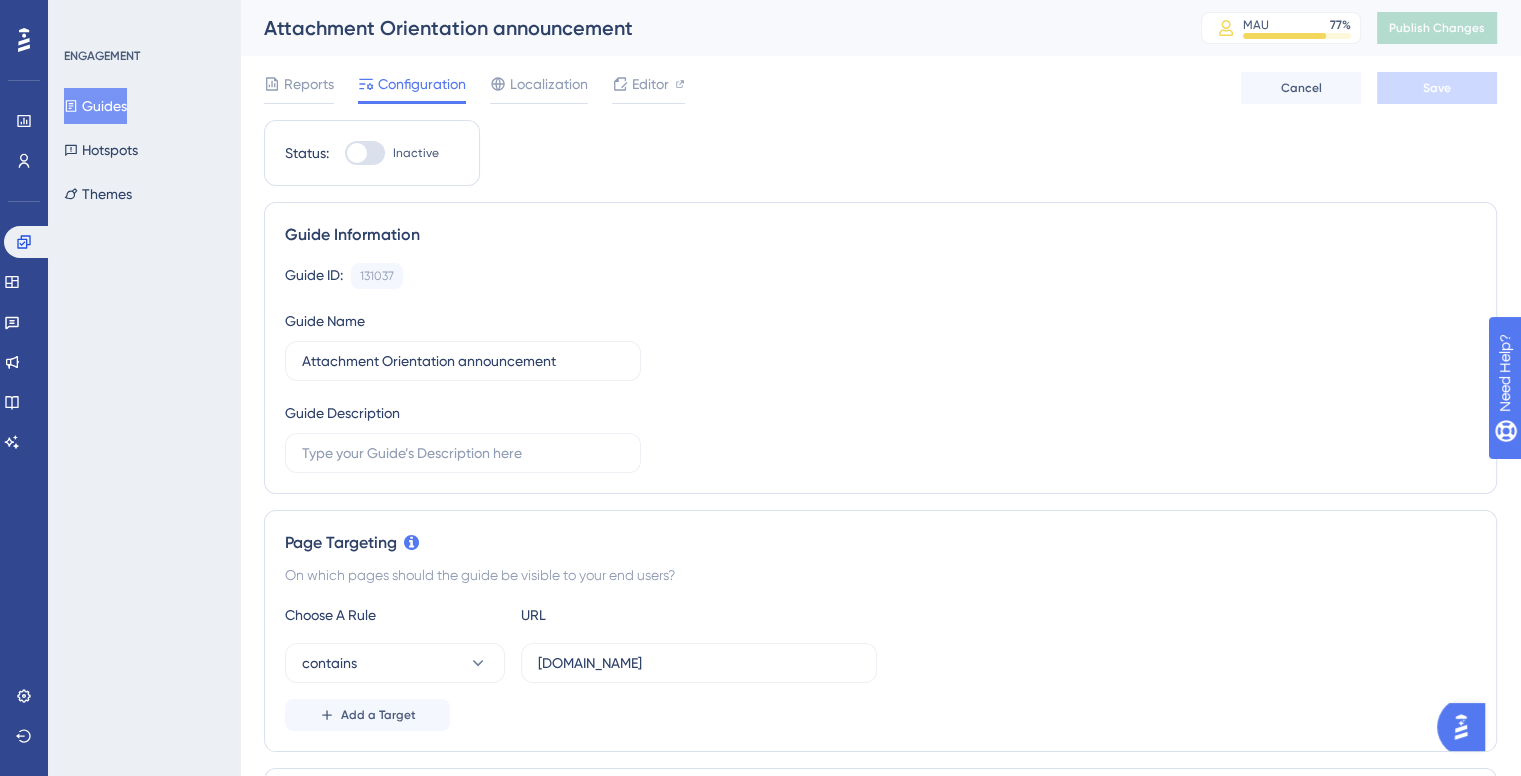 click on "Guides" at bounding box center [95, 106] 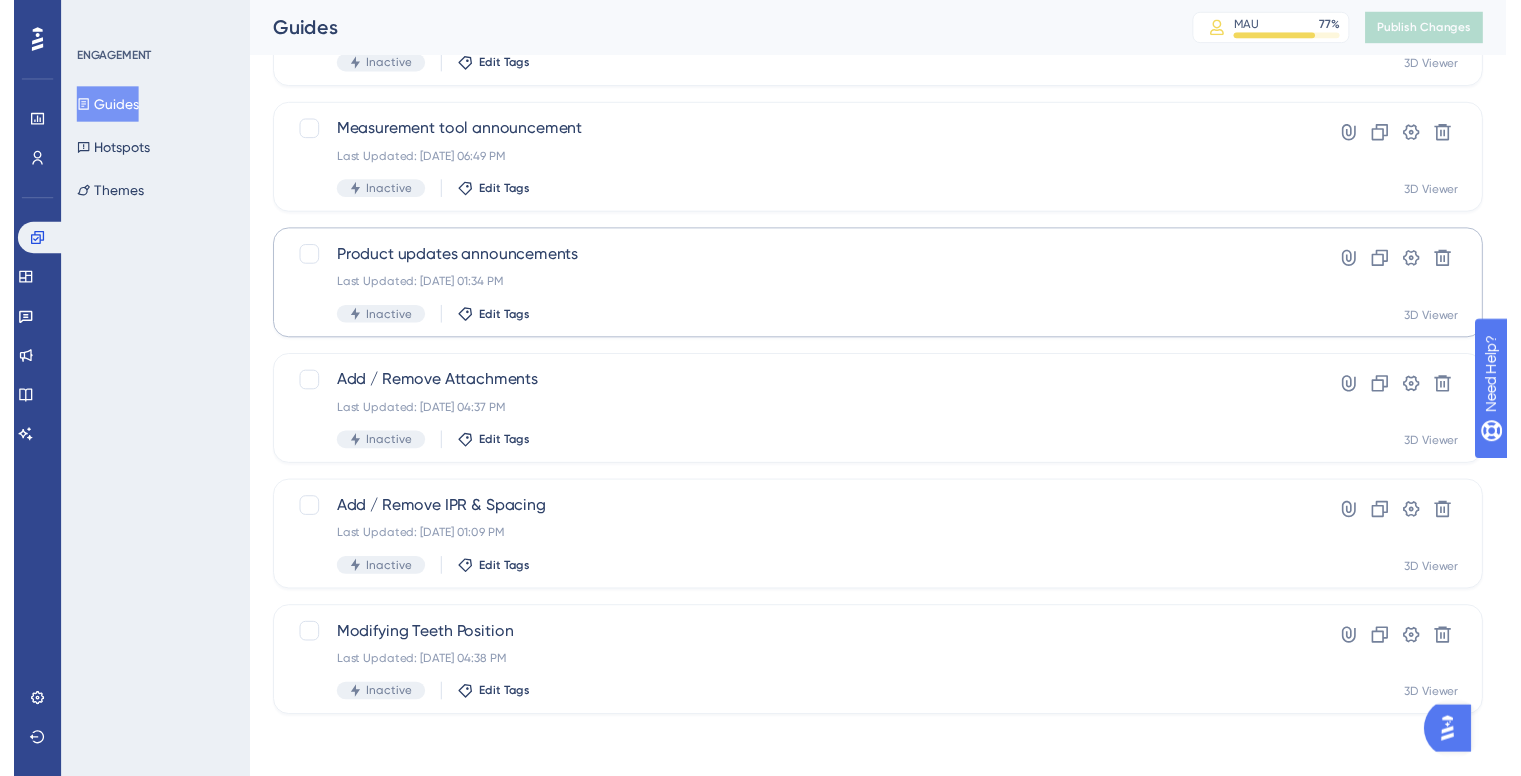 scroll, scrollTop: 0, scrollLeft: 0, axis: both 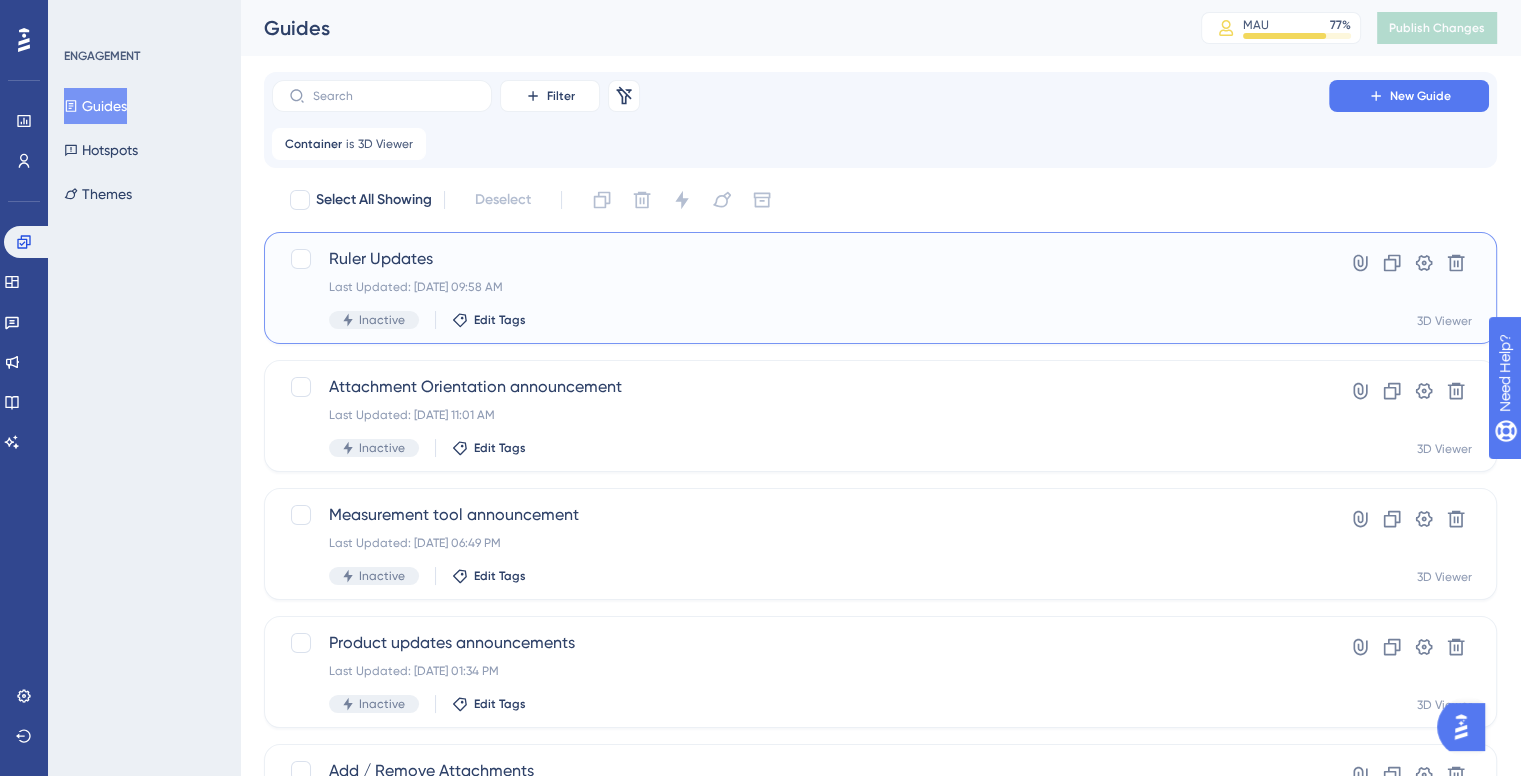 click on "Ruler Updates Last Updated: [DATE] 09:58 AM Inactive Edit Tags Hyperlink Clone Settings Delete 3D Viewer" at bounding box center (880, 288) 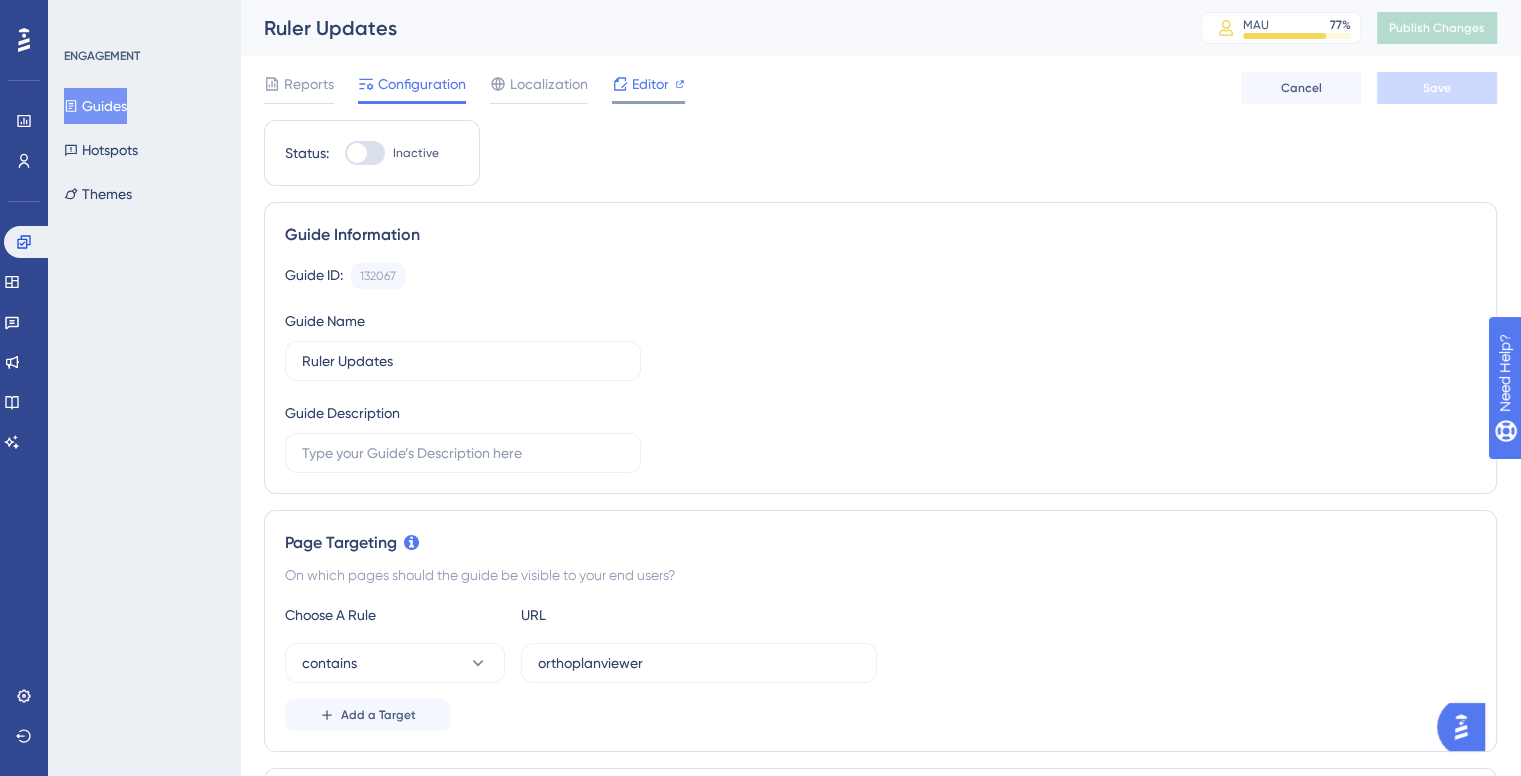 click on "Editor" at bounding box center (650, 84) 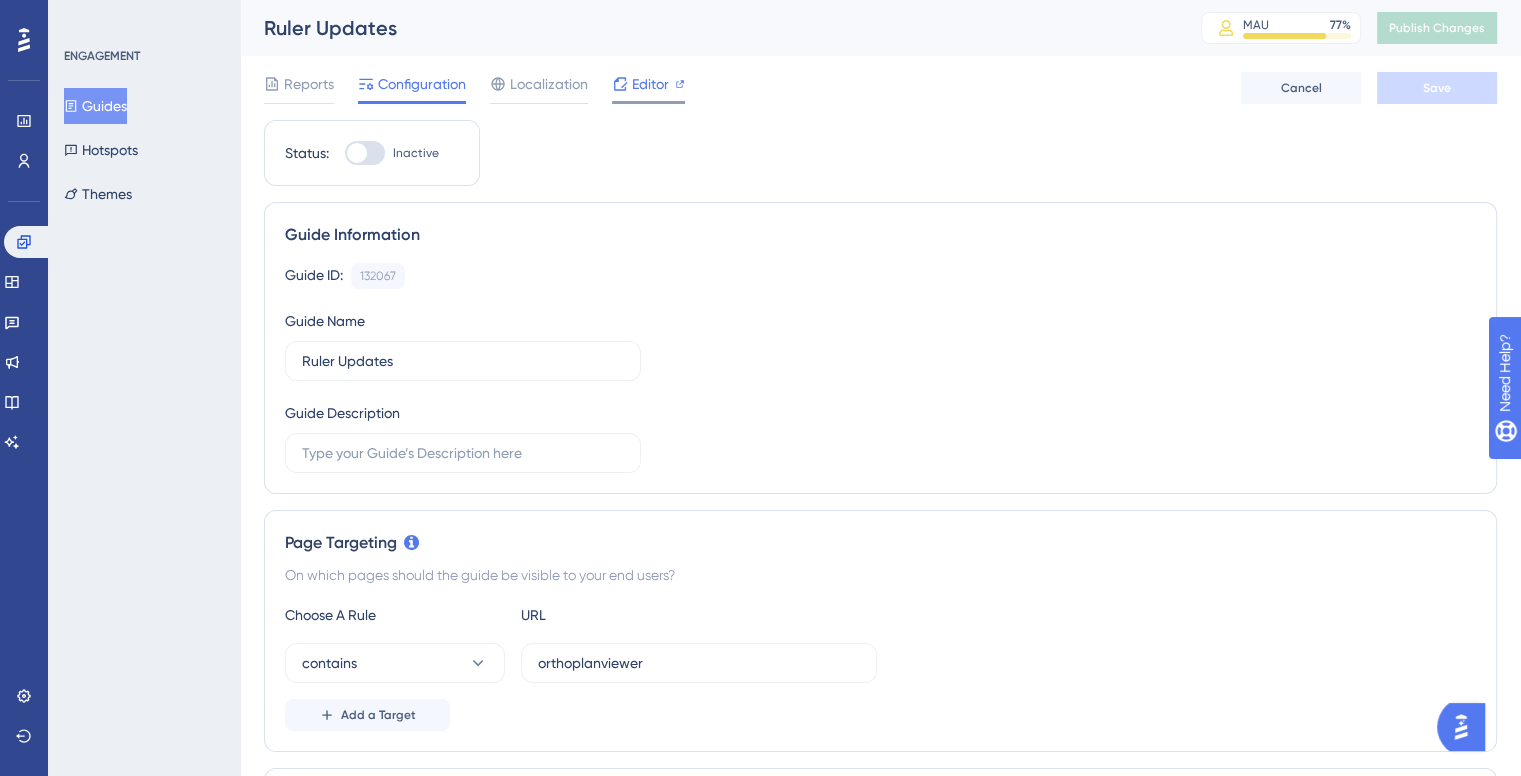 click on "Editor" at bounding box center (650, 84) 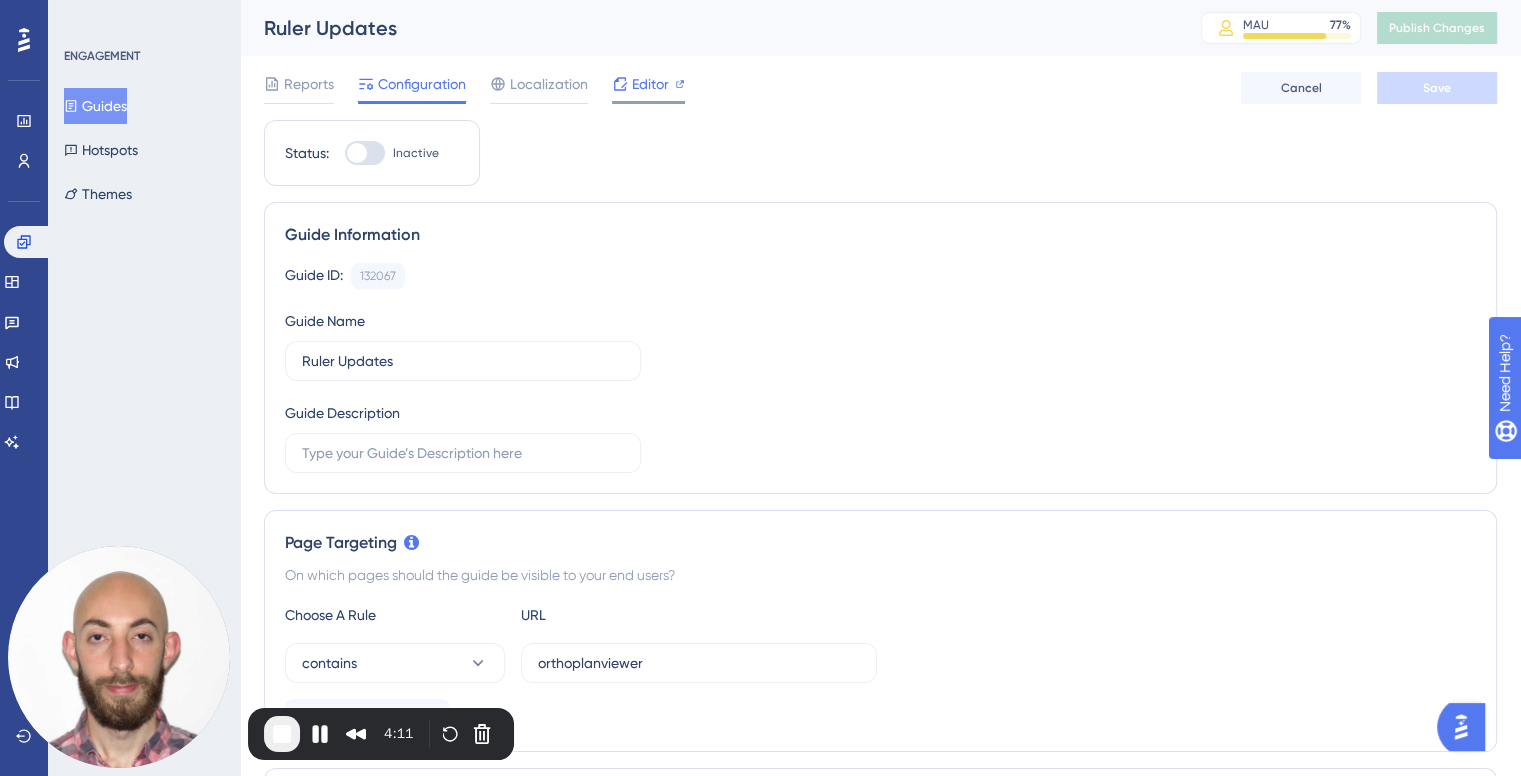 click on "Editor" at bounding box center [650, 84] 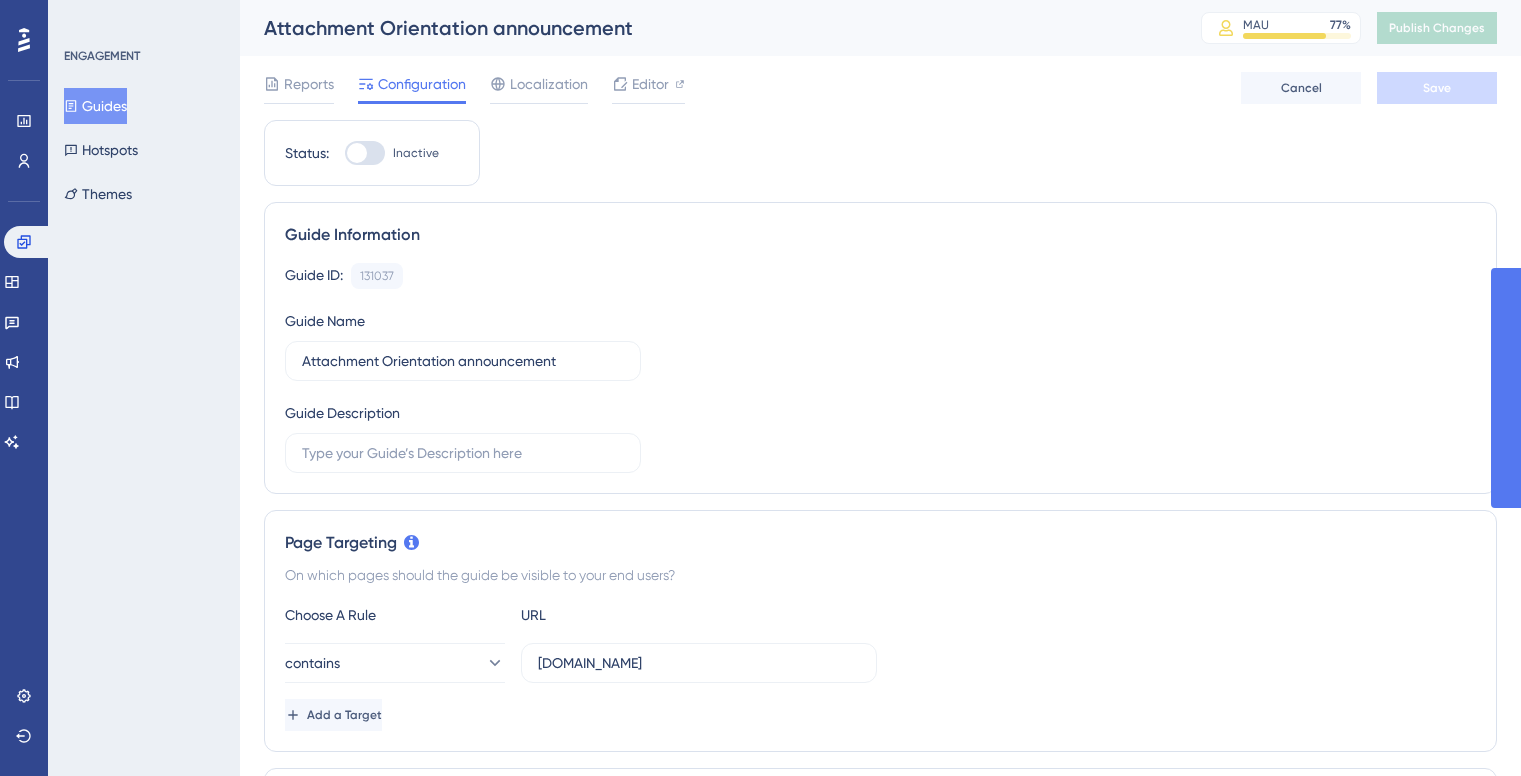 scroll, scrollTop: 0, scrollLeft: 0, axis: both 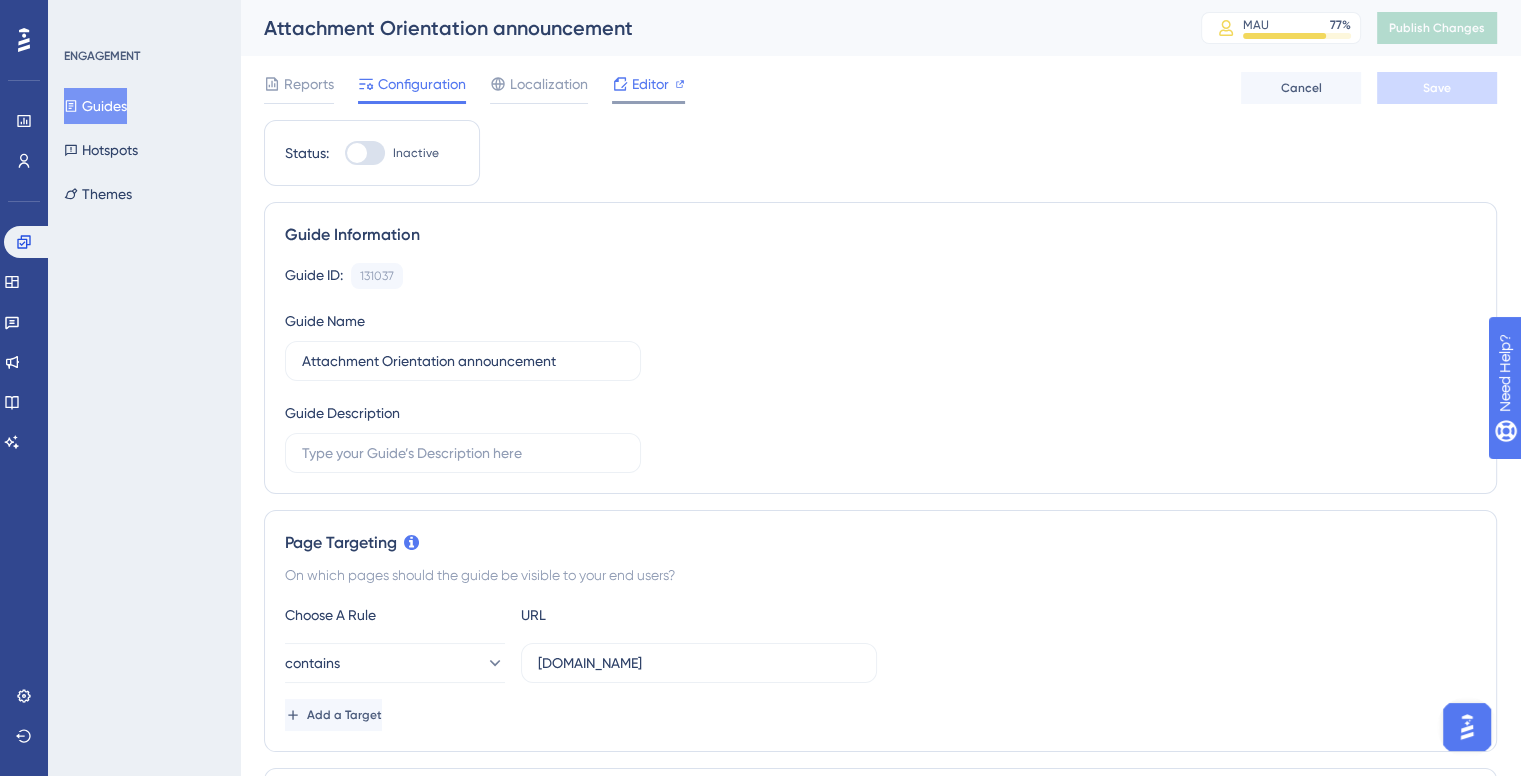 click on "Editor" at bounding box center (650, 84) 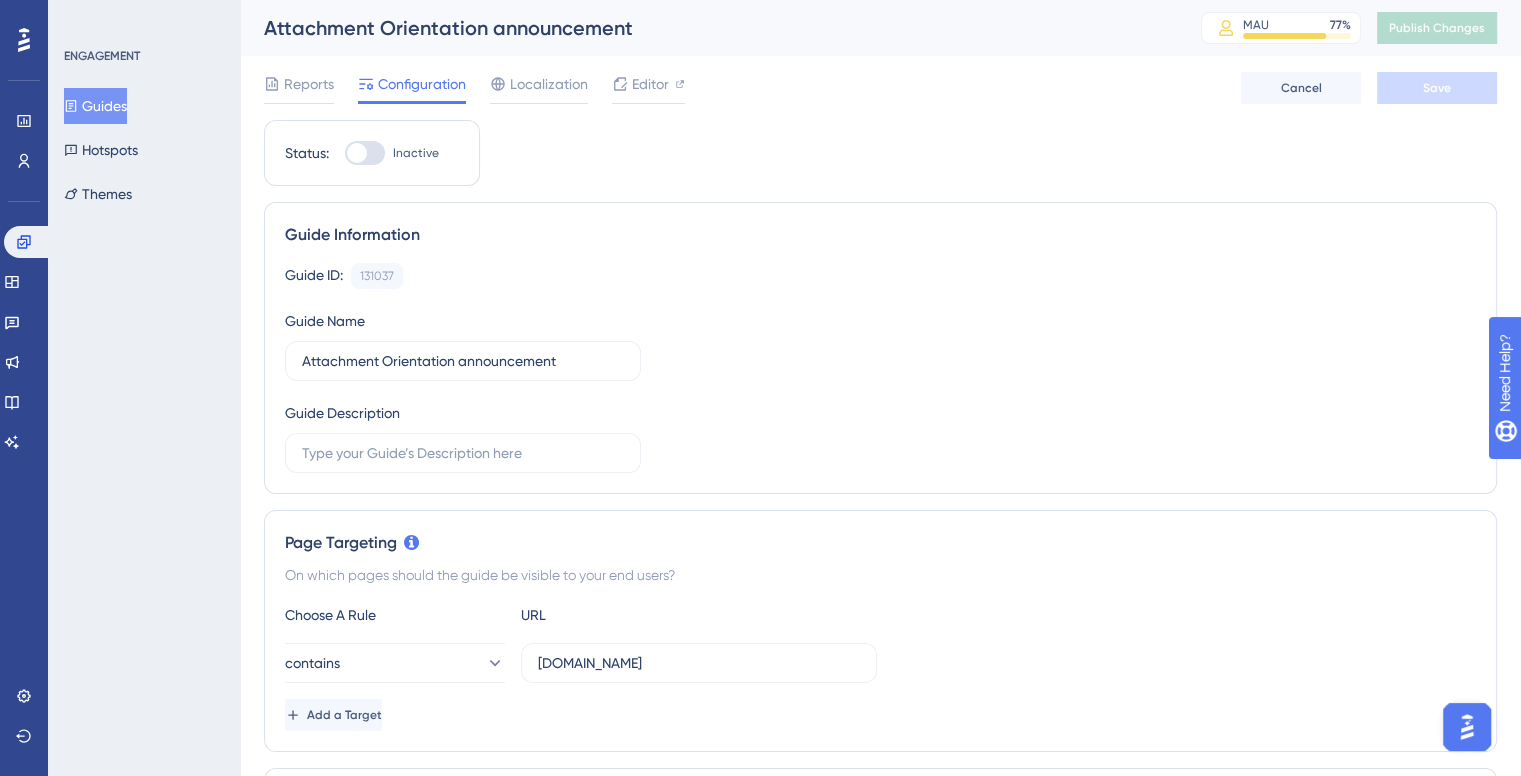 click on "Guides" at bounding box center [95, 106] 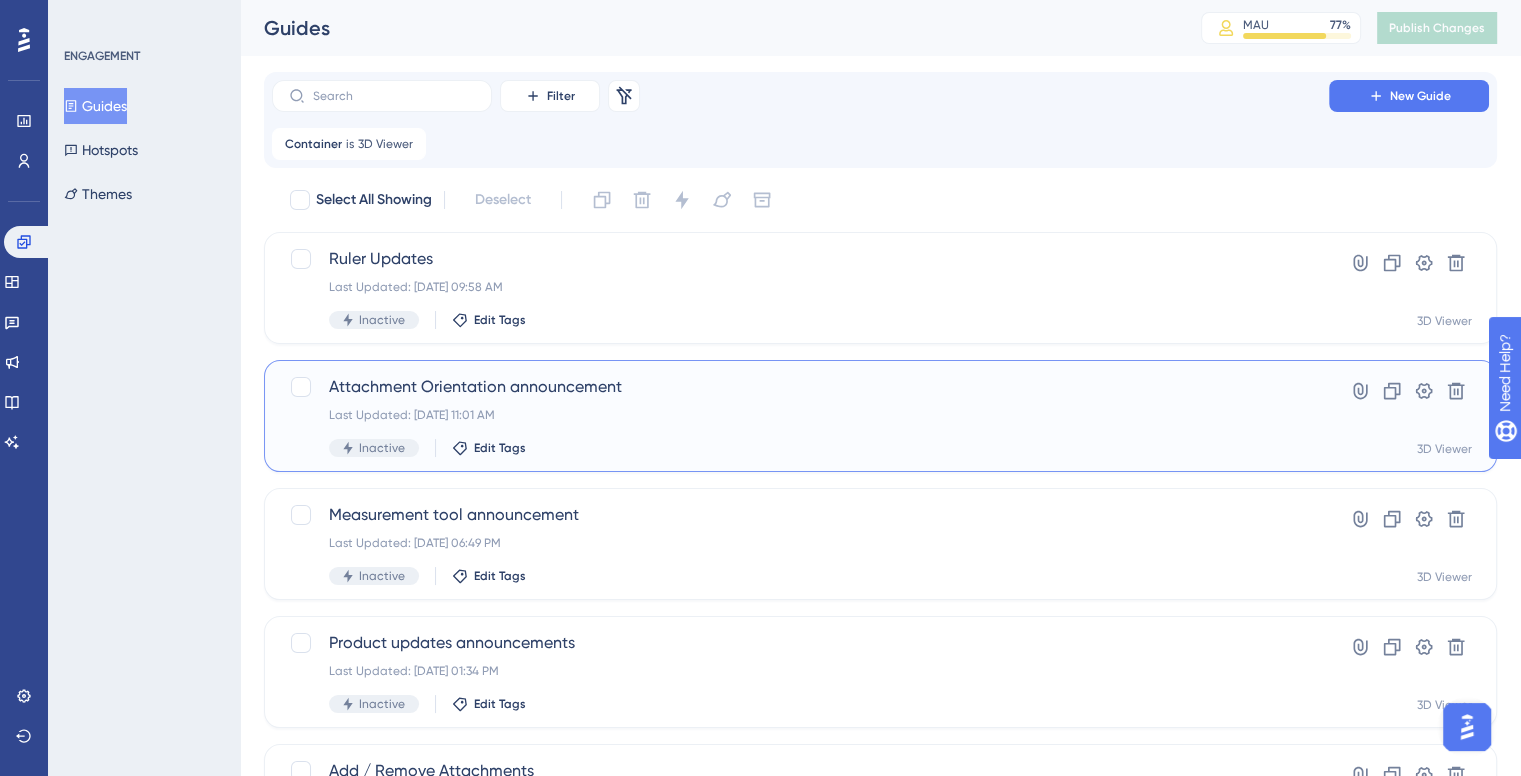click on "Attachment Orientation announcement" at bounding box center (800, 387) 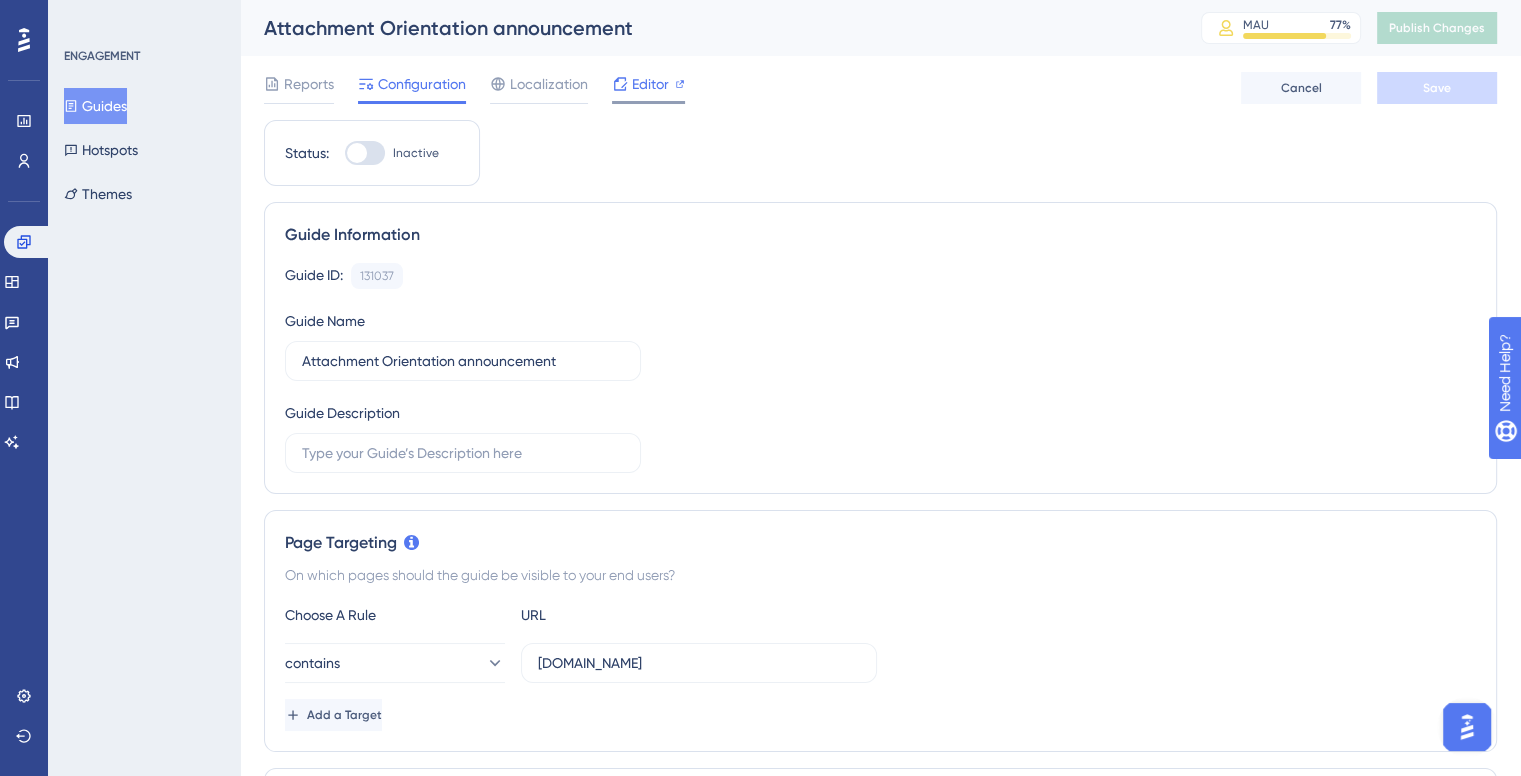 click on "Editor" at bounding box center [650, 84] 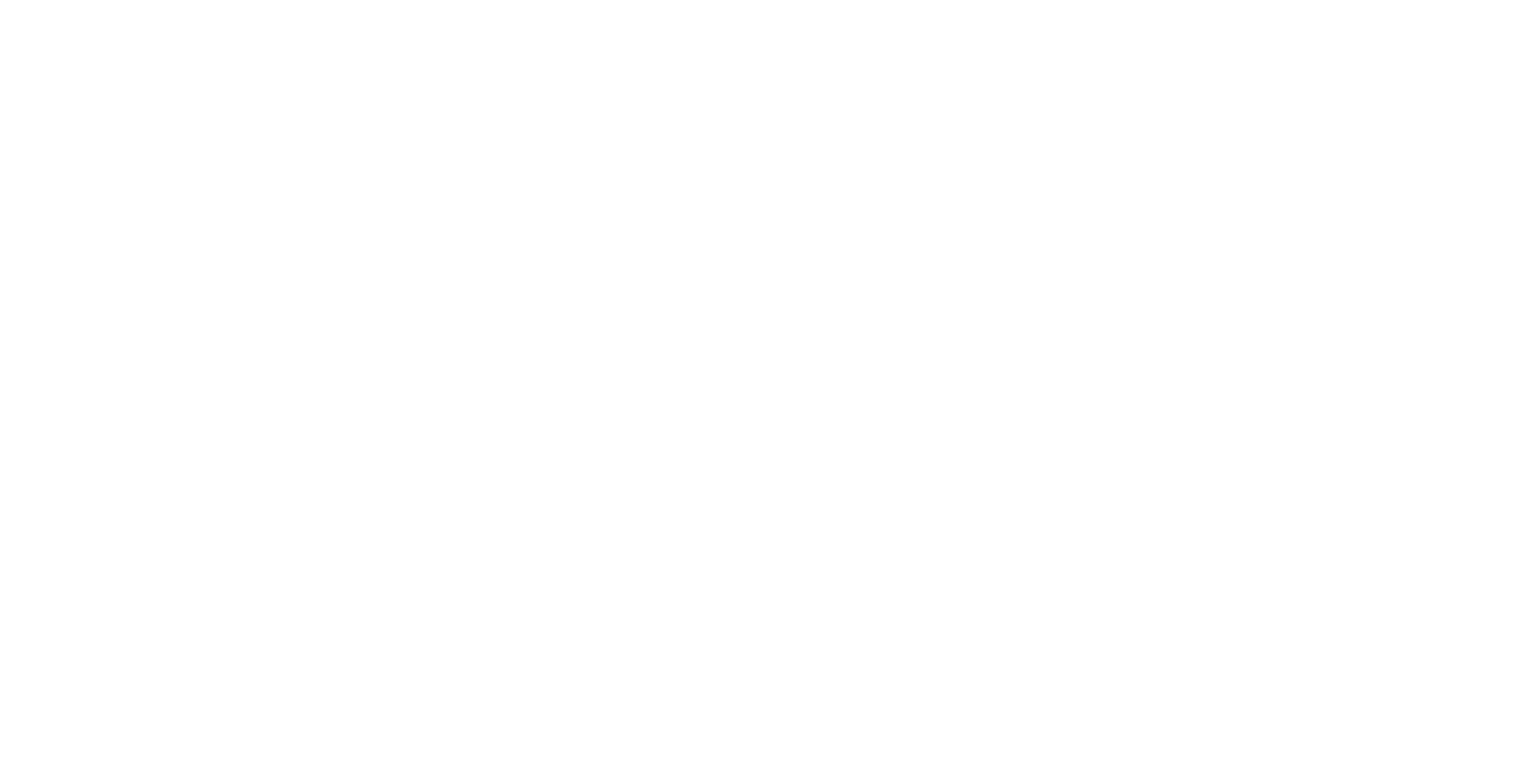 scroll, scrollTop: 0, scrollLeft: 0, axis: both 